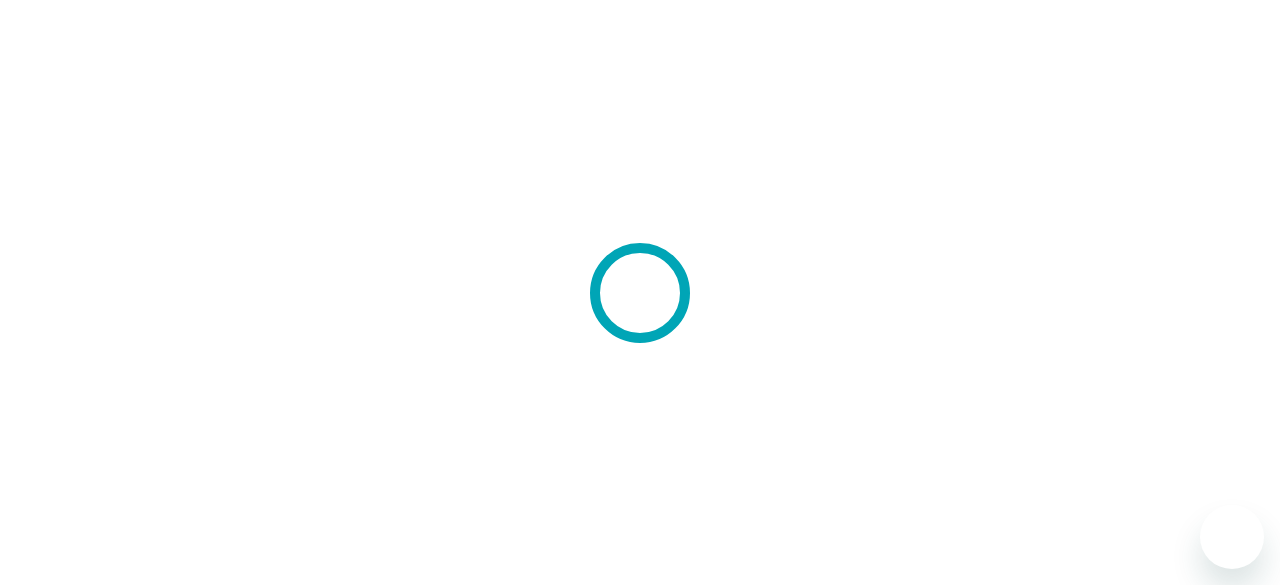 scroll, scrollTop: 0, scrollLeft: 0, axis: both 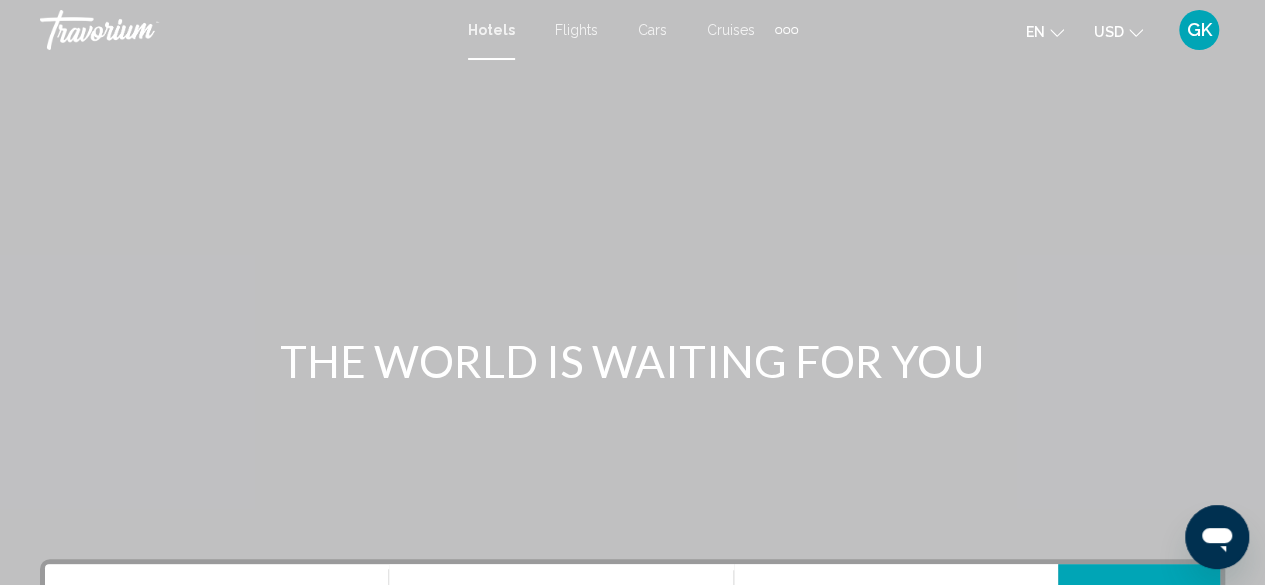 click at bounding box center (632, 300) 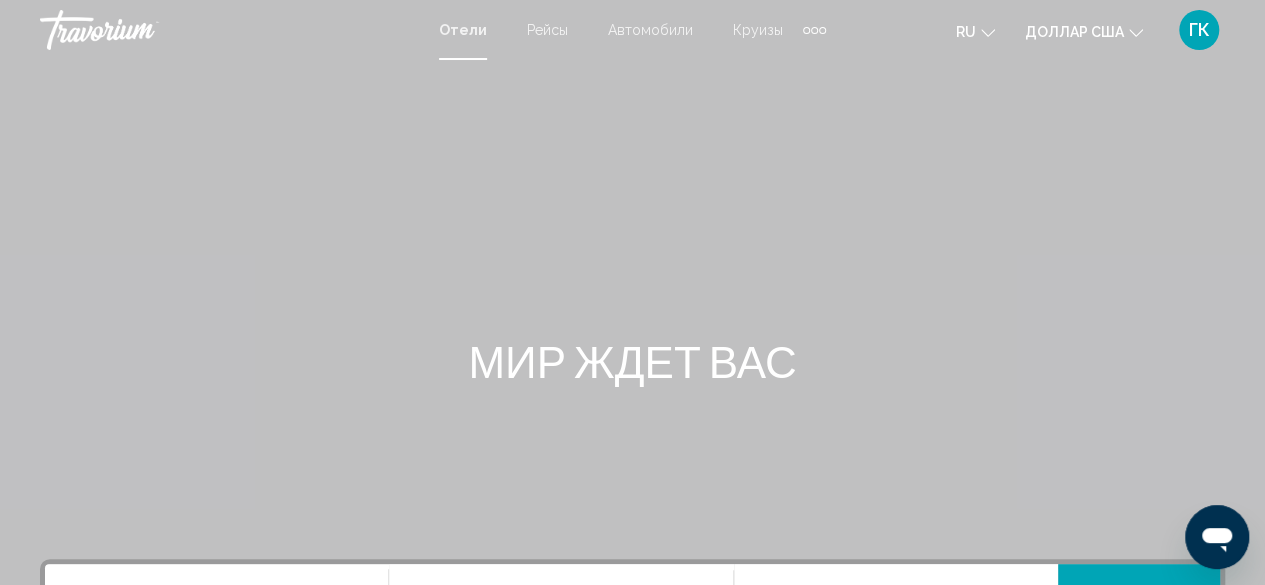 click at bounding box center (632, 300) 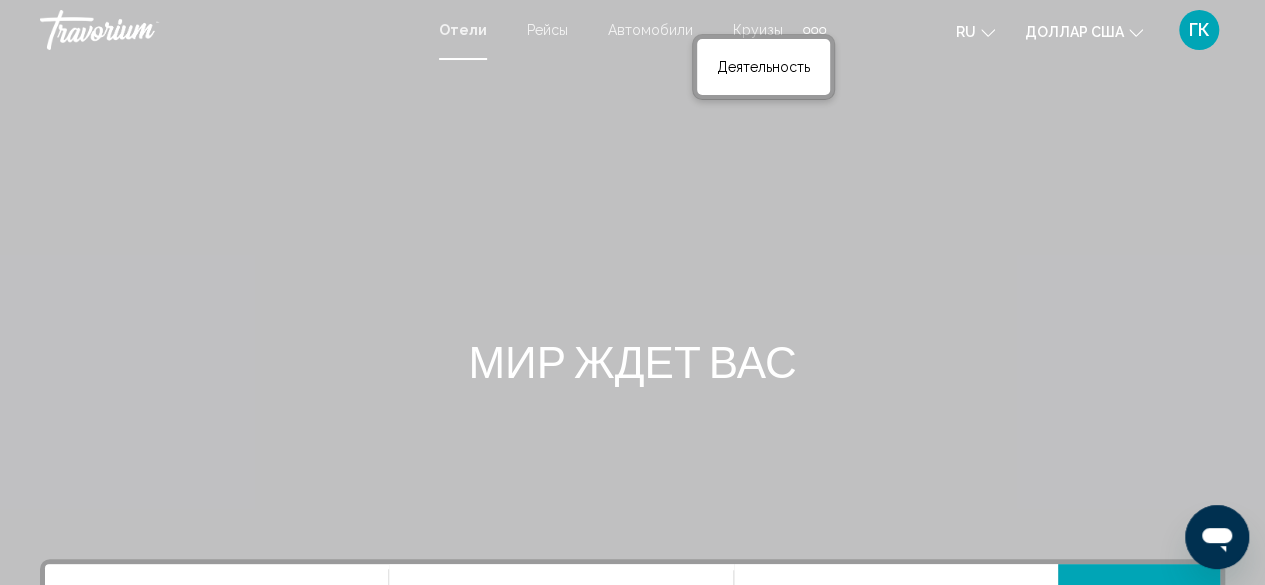 click at bounding box center [632, 300] 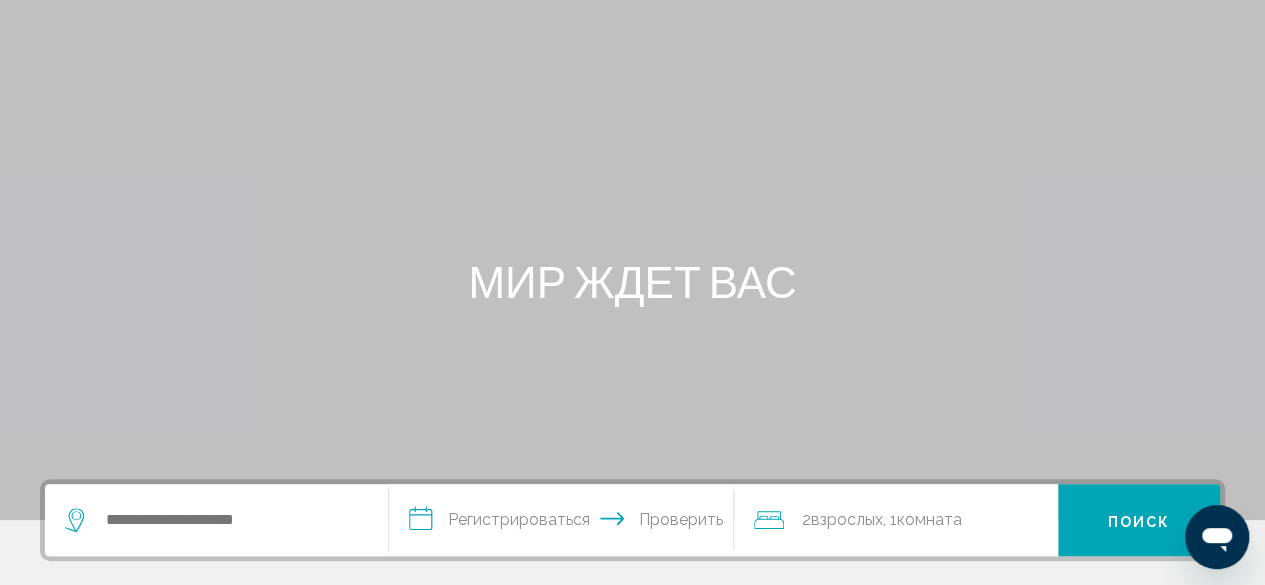 scroll, scrollTop: 133, scrollLeft: 0, axis: vertical 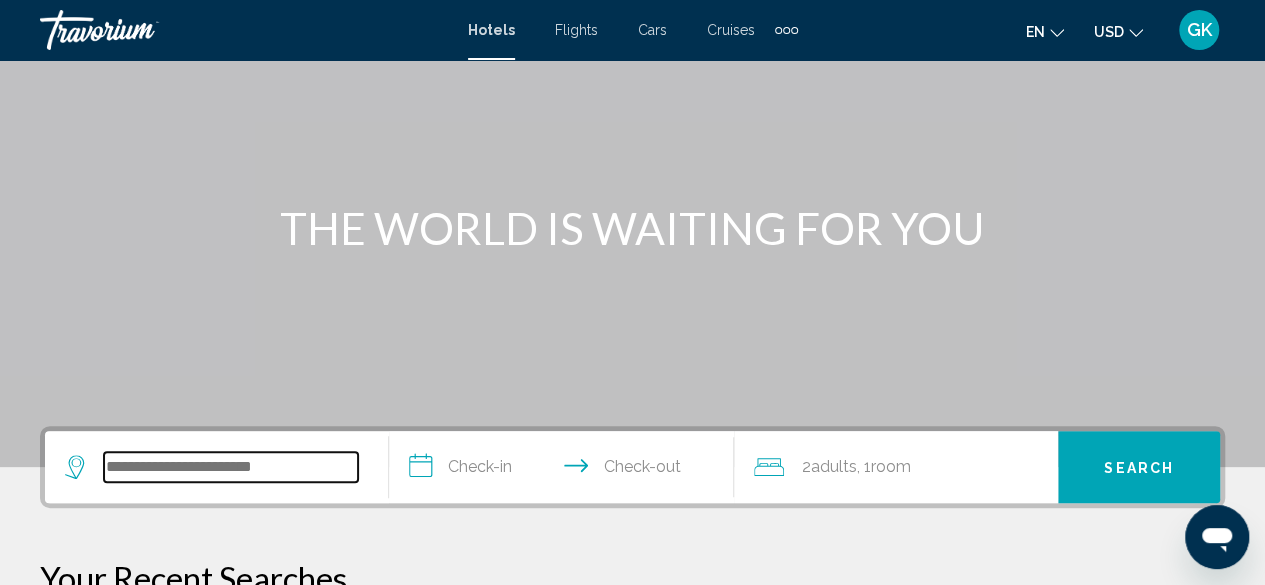 click at bounding box center (231, 467) 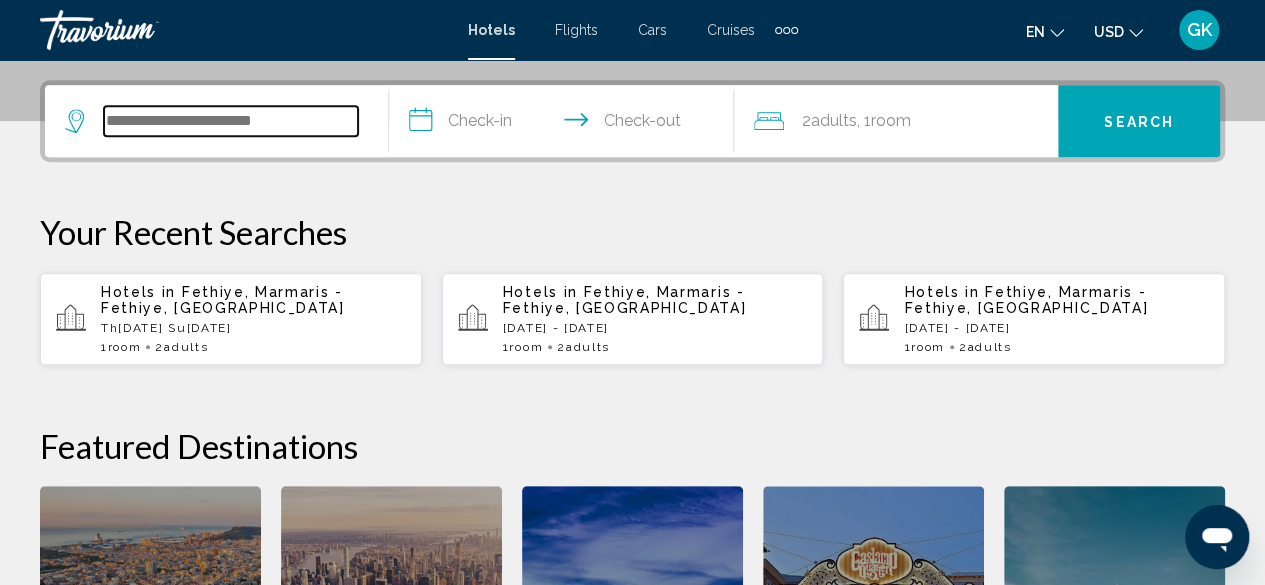 scroll, scrollTop: 494, scrollLeft: 0, axis: vertical 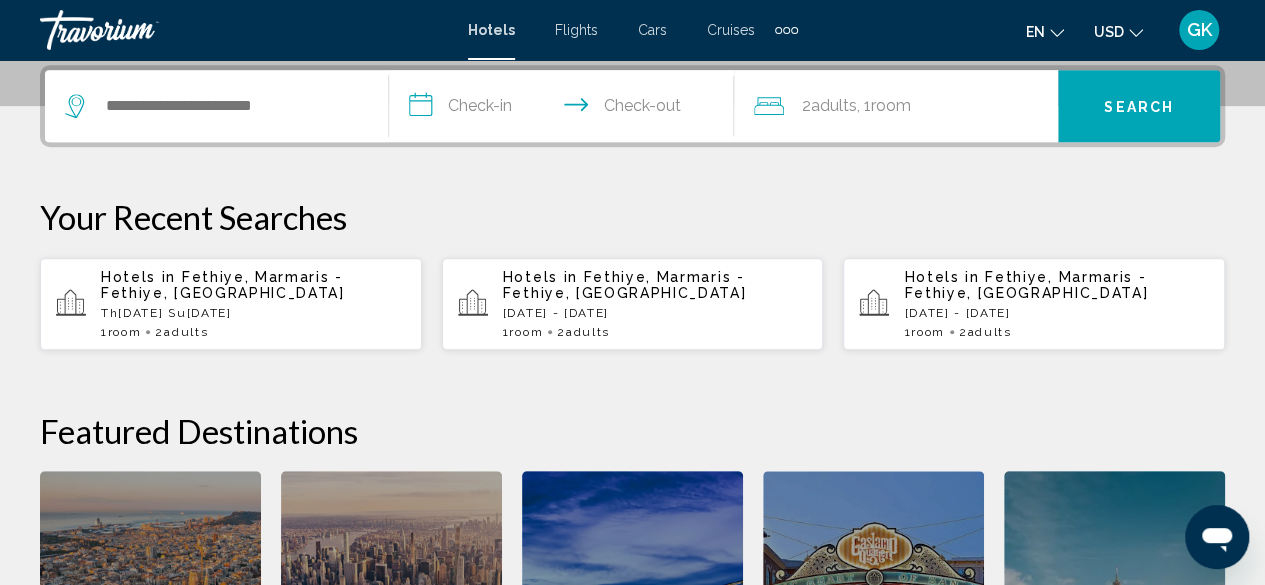 click on "Flights" at bounding box center (576, 30) 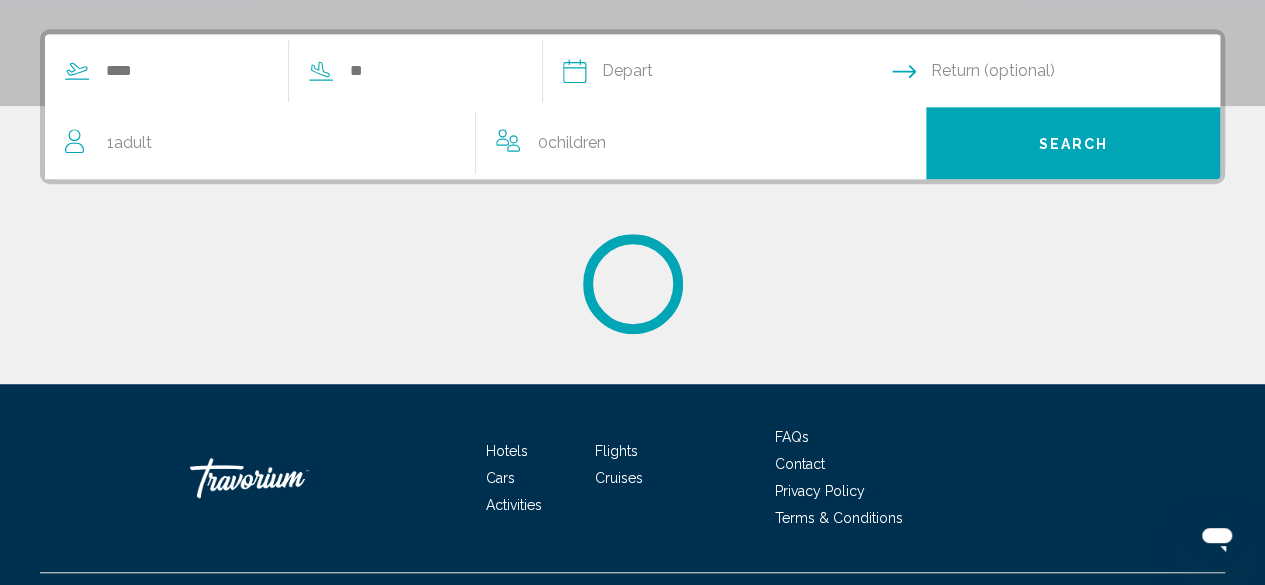 scroll, scrollTop: 0, scrollLeft: 0, axis: both 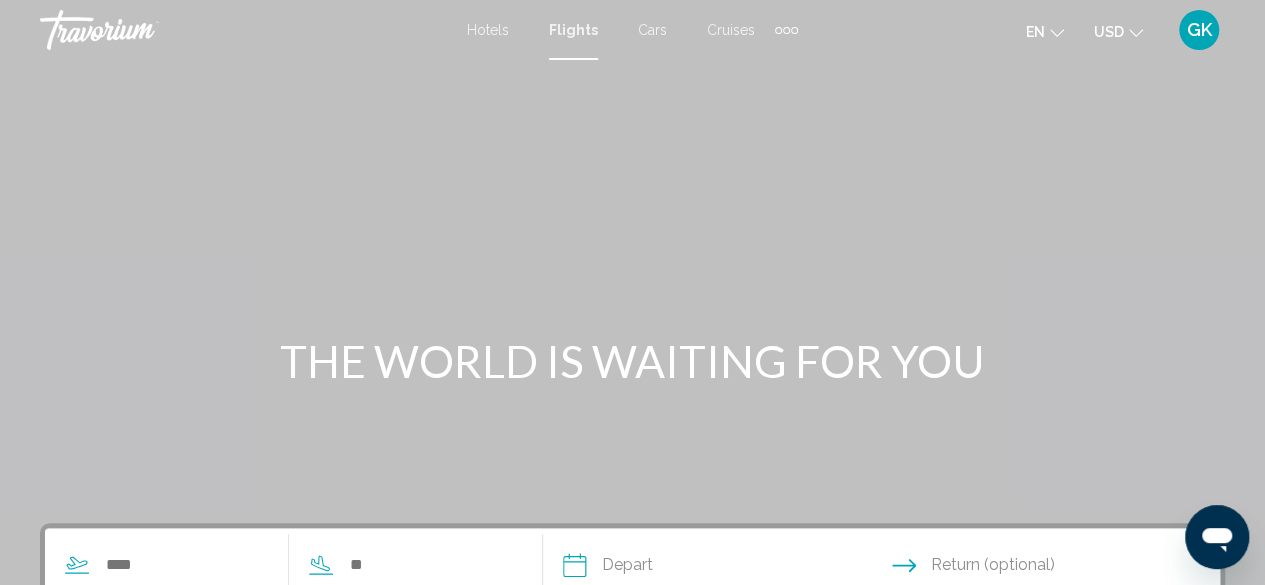 click at bounding box center [786, 30] 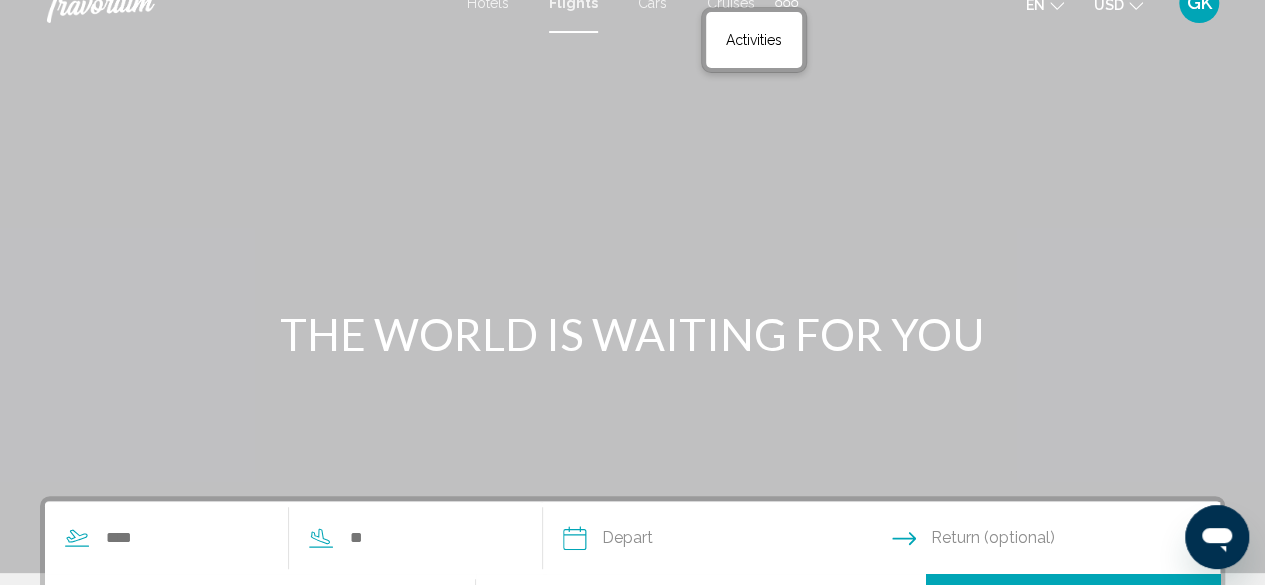 scroll, scrollTop: 40, scrollLeft: 0, axis: vertical 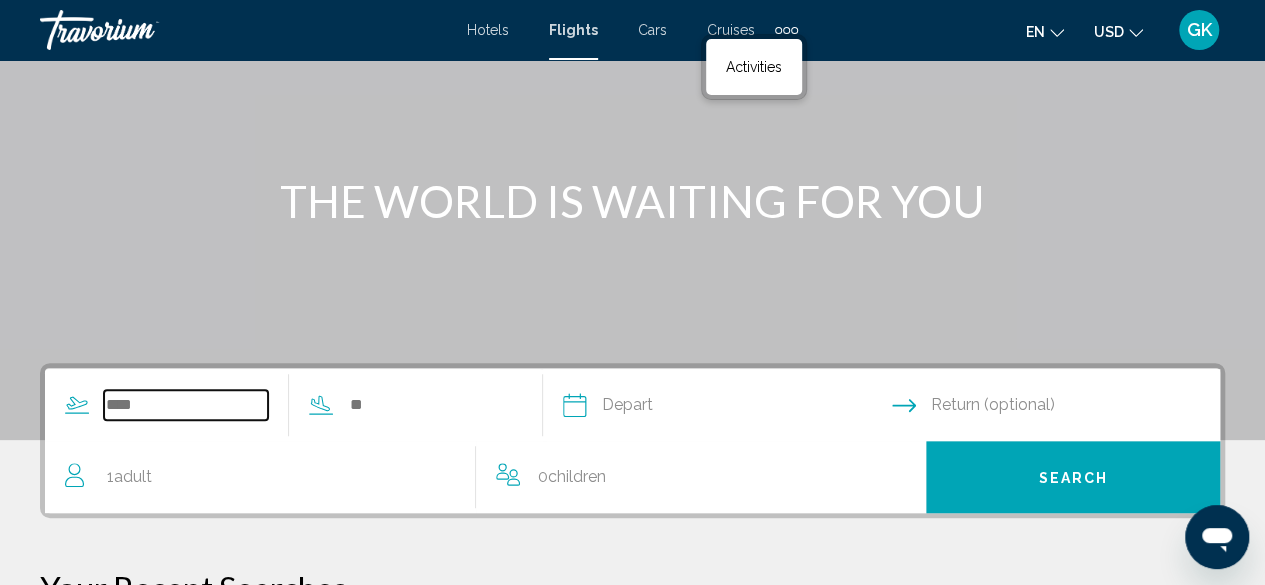 click at bounding box center (186, 405) 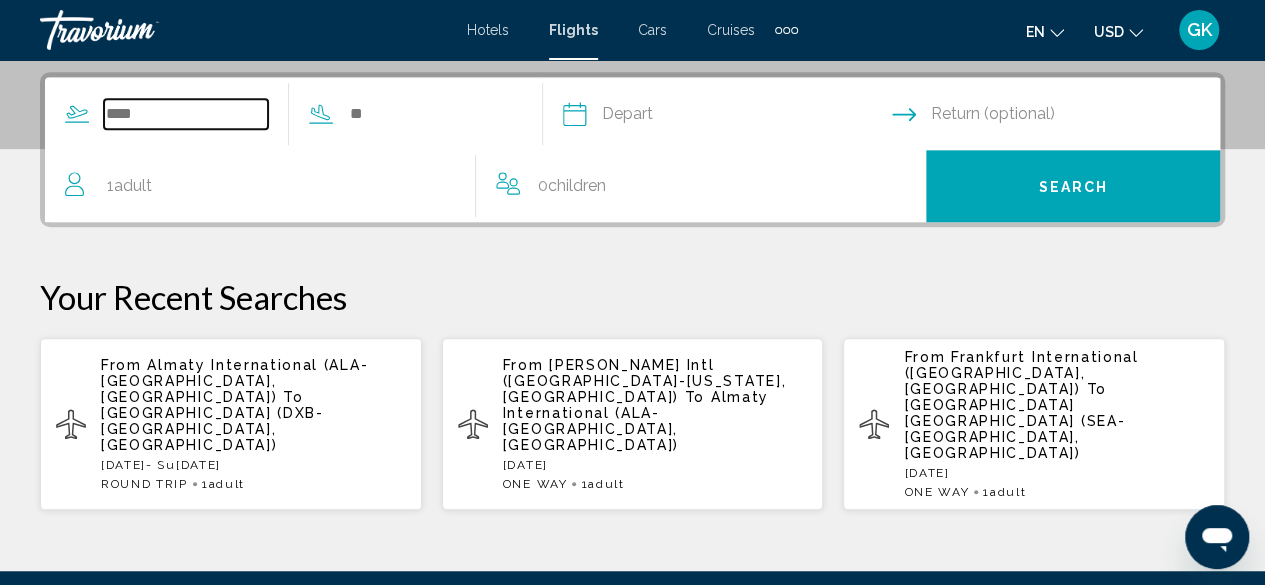 scroll, scrollTop: 458, scrollLeft: 0, axis: vertical 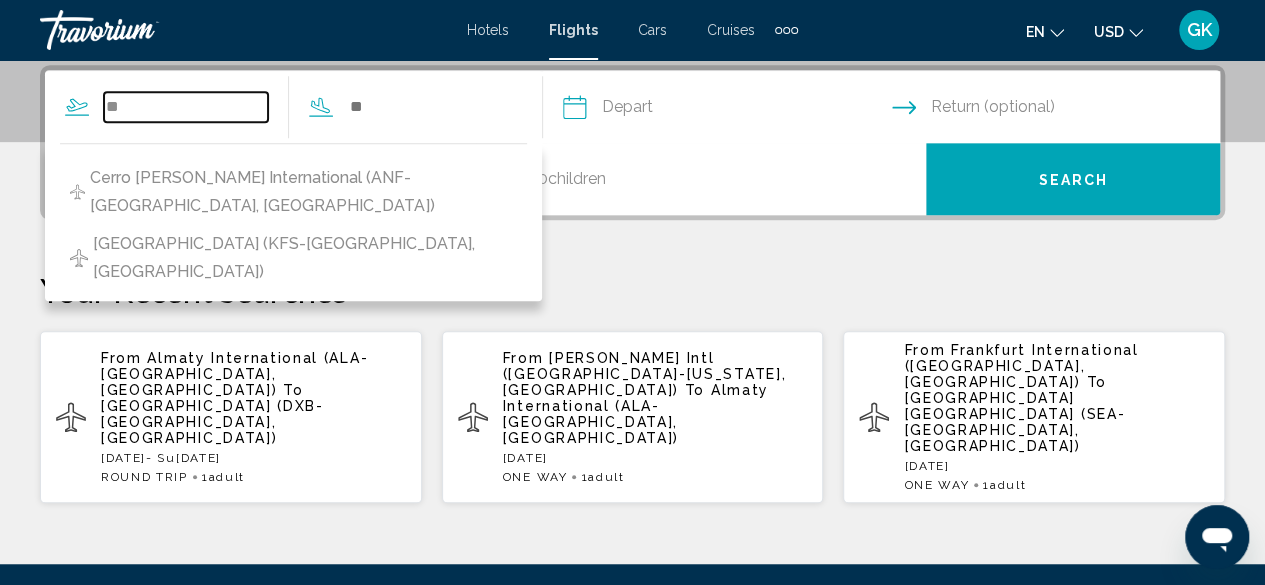 type on "*" 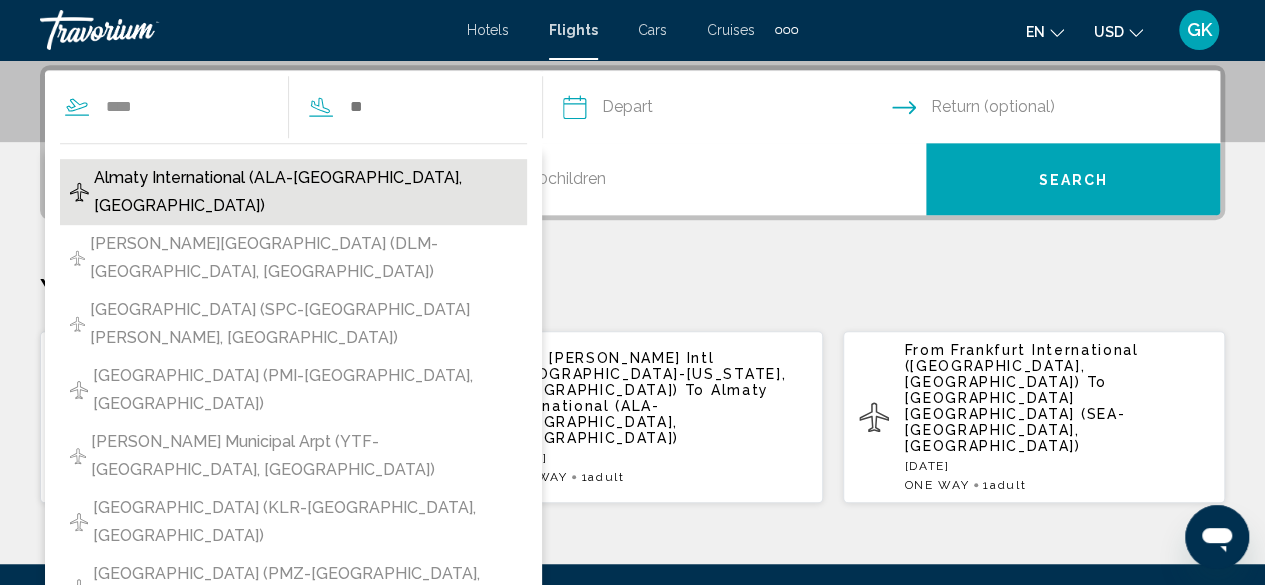 click on "Almaty International (ALA-[GEOGRAPHIC_DATA], [GEOGRAPHIC_DATA])" at bounding box center (305, 192) 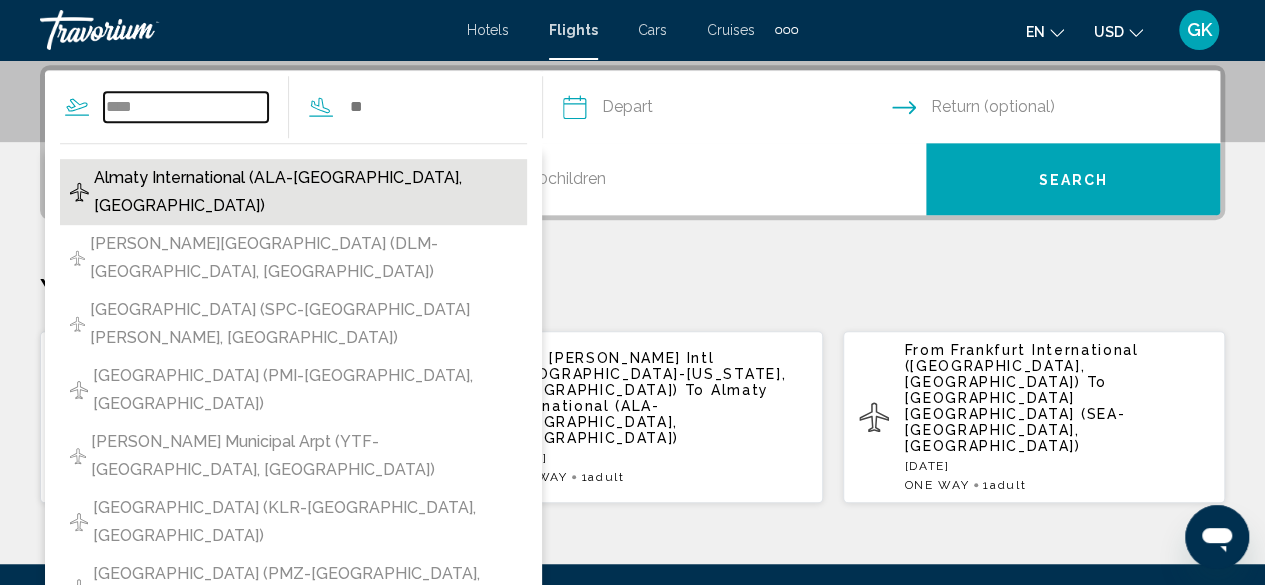 type on "**********" 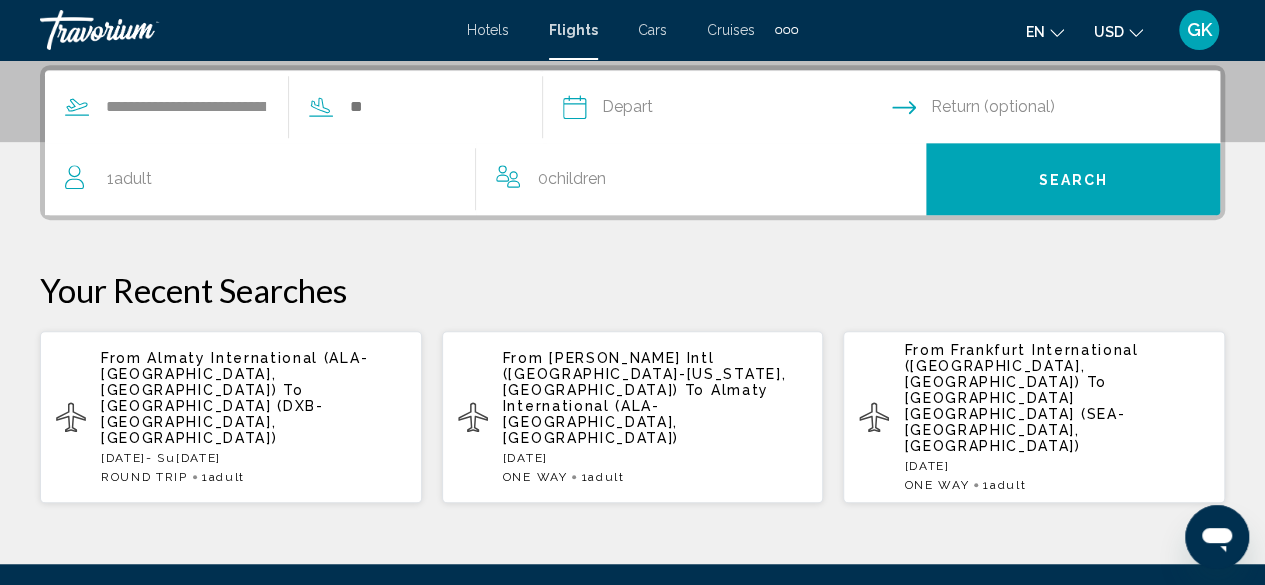 click on "**********" at bounding box center [278, 107] 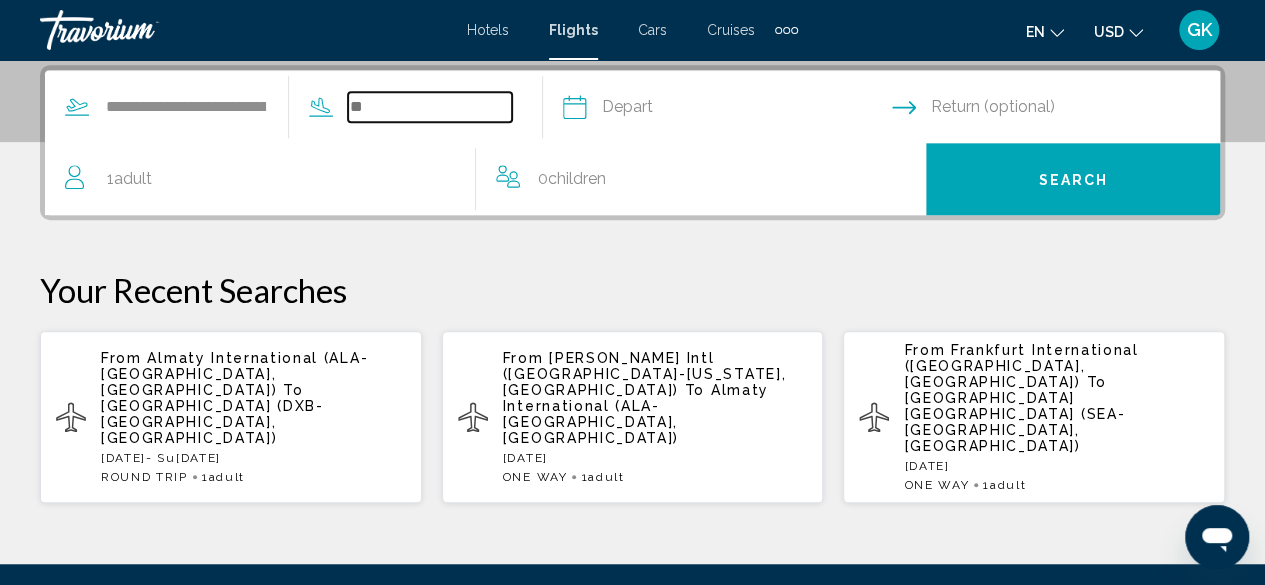 click at bounding box center [430, 107] 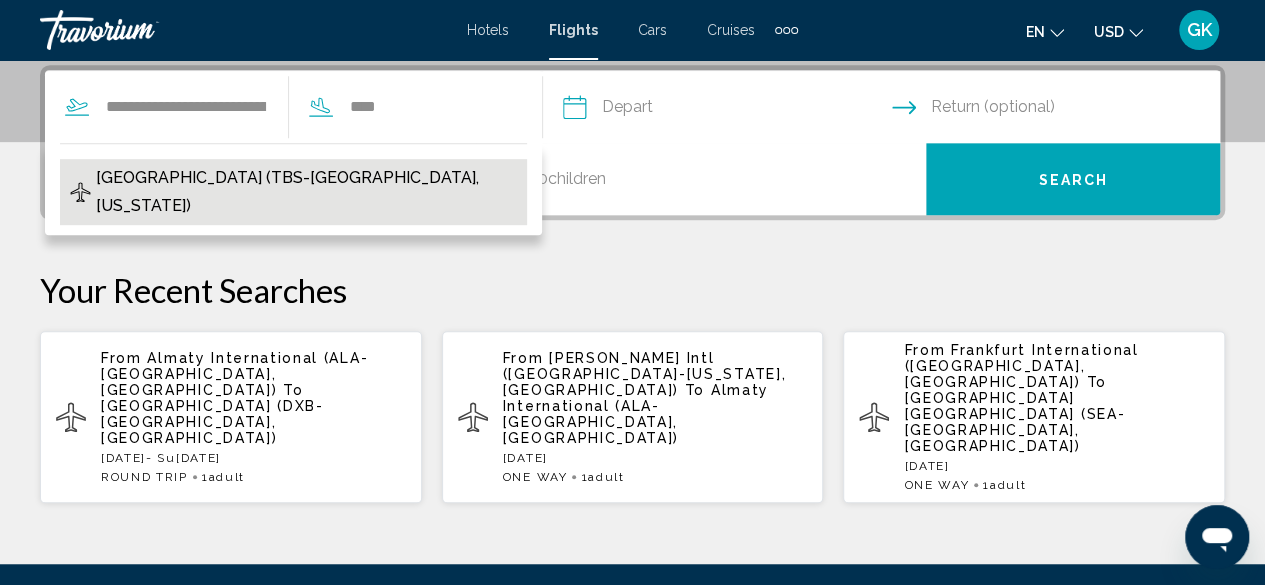 click on "[GEOGRAPHIC_DATA] (TBS-[GEOGRAPHIC_DATA], [US_STATE])" at bounding box center (306, 192) 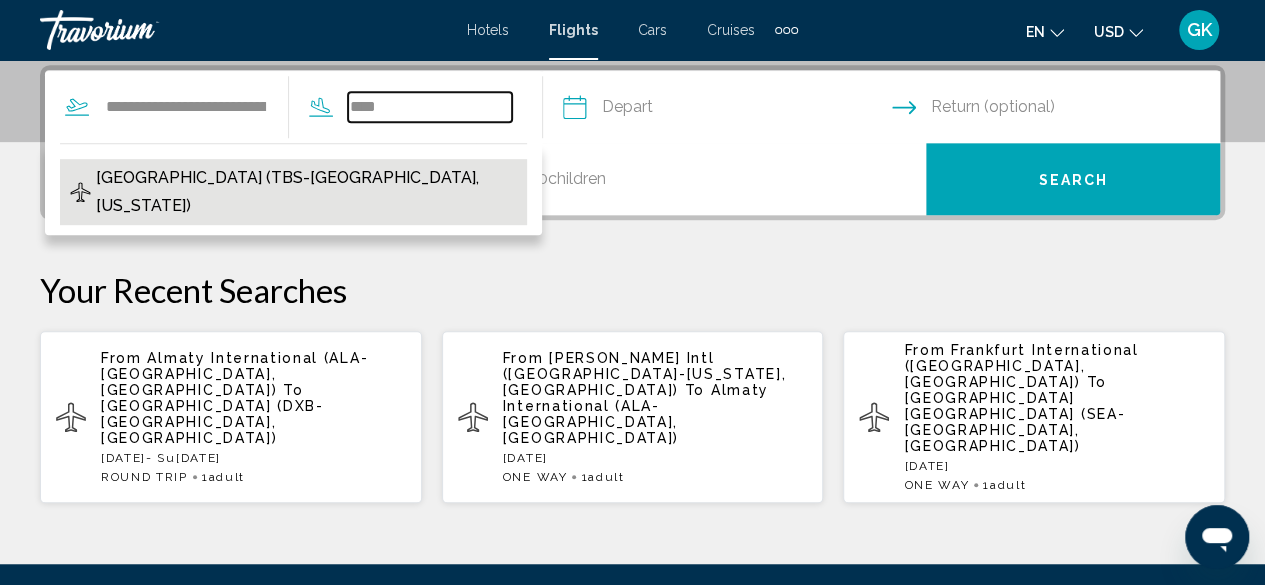 type on "**********" 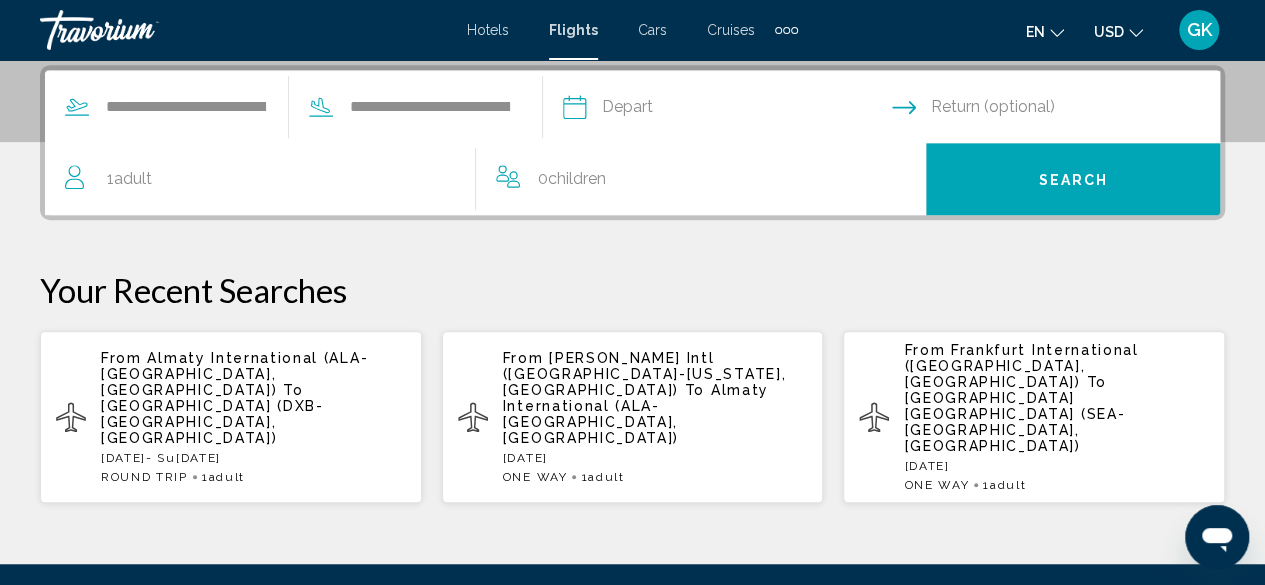 click at bounding box center (726, 110) 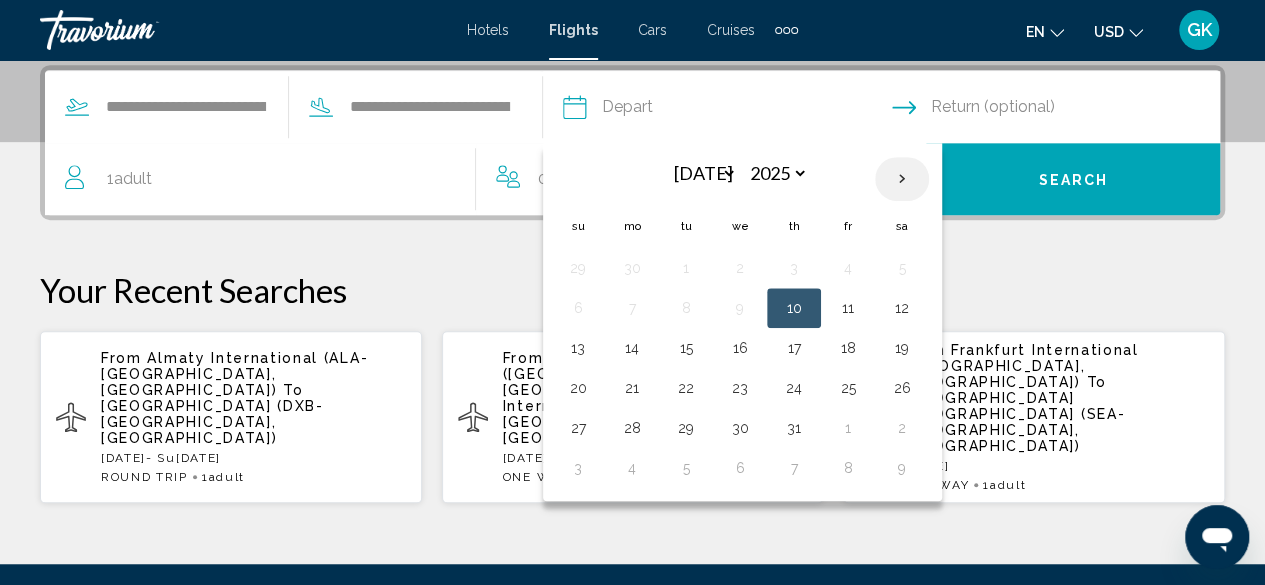 click at bounding box center (902, 179) 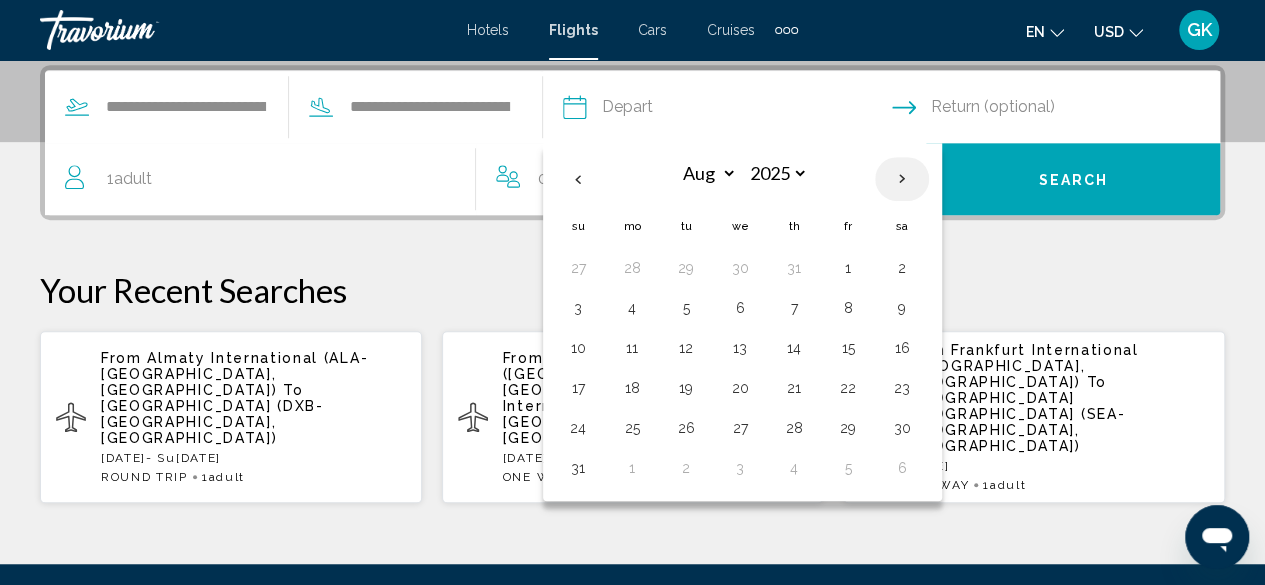 click at bounding box center (902, 179) 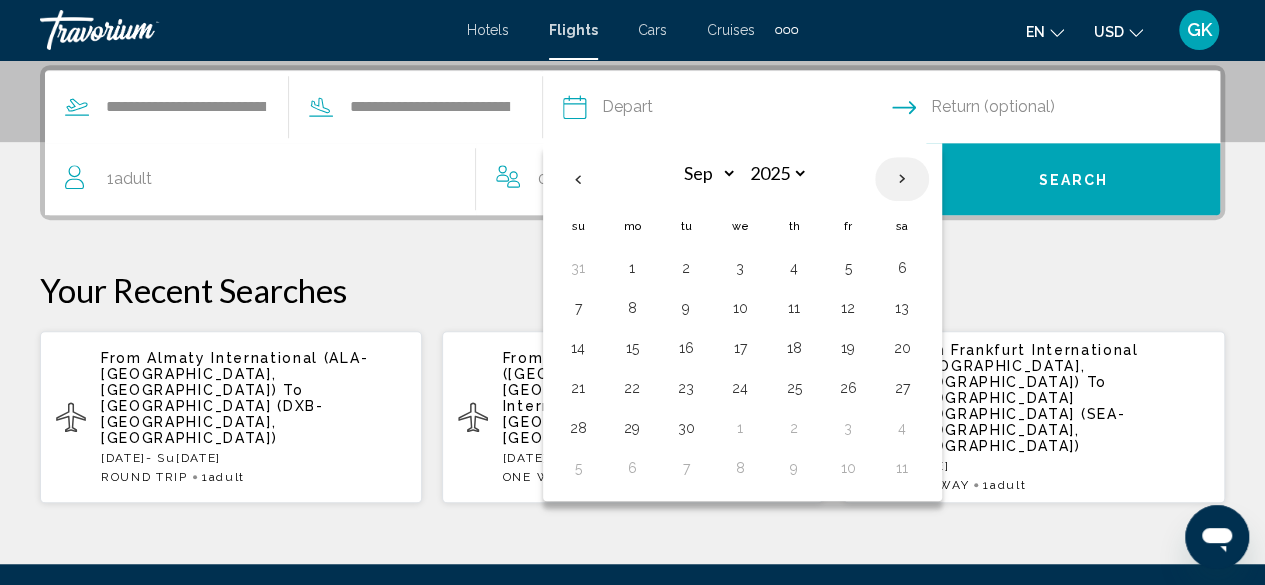click at bounding box center (902, 179) 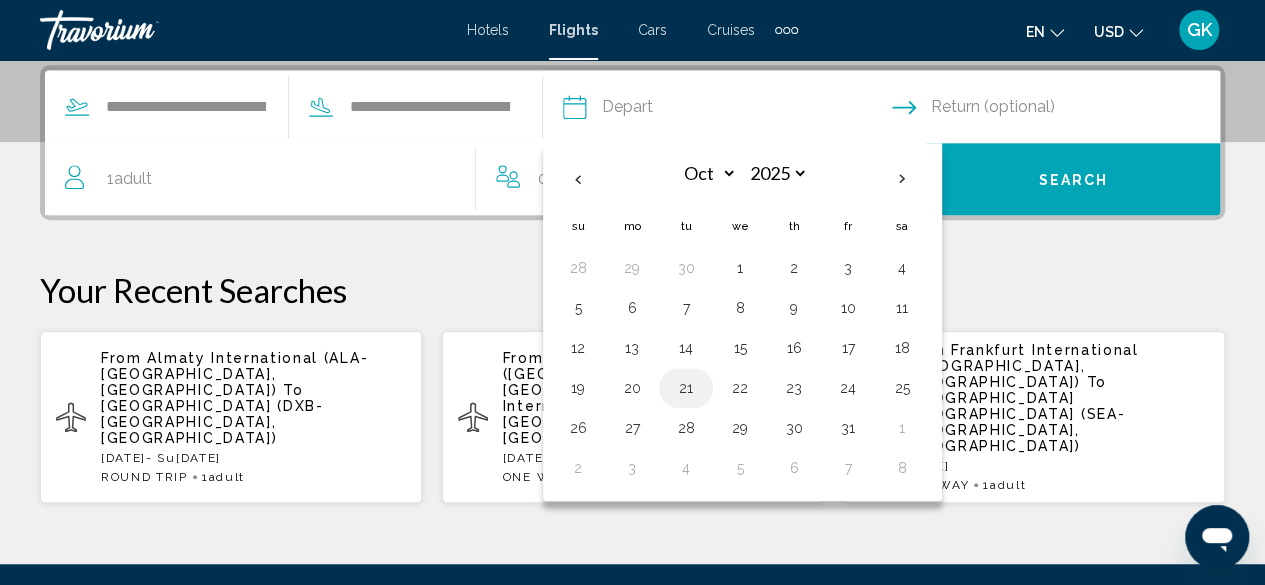 click on "21" at bounding box center [686, 388] 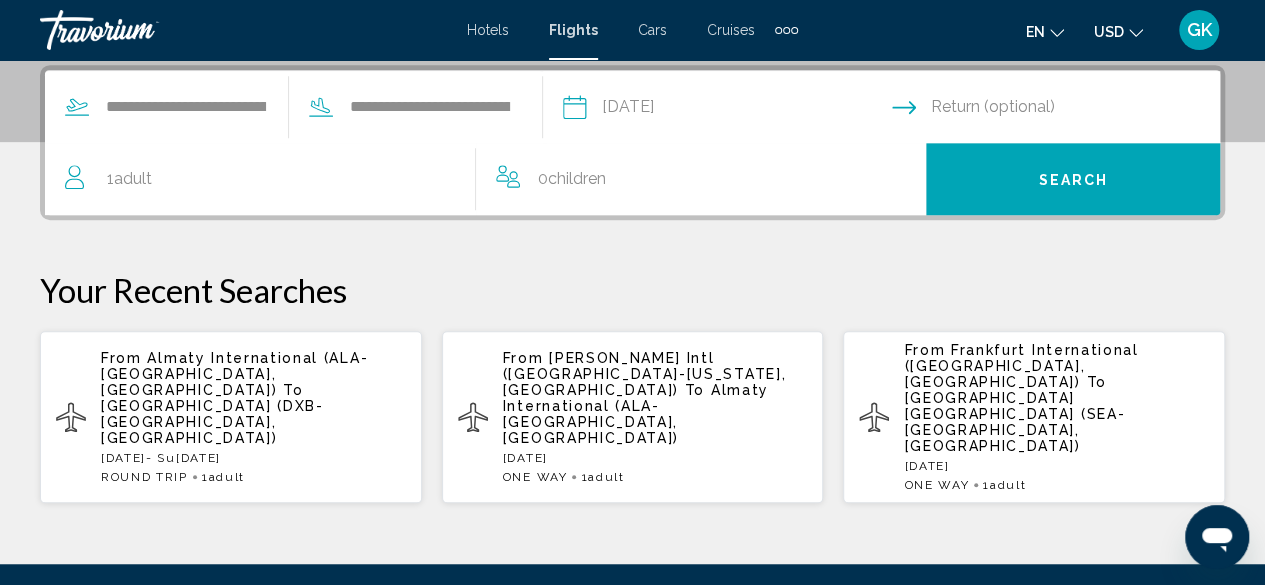 click at bounding box center (1060, 110) 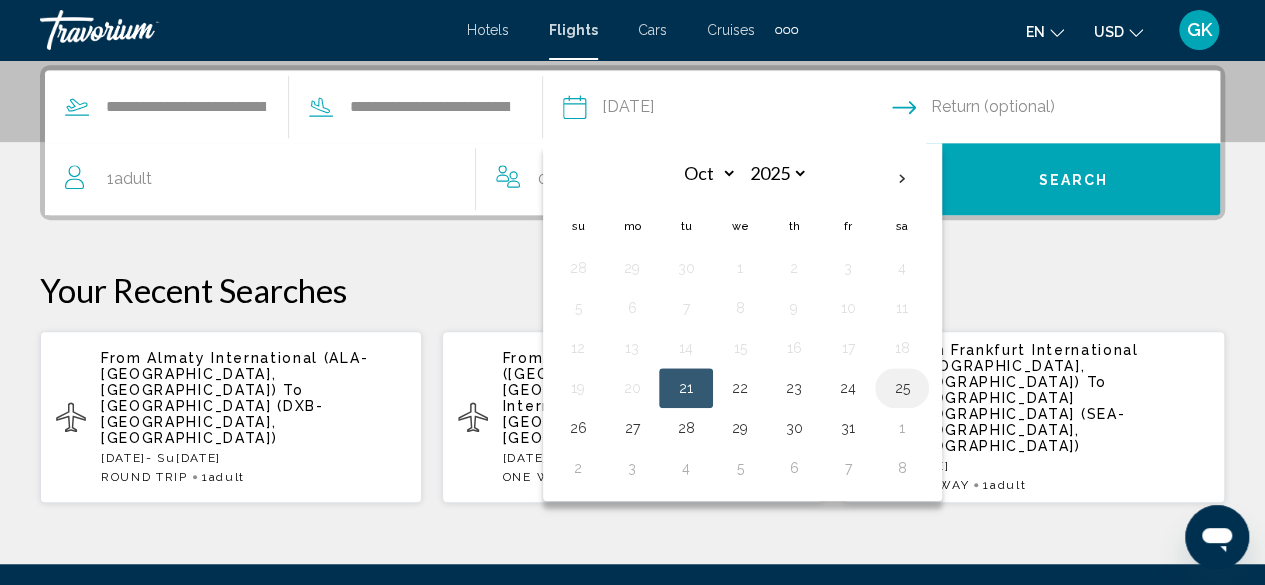 click on "25" at bounding box center (902, 388) 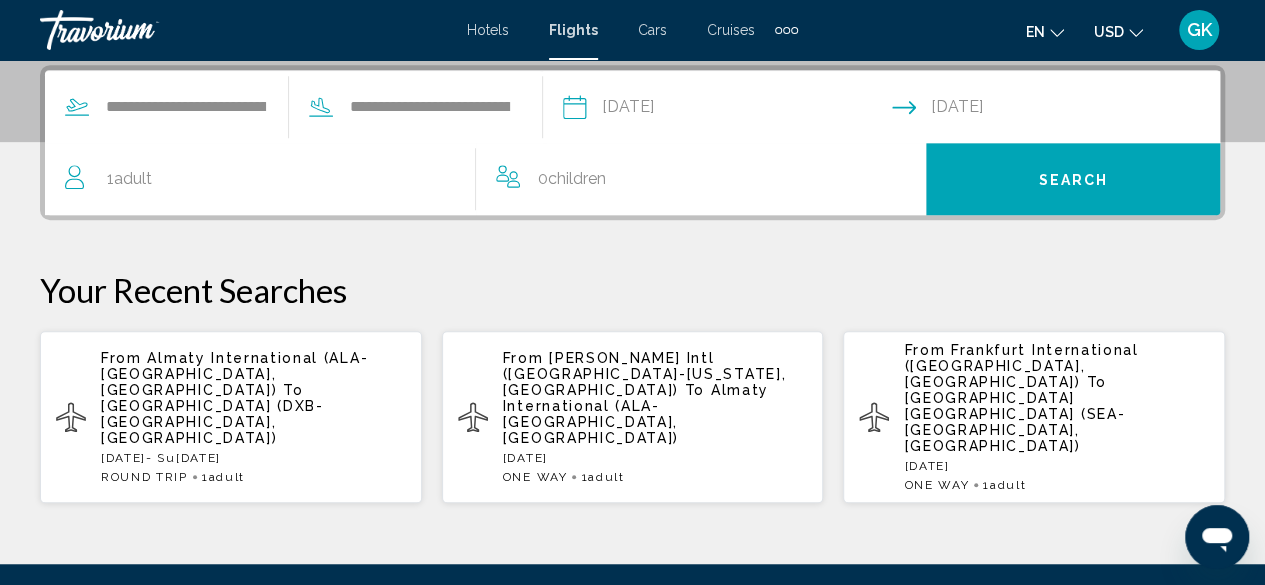 click on "Search" at bounding box center (1073, 180) 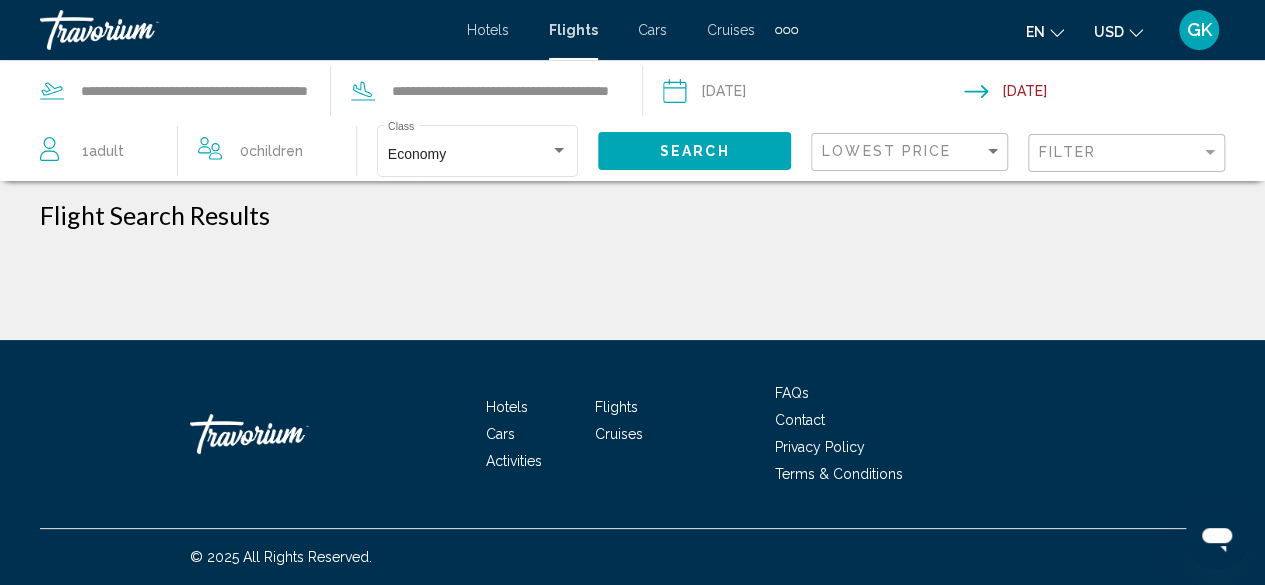 scroll, scrollTop: 0, scrollLeft: 0, axis: both 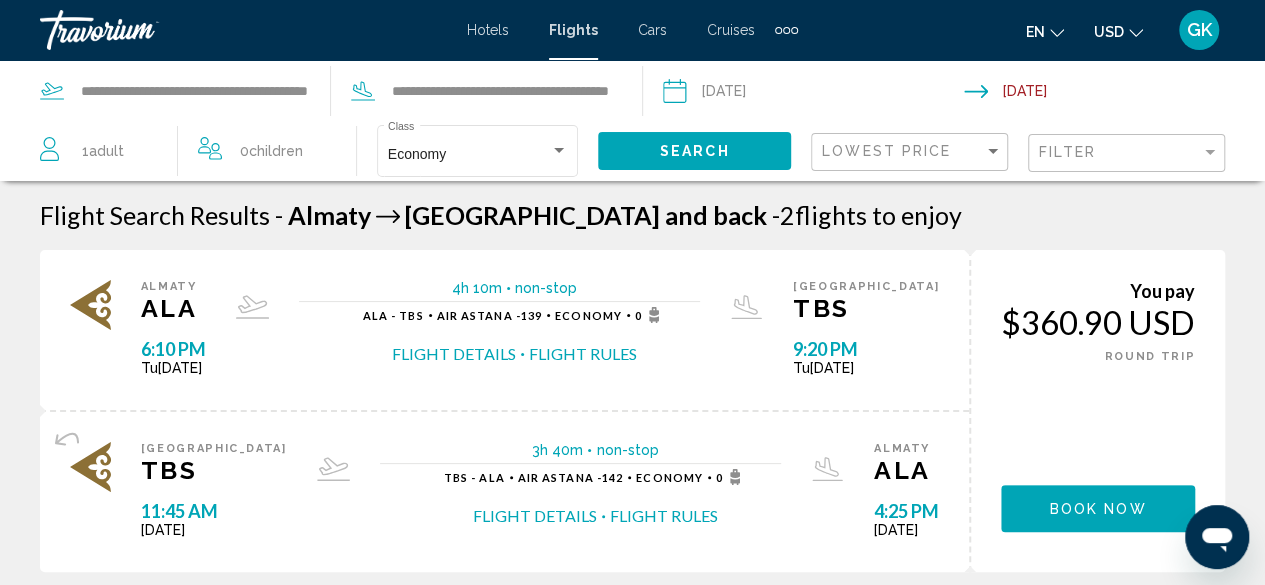 click at bounding box center [794, 30] 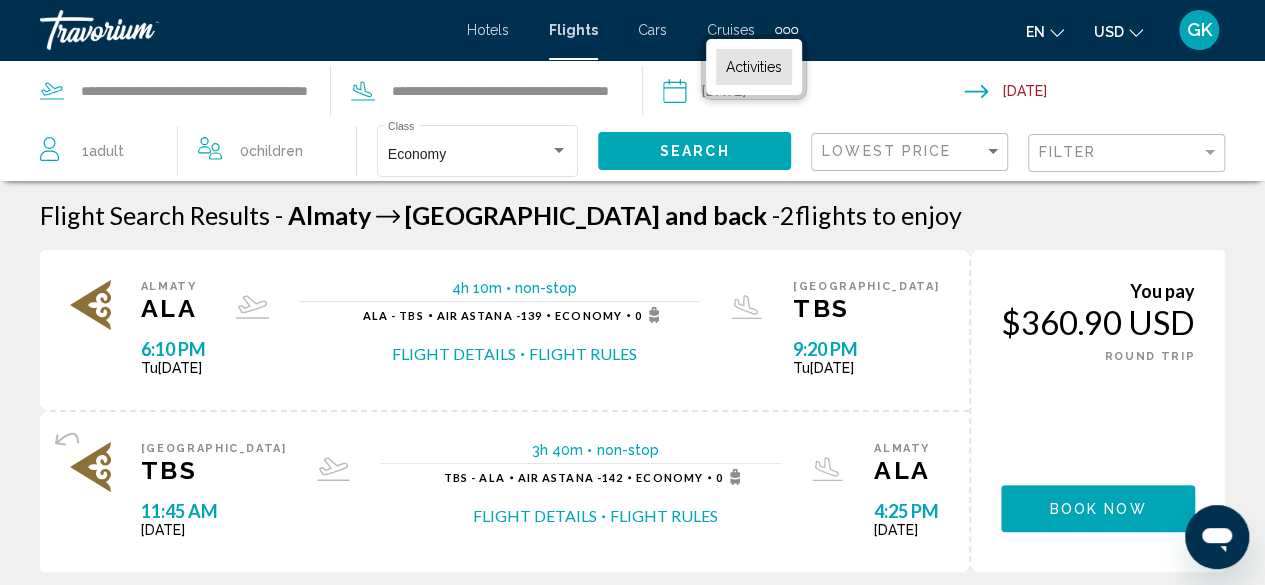 click on "Activities" at bounding box center (754, 67) 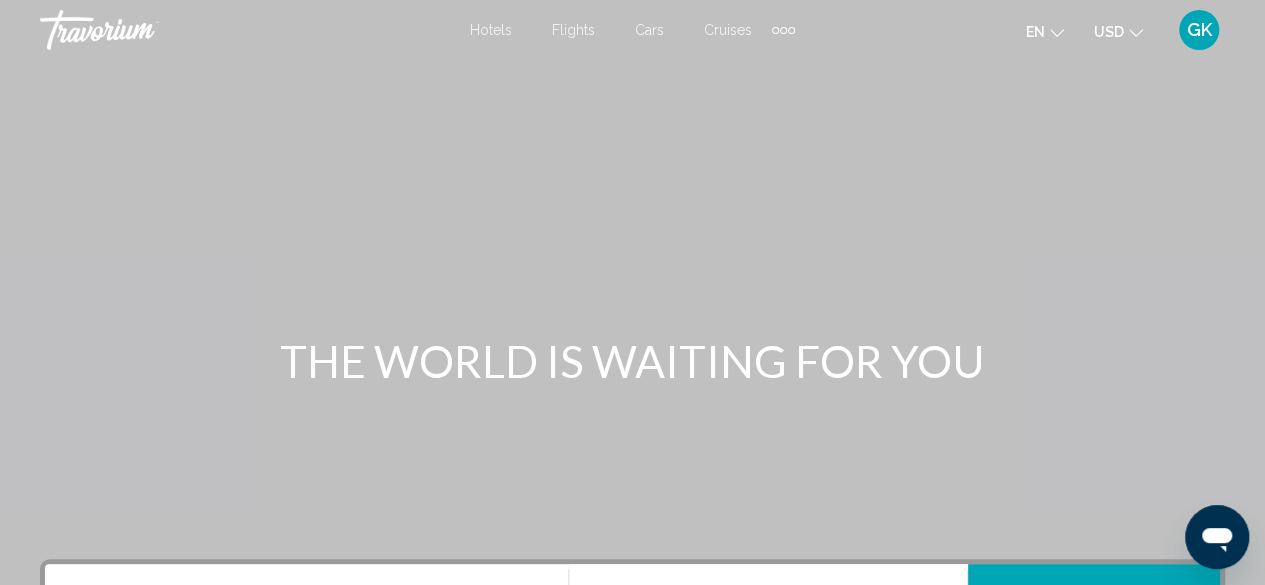 click on "Date  [DATE]  *** *** *** *** *** *** *** *** *** *** *** ***   2025  **** **** **** **** **** **** Su Mo Tu We Th Fr Sa 29 30 1 2 3 4 5 6 7 8 9 10 11 12 13 14 15 16 17 18 19 20 21 22 23 24 25 26 27 28 29 30 31 1 2 3 4 5 6 7 8 9 * * * * * * * * * ** ** ** ** ** ** ** ** ** ** ** ** ** ** ** ** ** ** ** ** ** ** ** ** ** ** ** ** ** ** ** ** ** ** ** ** ** ** ** ** ** ** ** ** ** ** ** ** ** ** ** ** ** ** ** ** ** ** ** ** ** ** ** ** ** Search Your Recent Searches
[GEOGRAPHIC_DATA], [GEOGRAPHIC_DATA], [GEOGRAPHIC_DATA]  Mo[DATE]
[GEOGRAPHIC_DATA], [GEOGRAPHIC_DATA]  Mo[DATE]" at bounding box center [632, 700] 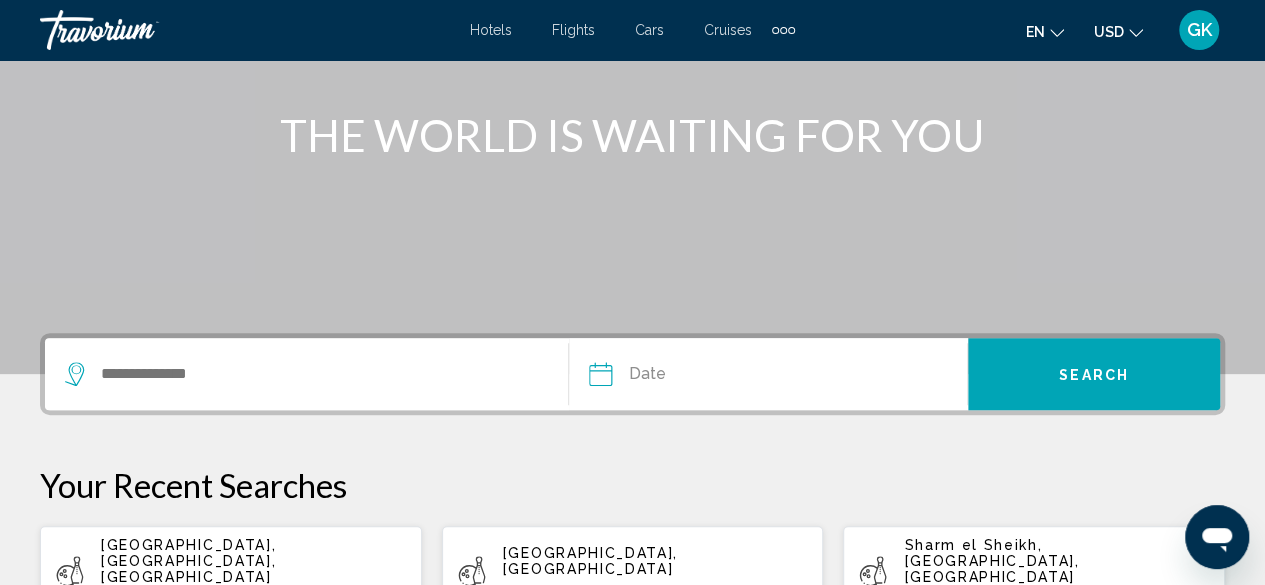scroll, scrollTop: 306, scrollLeft: 0, axis: vertical 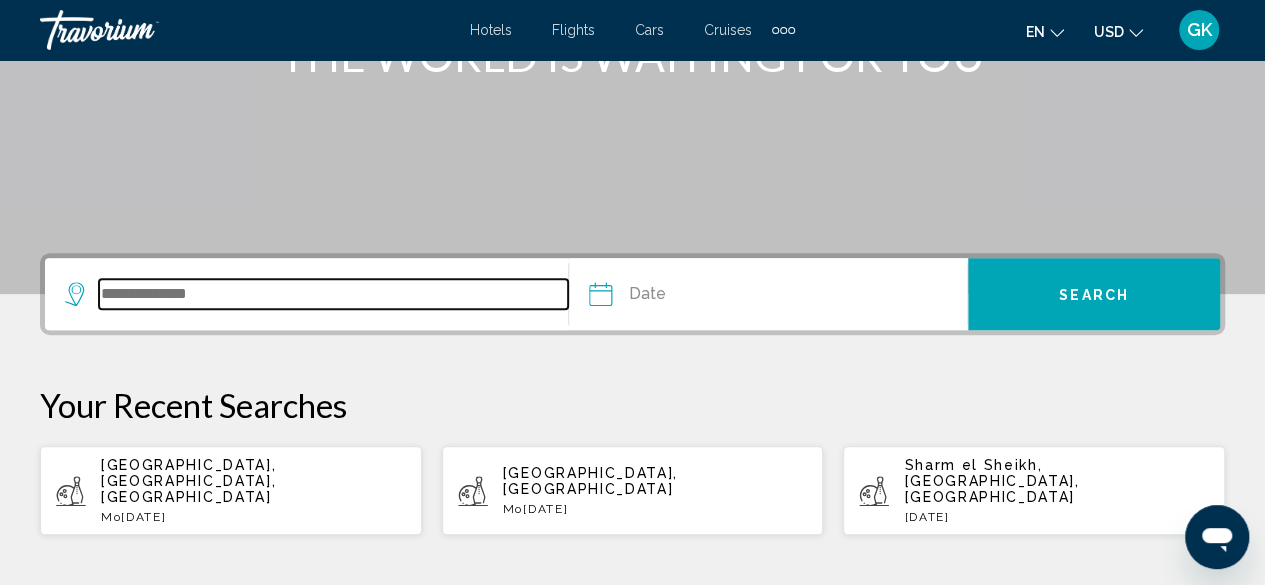 click at bounding box center [333, 294] 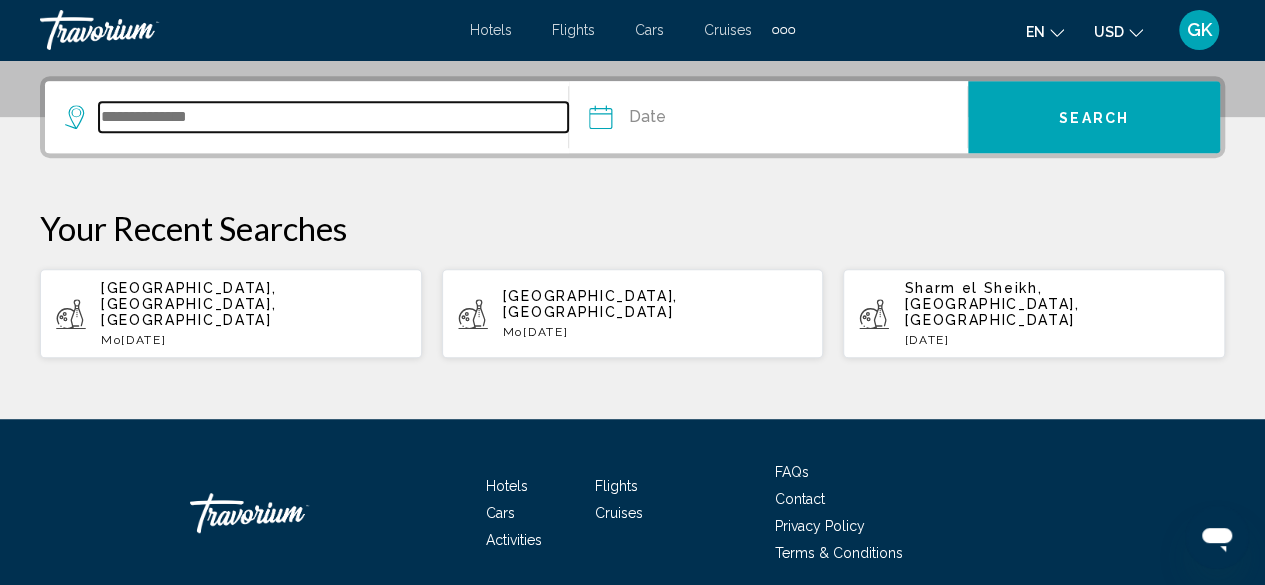 scroll, scrollTop: 494, scrollLeft: 0, axis: vertical 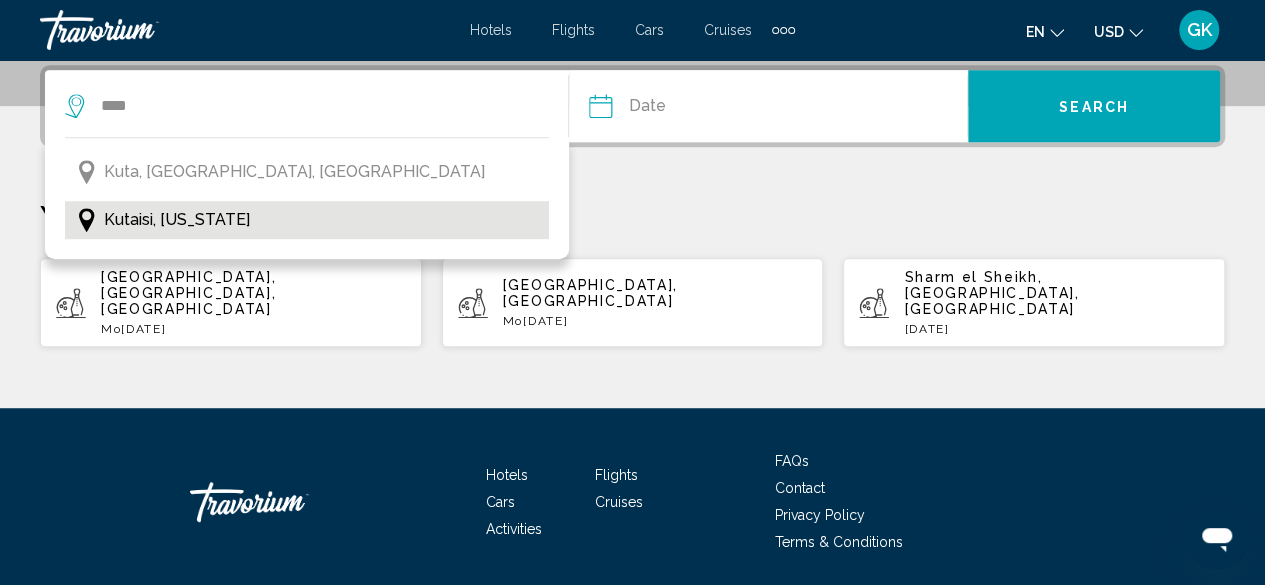 click on "Kutaisi, [US_STATE]" at bounding box center [177, 220] 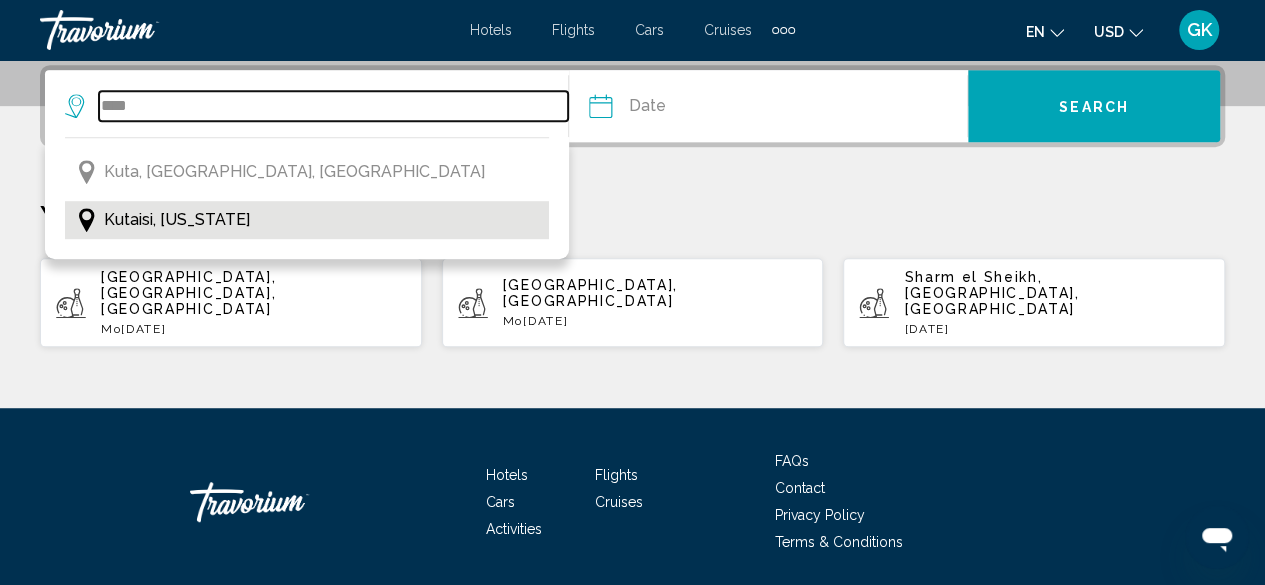 type on "**********" 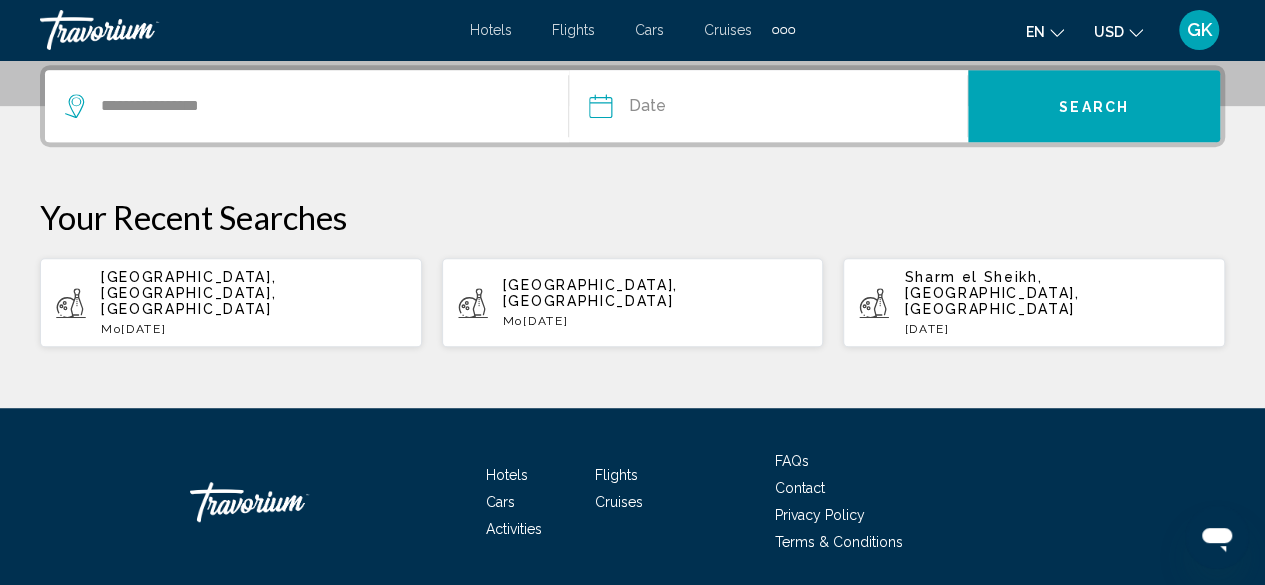 click at bounding box center (682, 109) 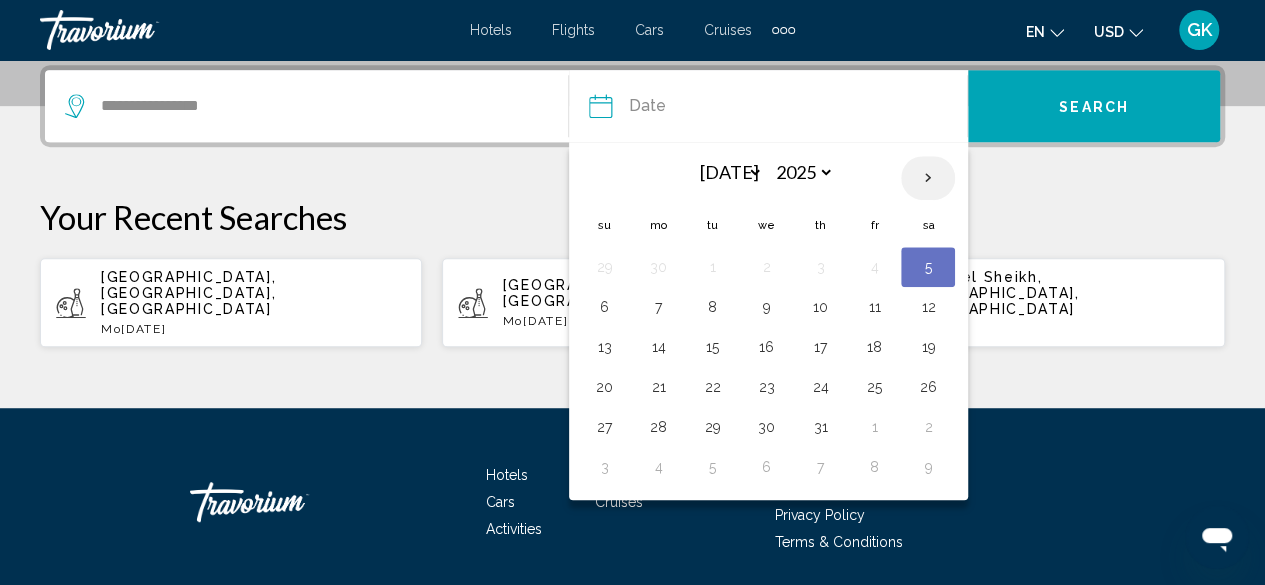 click at bounding box center [928, 178] 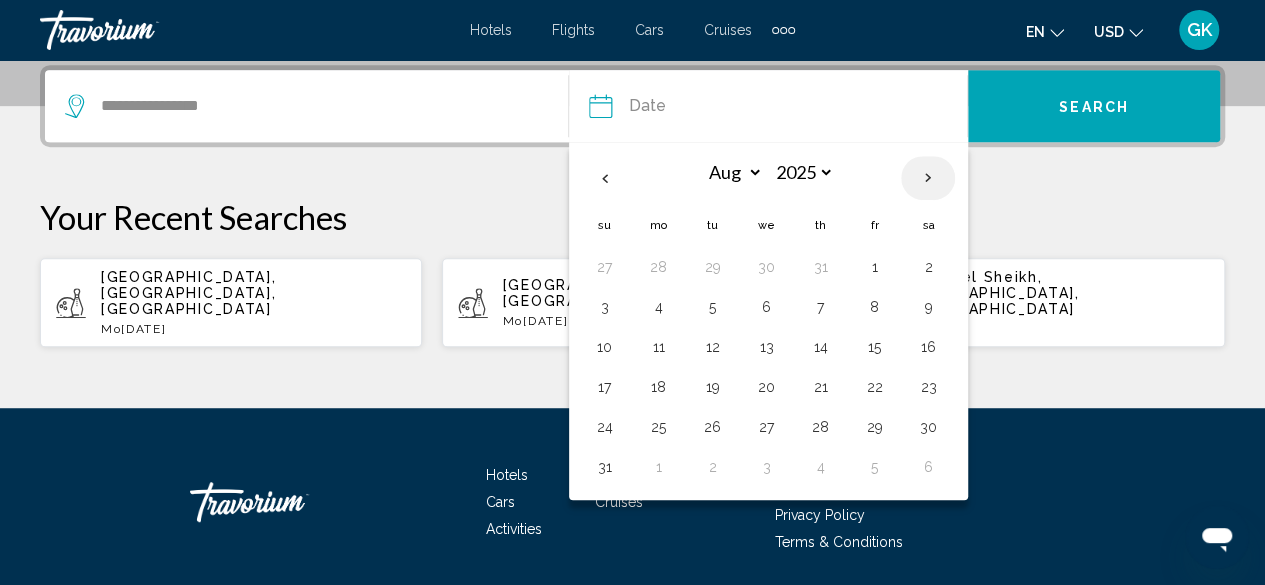 click at bounding box center [928, 178] 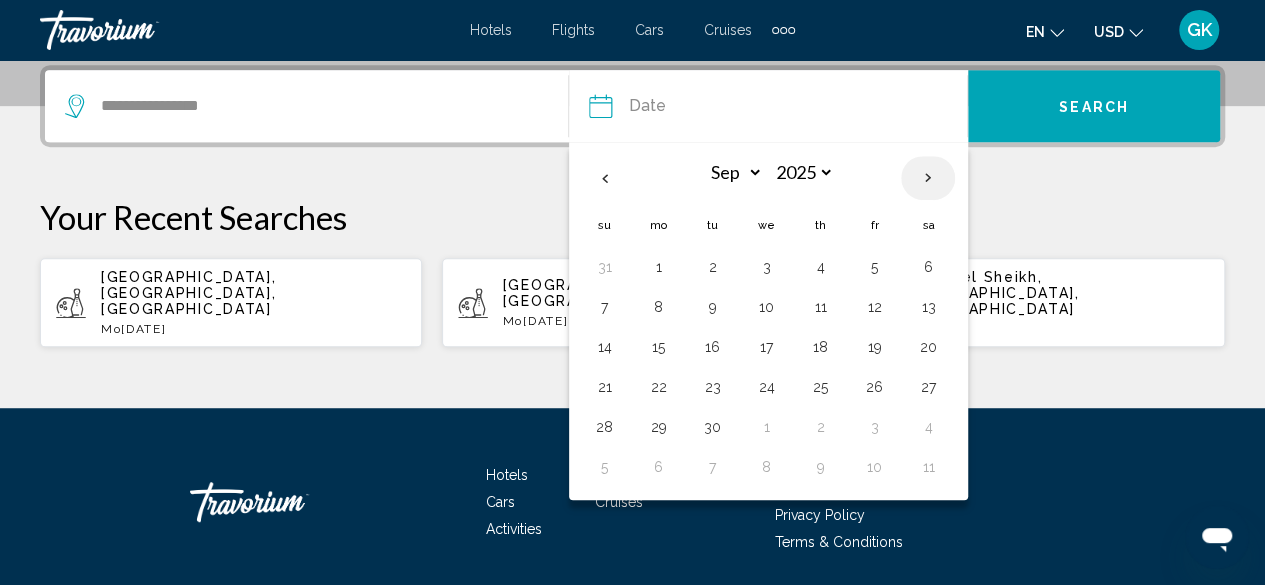 click at bounding box center (928, 178) 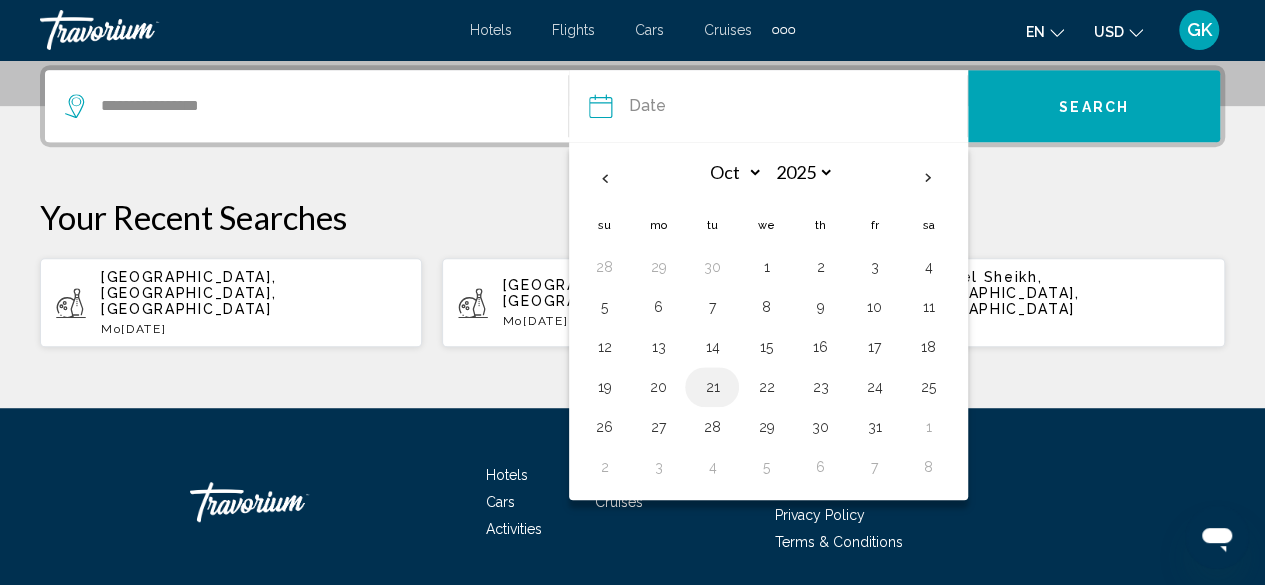 click on "21" at bounding box center (712, 387) 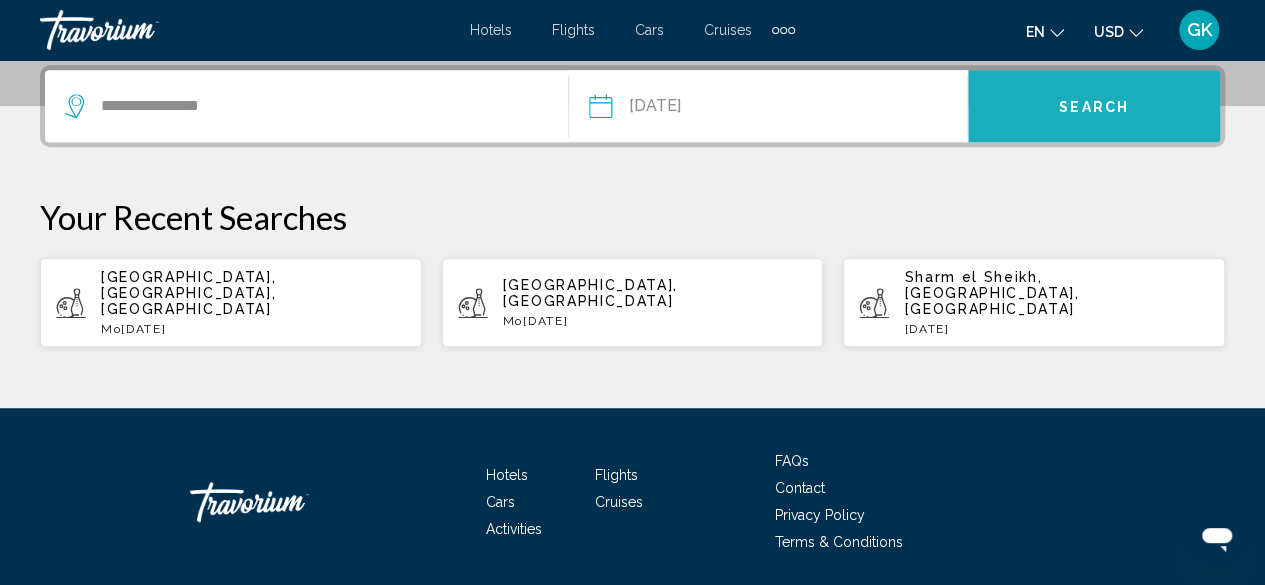 click on "Search" at bounding box center [1094, 106] 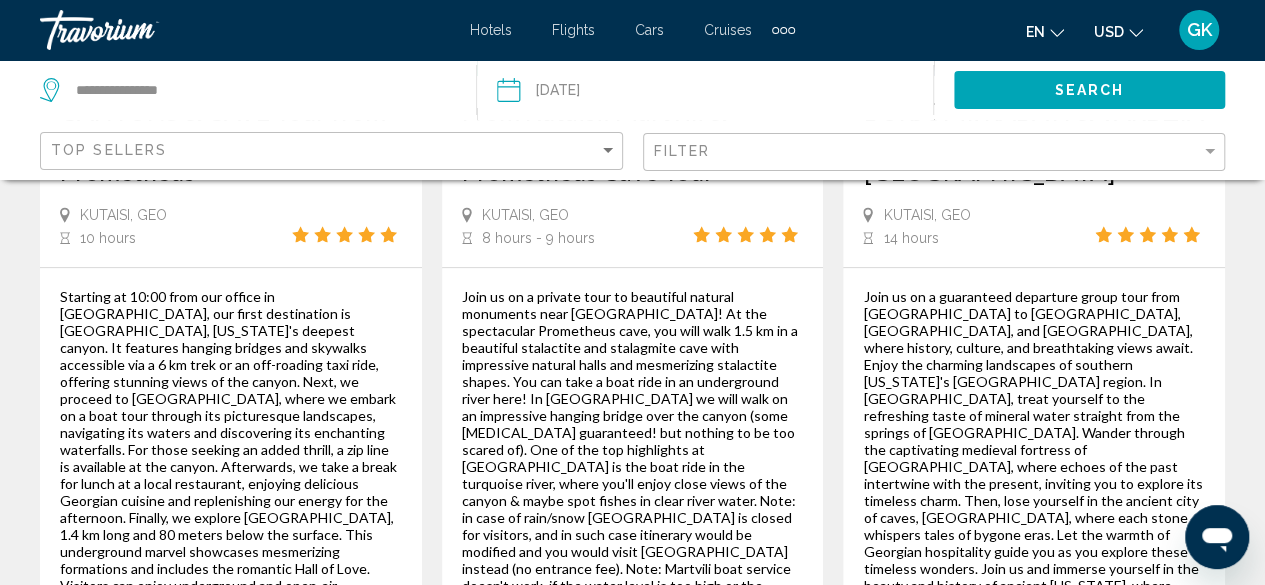 scroll, scrollTop: 0, scrollLeft: 0, axis: both 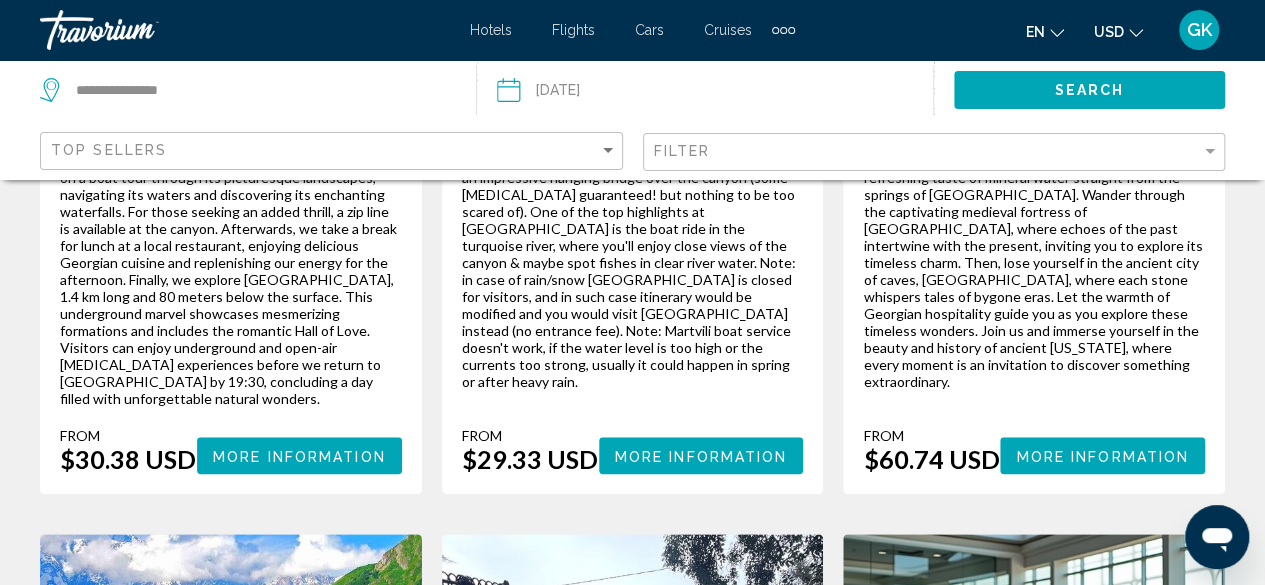 click on "More Information" at bounding box center [299, 455] 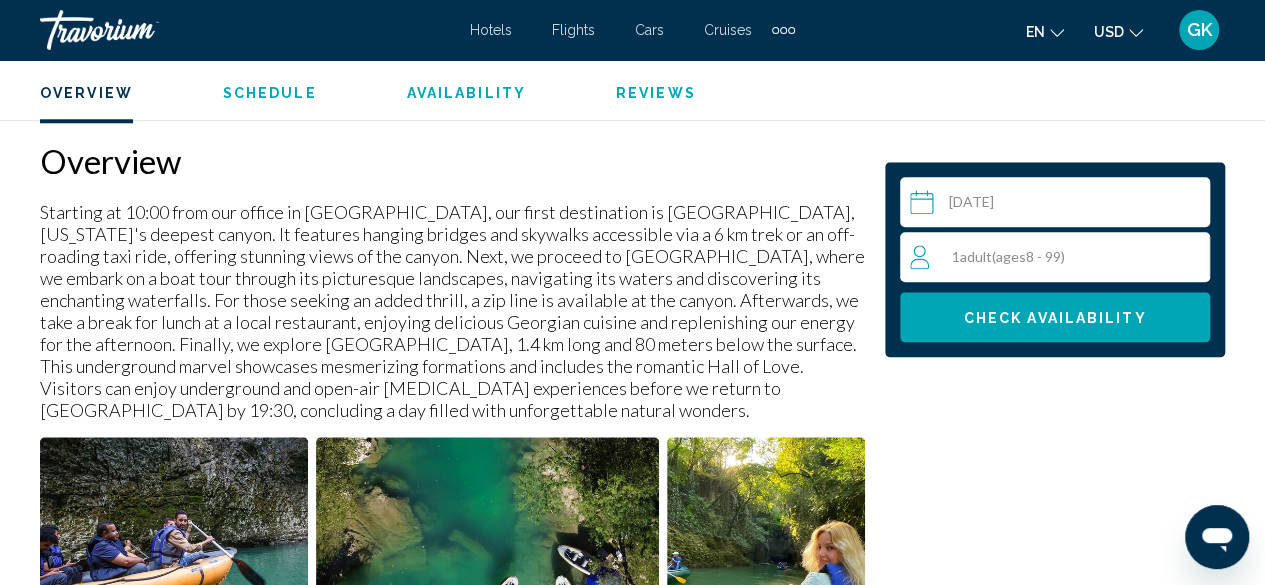 scroll, scrollTop: 989, scrollLeft: 0, axis: vertical 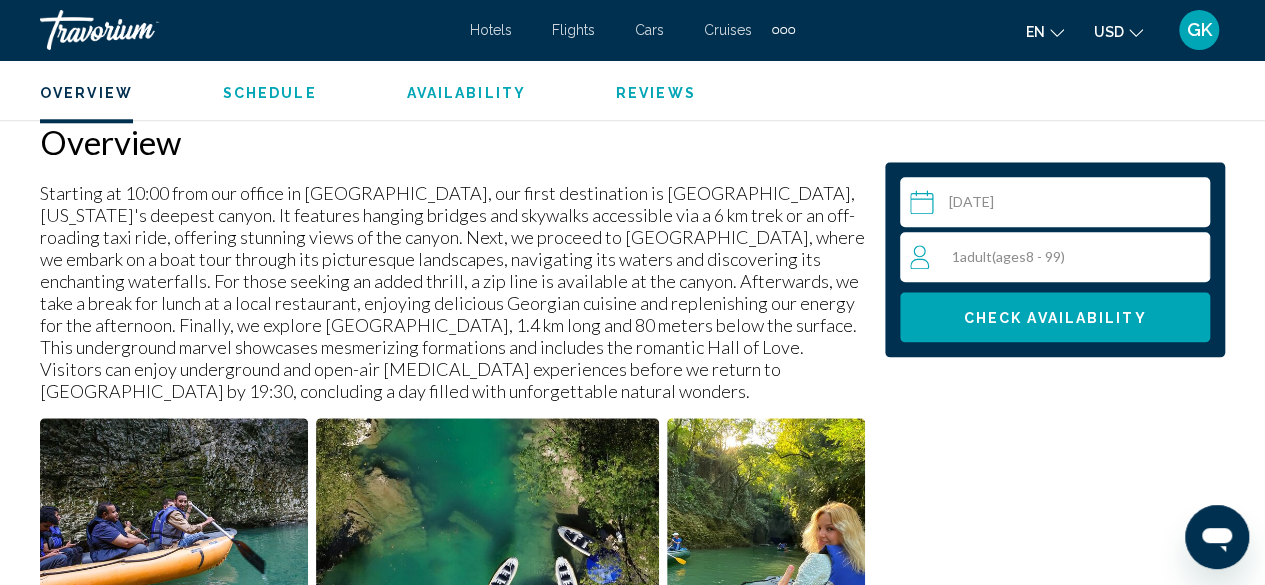 click on "ages" at bounding box center [1011, 256] 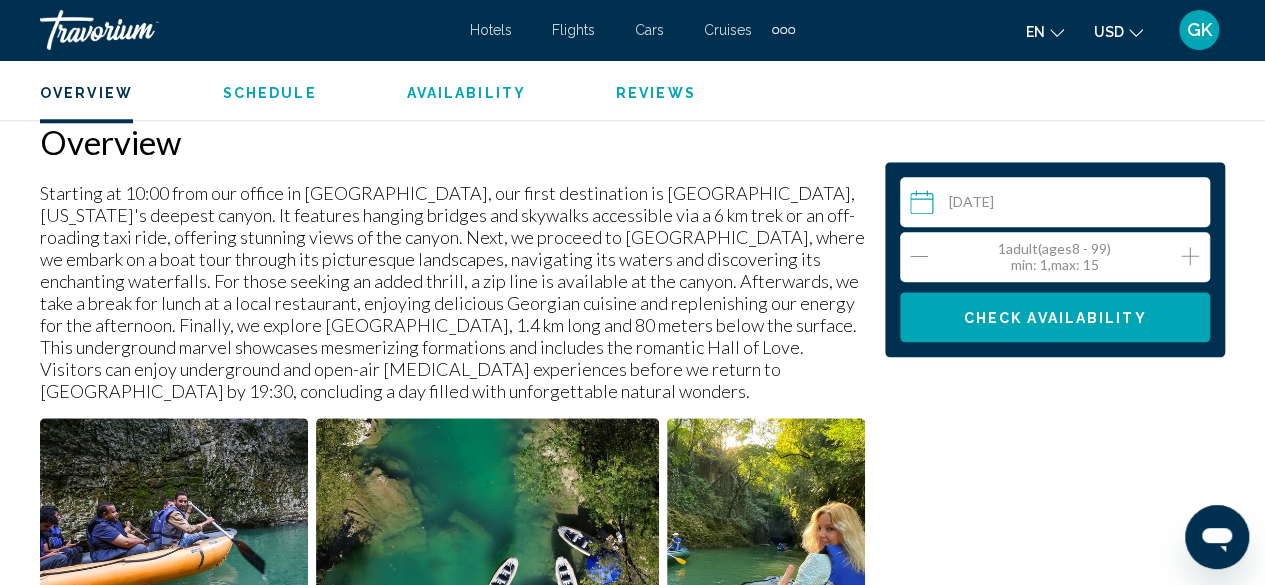 click 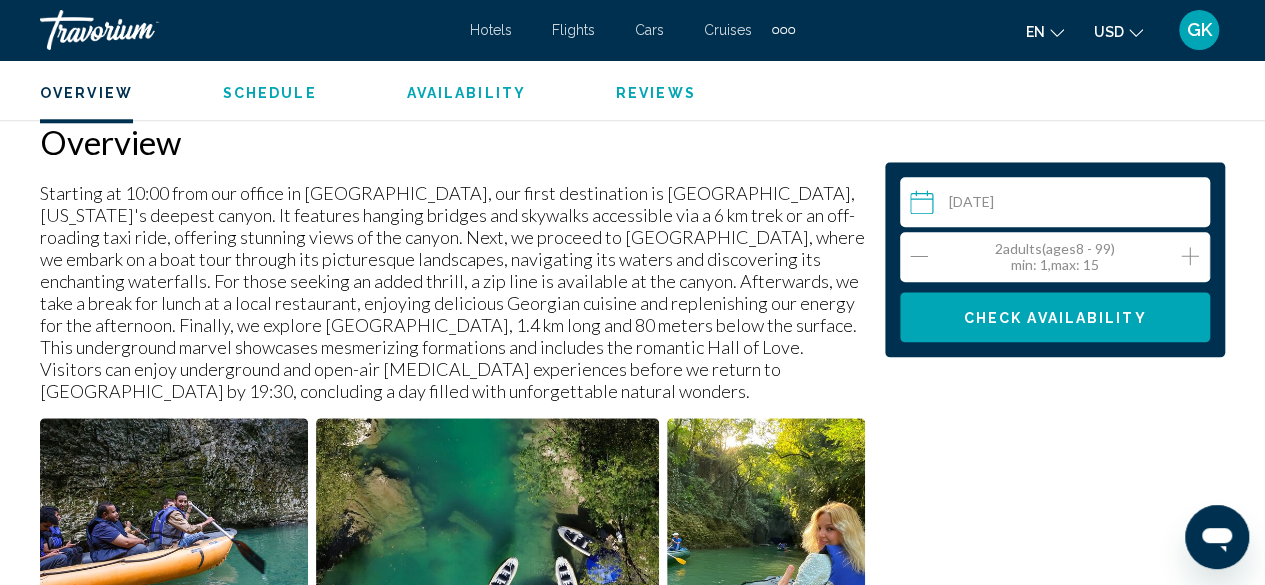 click 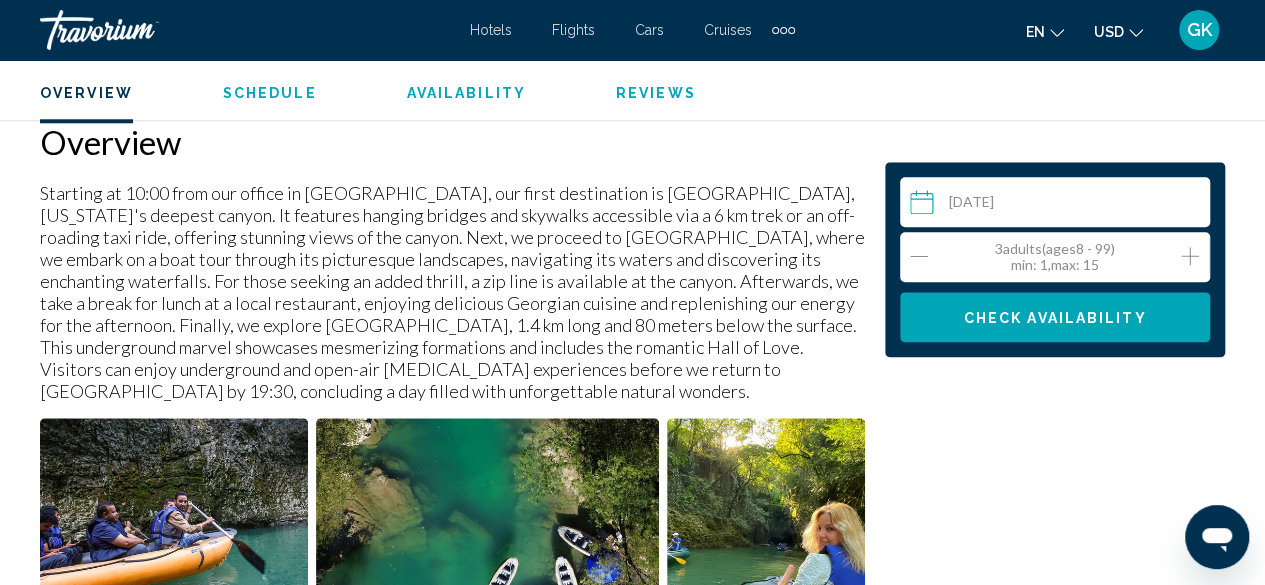 click 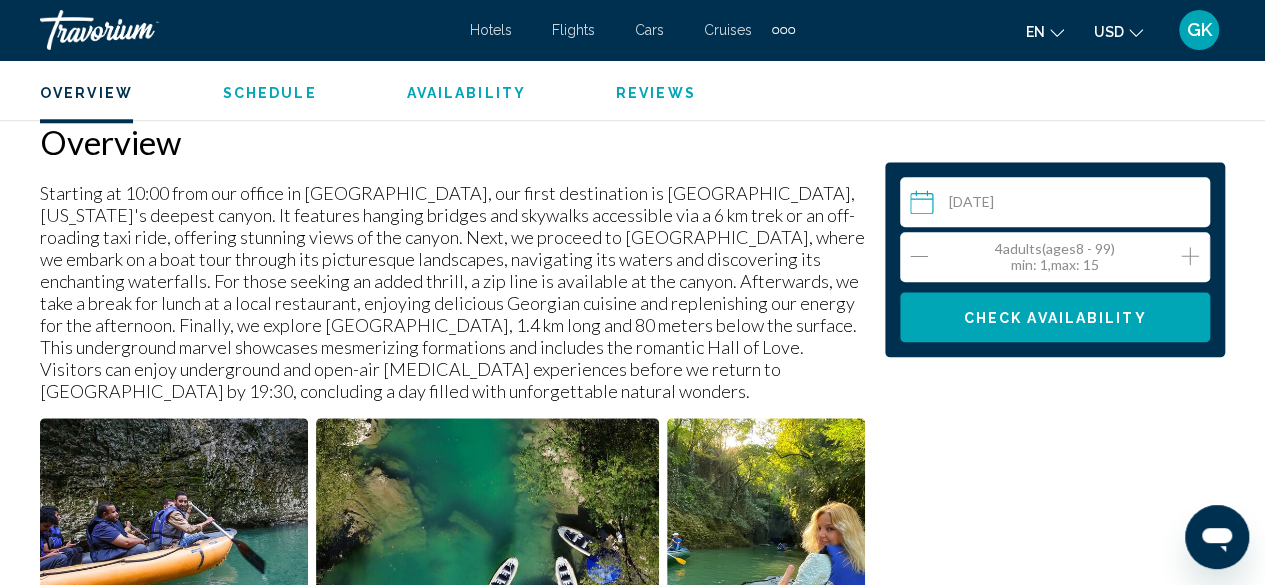 click 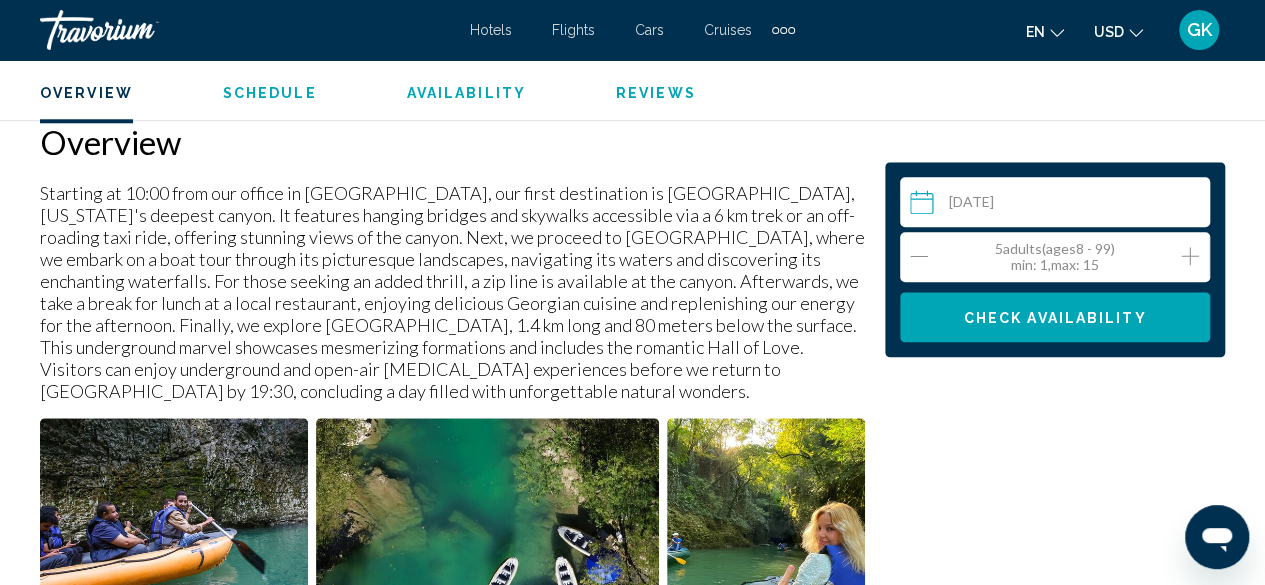click 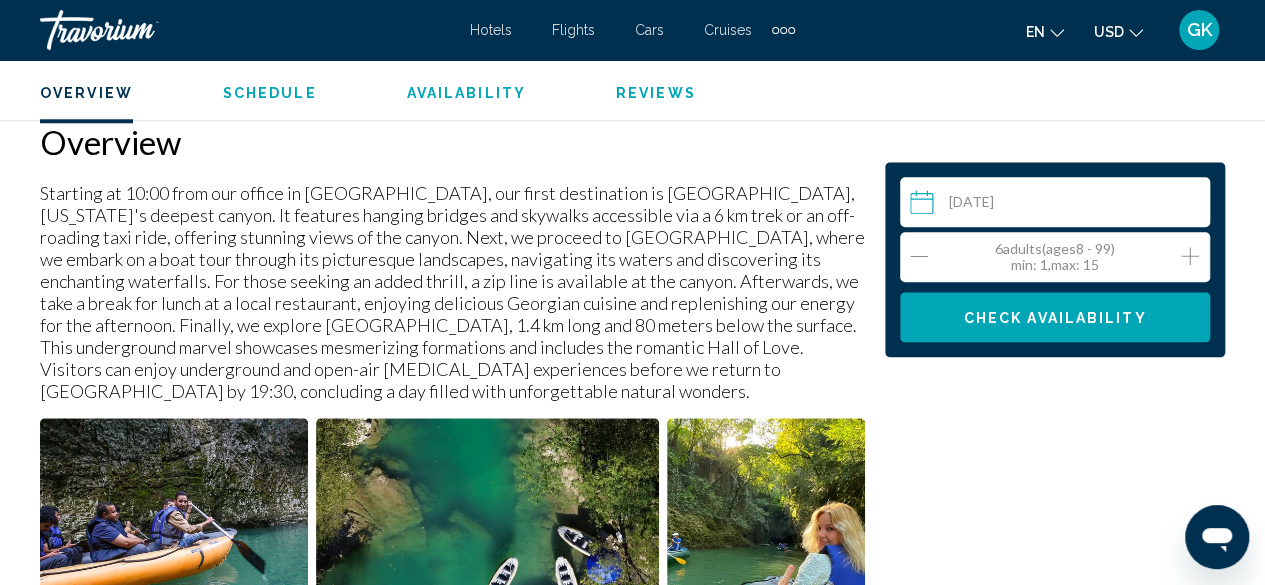 click on "Check Availability" at bounding box center [1055, 318] 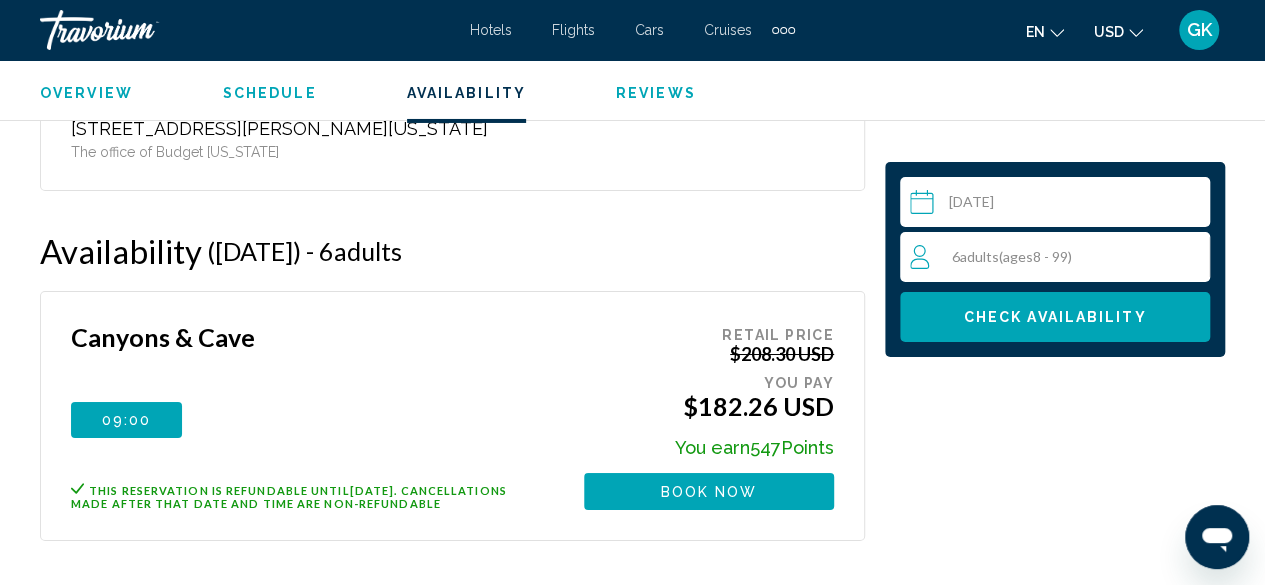 scroll, scrollTop: 3550, scrollLeft: 0, axis: vertical 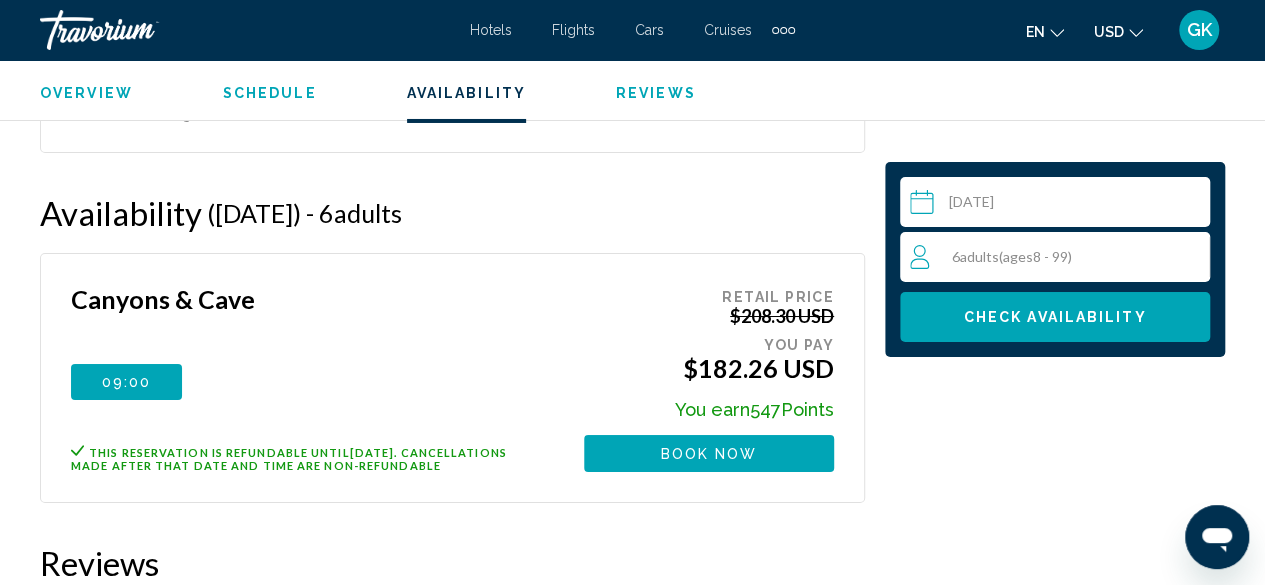 click on "Hotels" at bounding box center (491, 30) 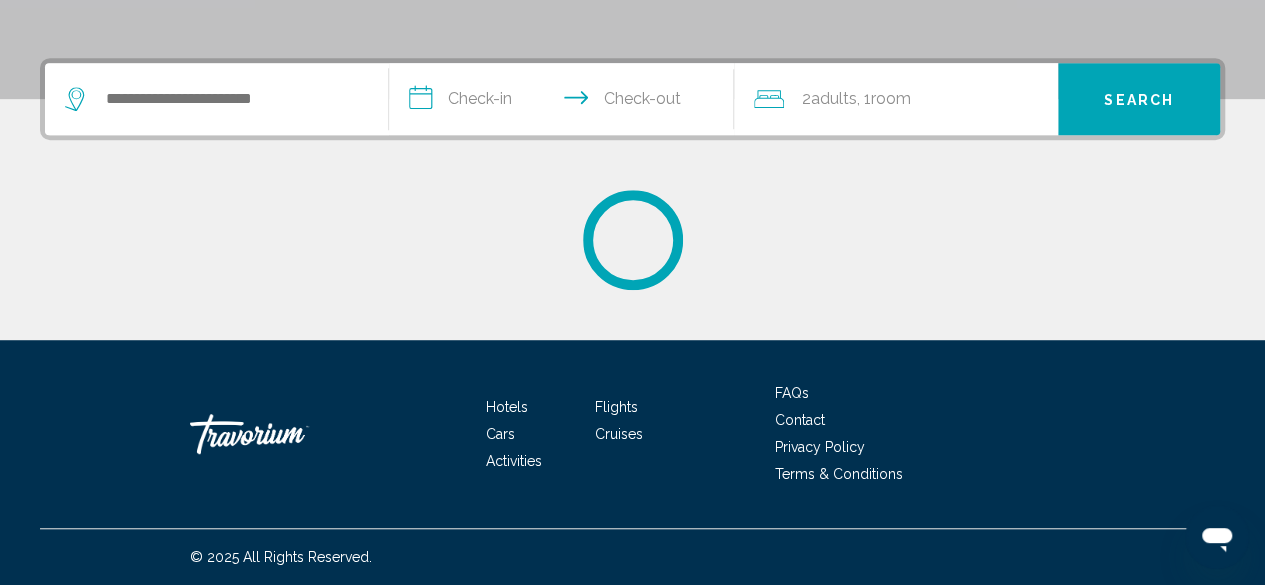 scroll, scrollTop: 0, scrollLeft: 0, axis: both 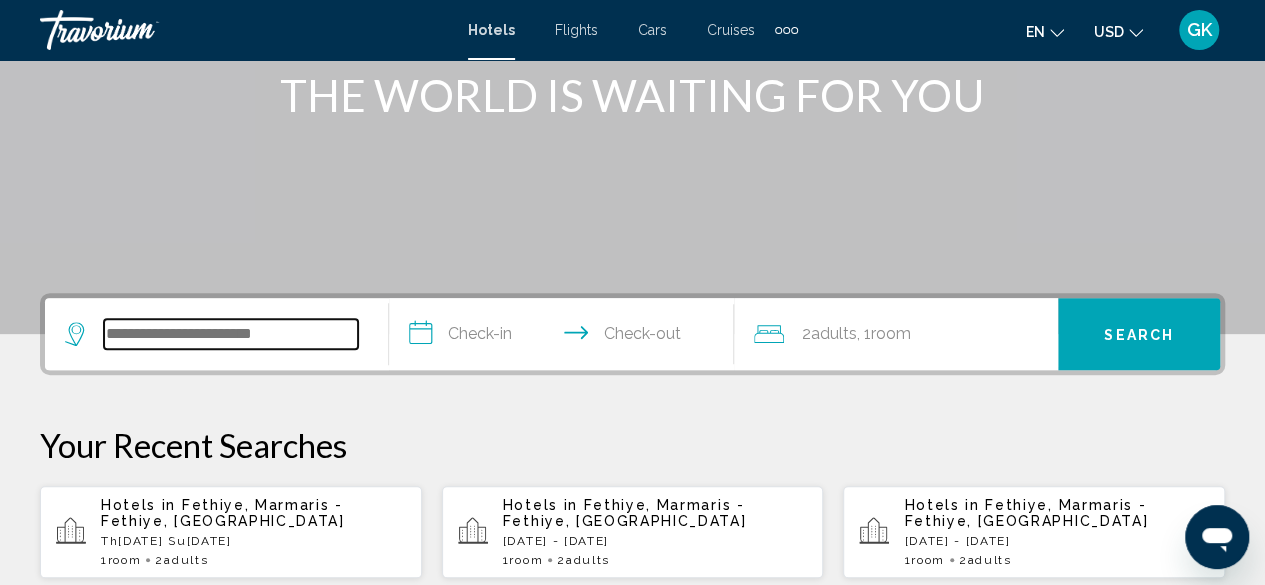 click at bounding box center [231, 334] 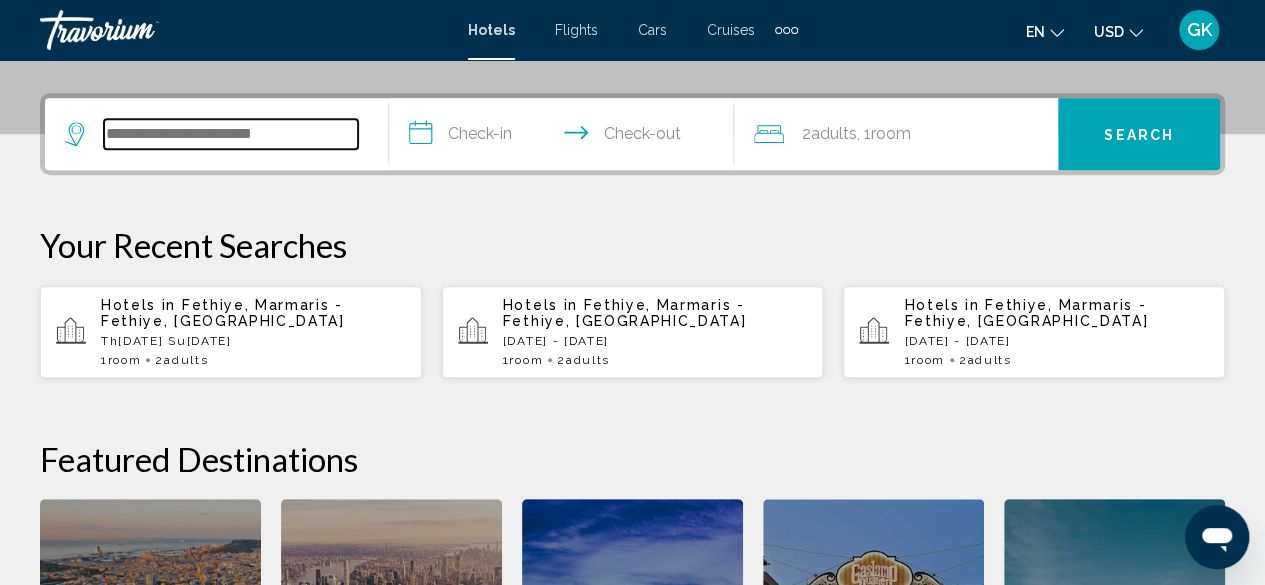 scroll, scrollTop: 494, scrollLeft: 0, axis: vertical 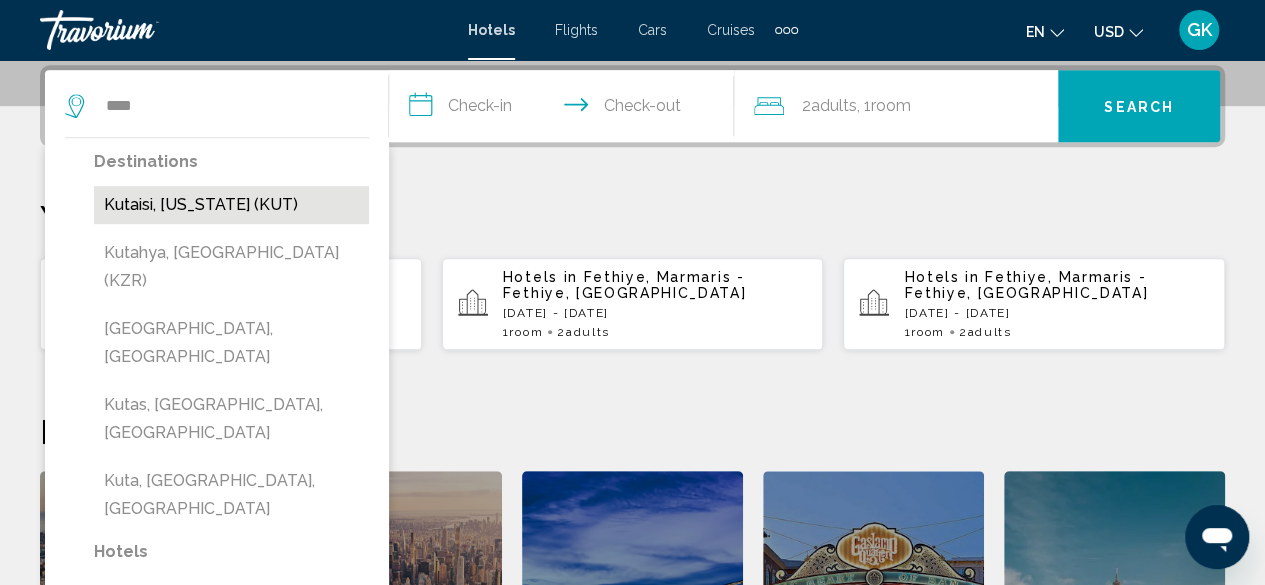 click on "Kutaisi, [US_STATE] (KUT)" at bounding box center (231, 205) 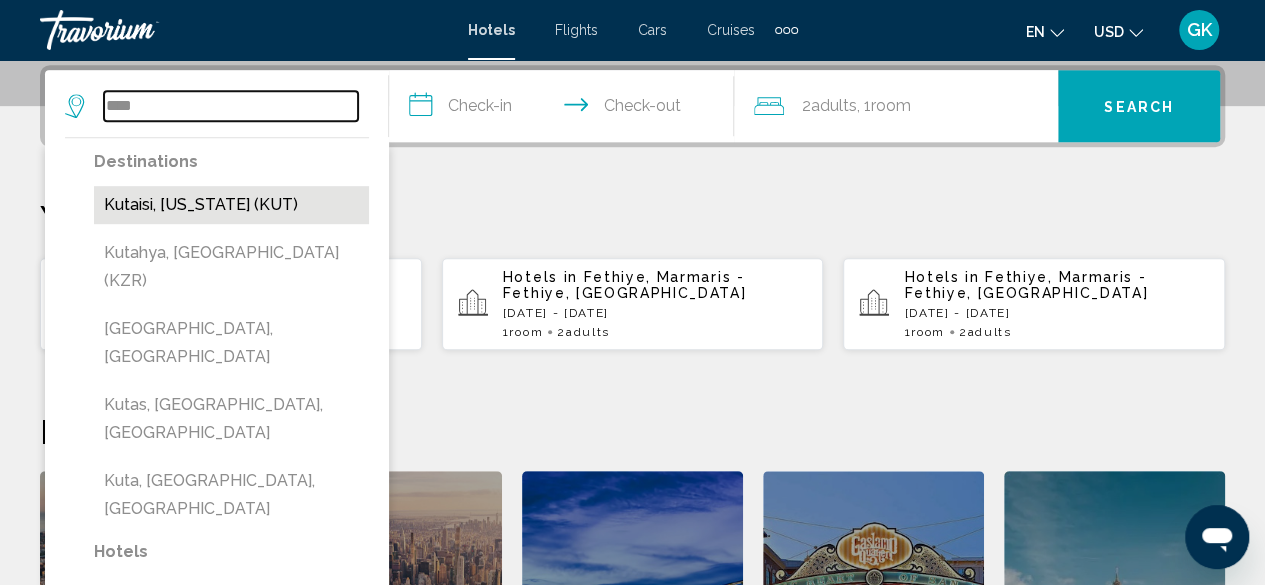 type on "**********" 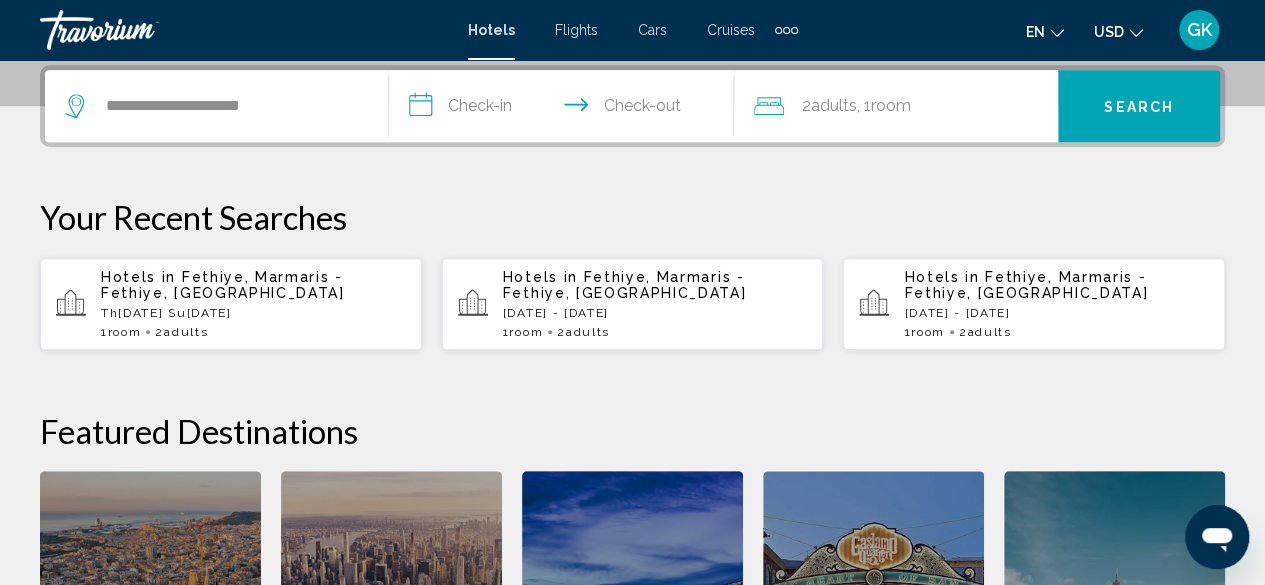 click on "**********" at bounding box center (565, 109) 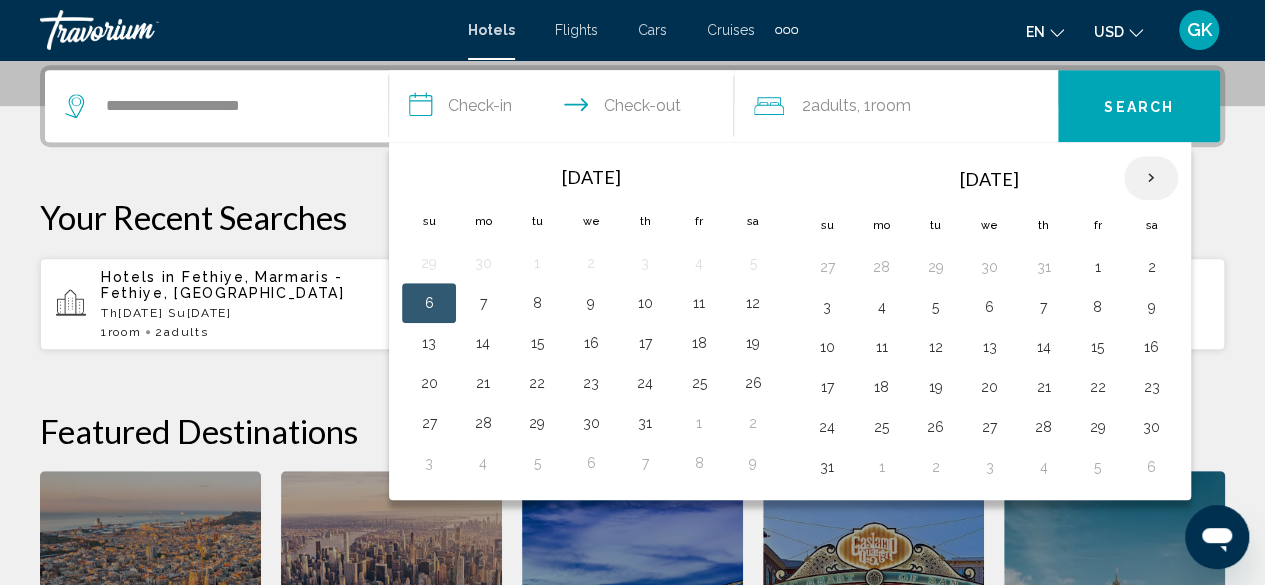 click at bounding box center [1151, 178] 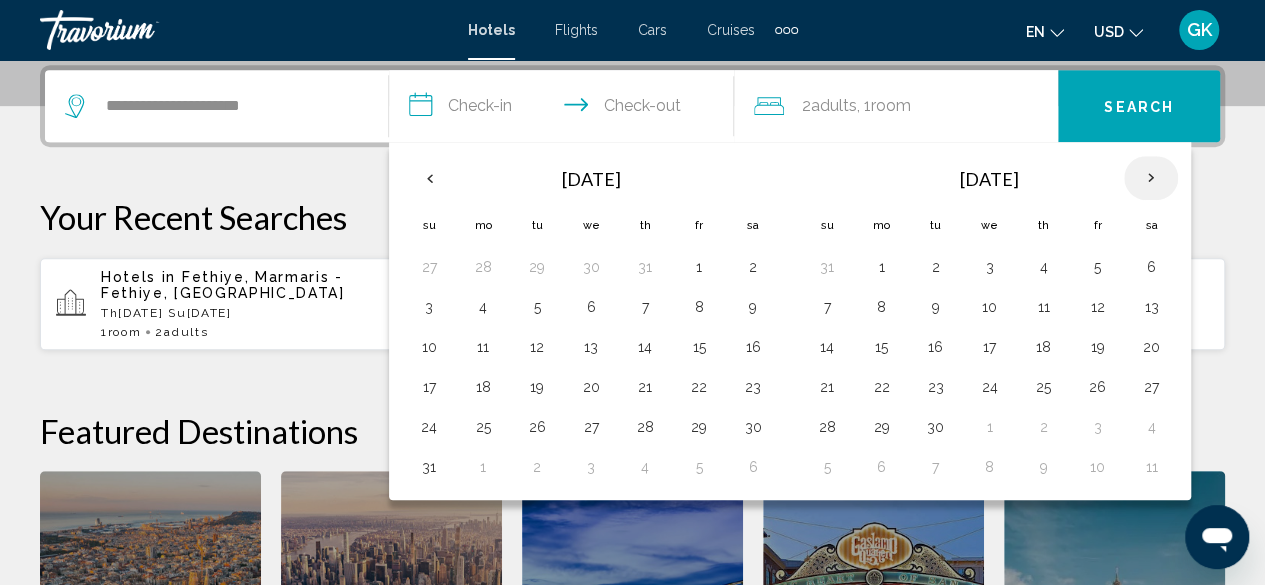 click at bounding box center [1151, 178] 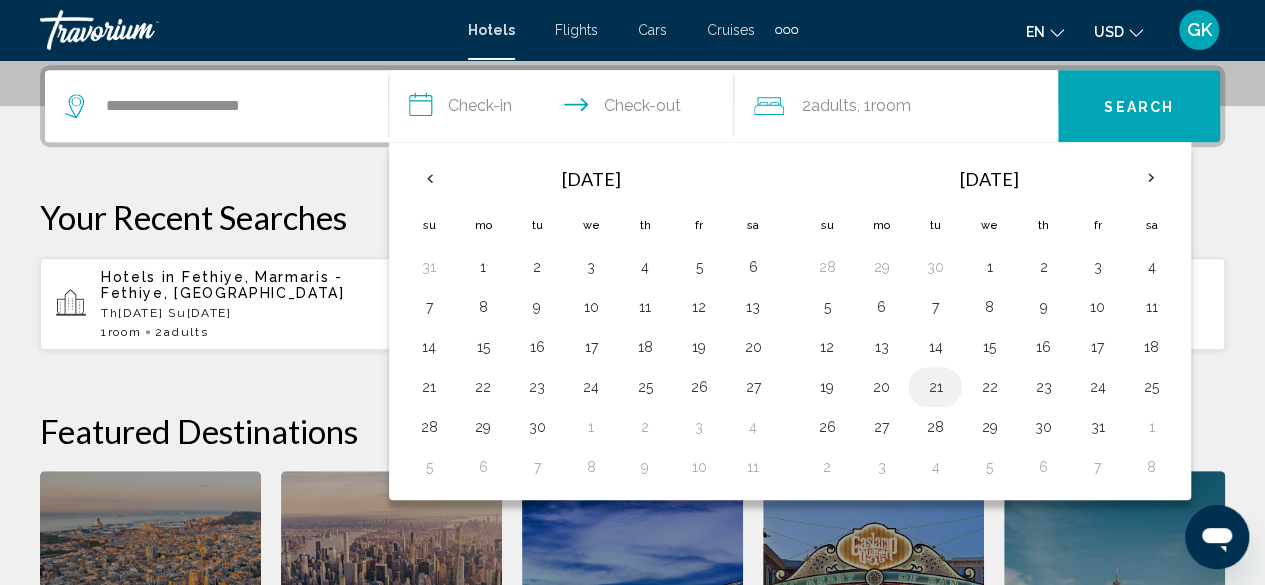 click on "21" at bounding box center (935, 387) 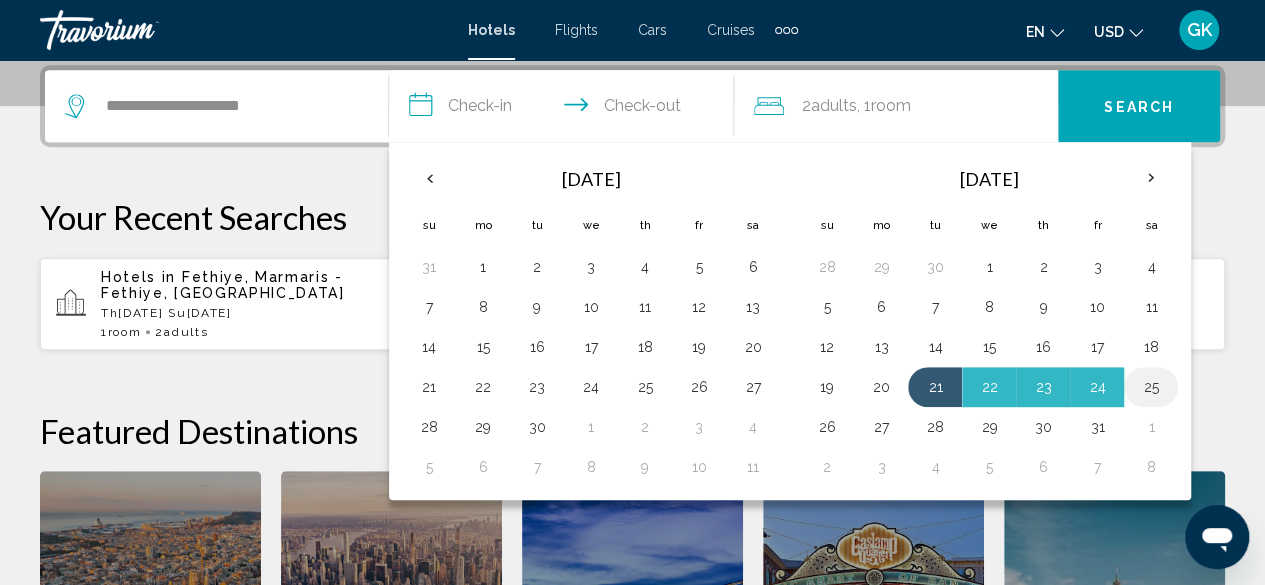 click on "25" at bounding box center (1151, 387) 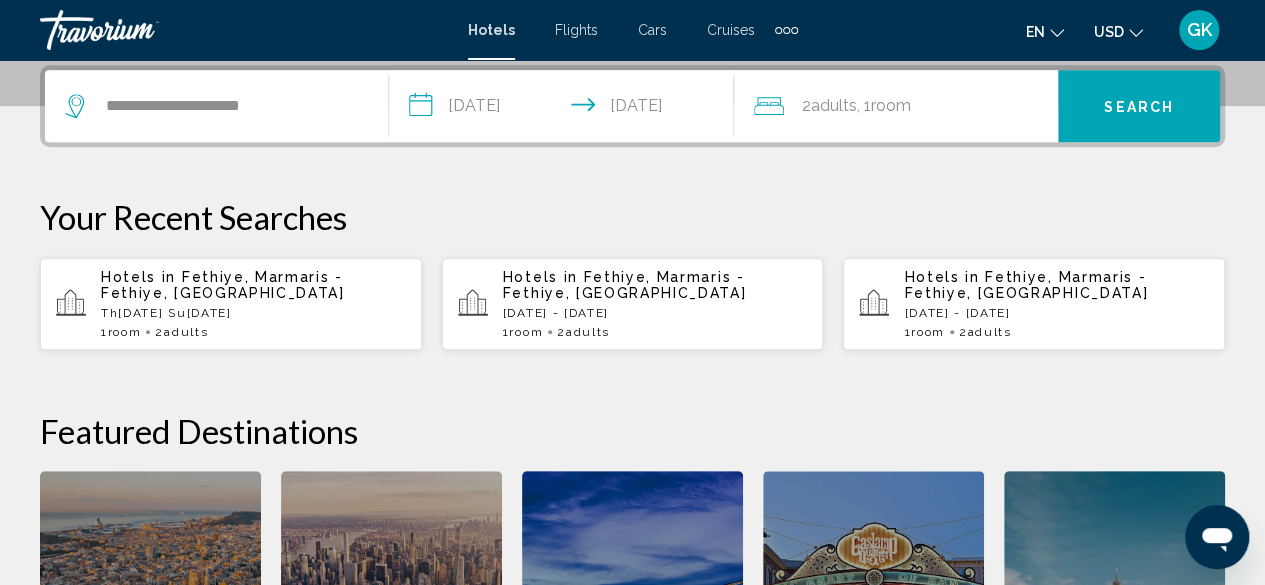 click on "Room" 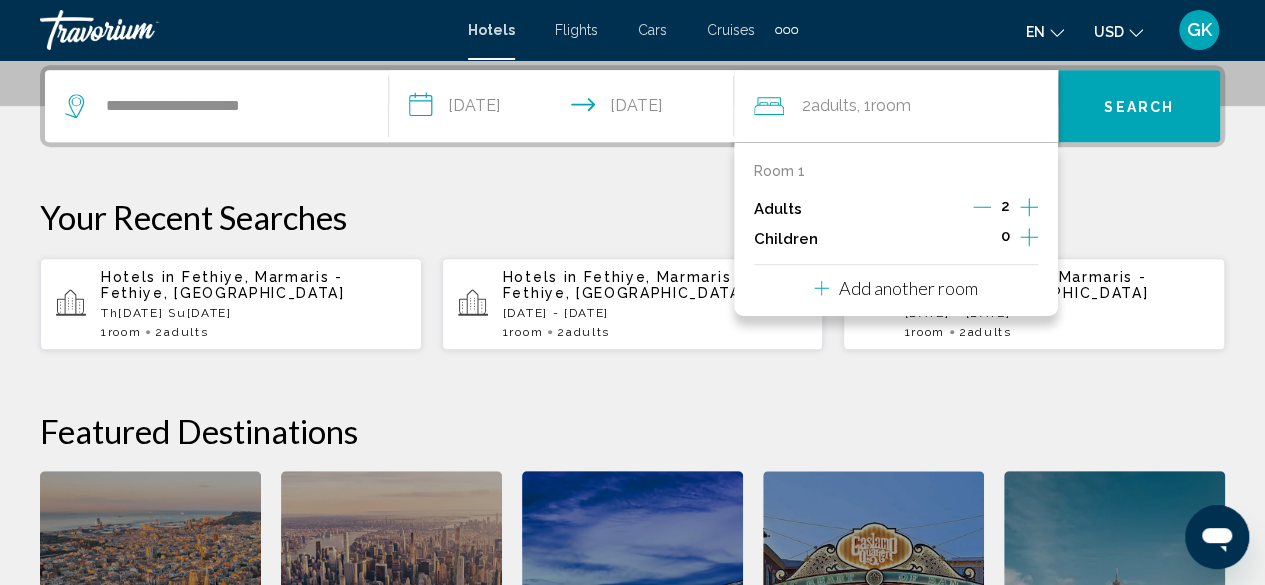 click 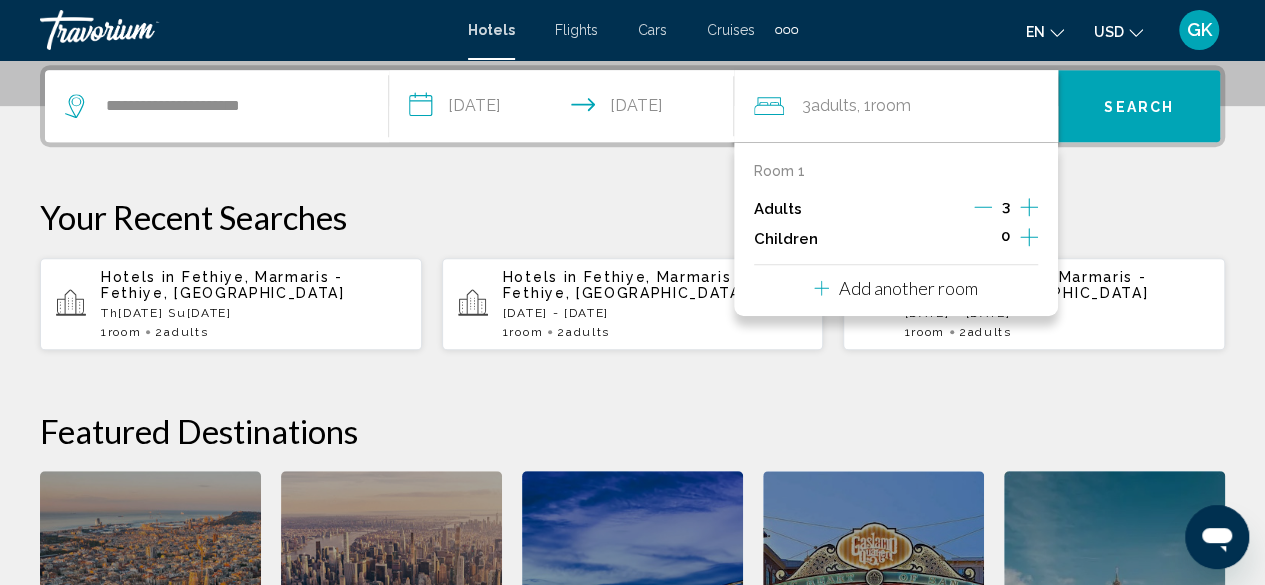 click 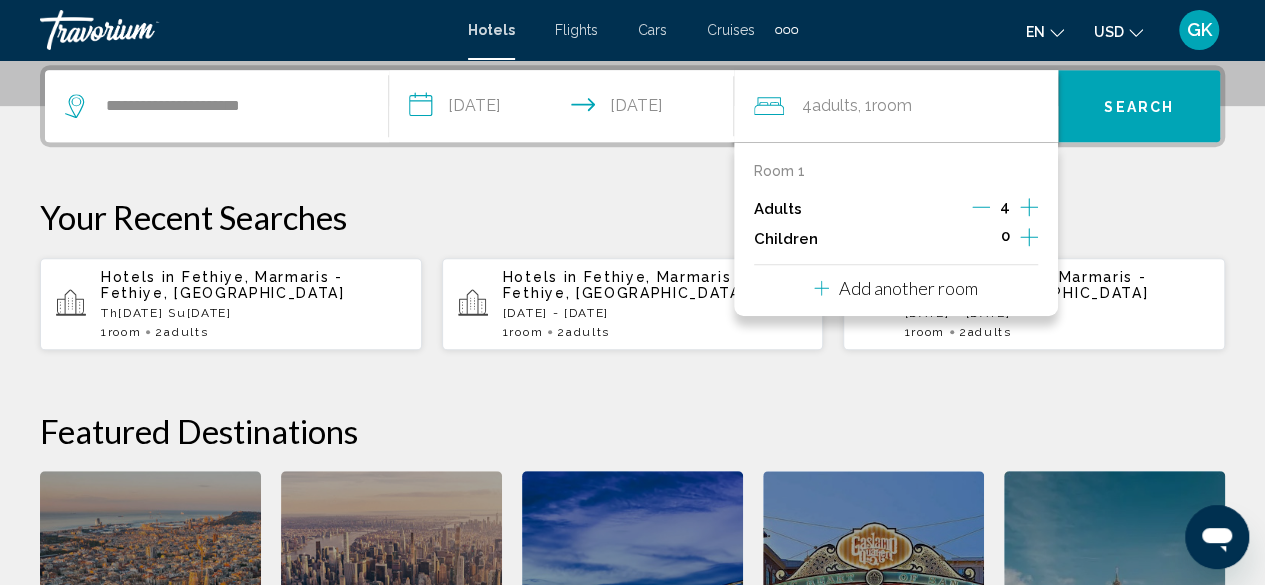 click 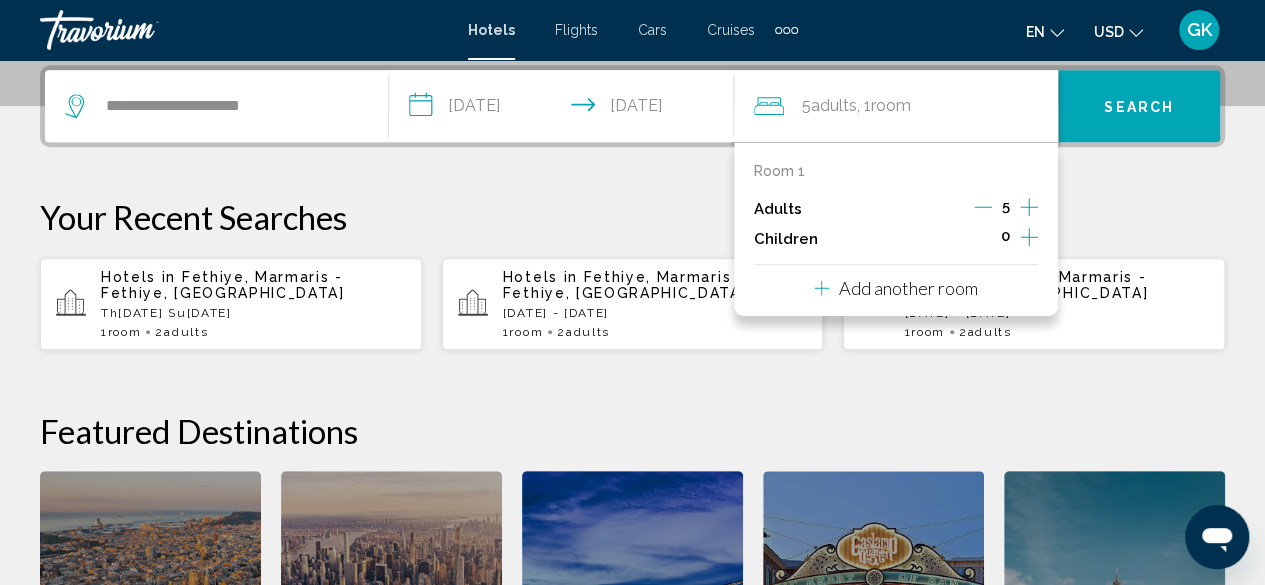 click 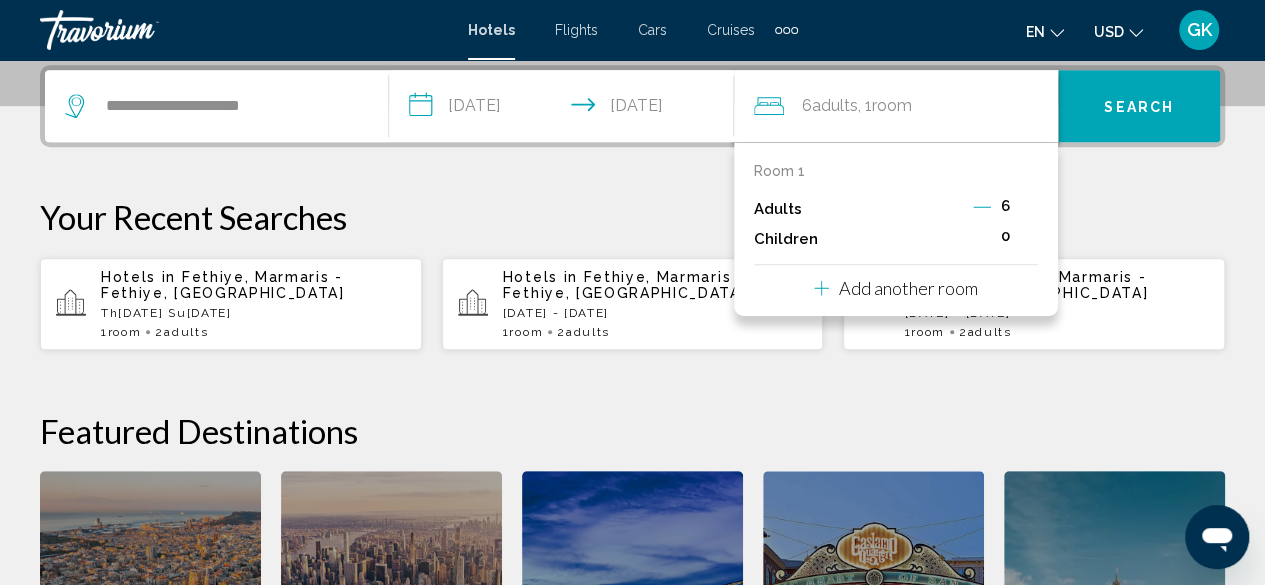 click 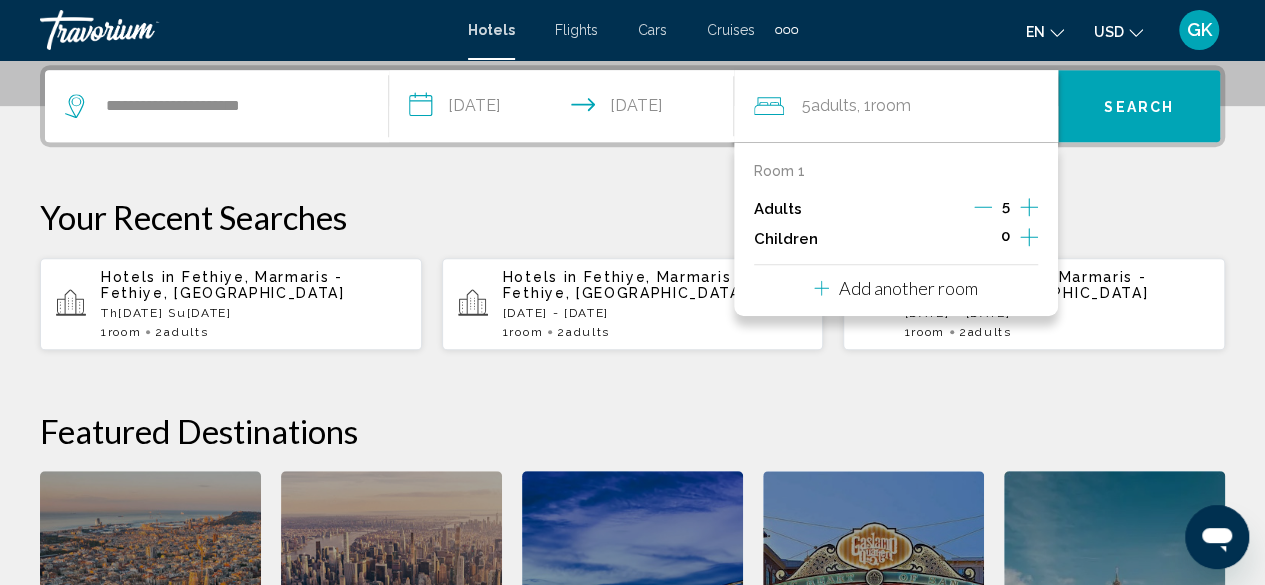 click 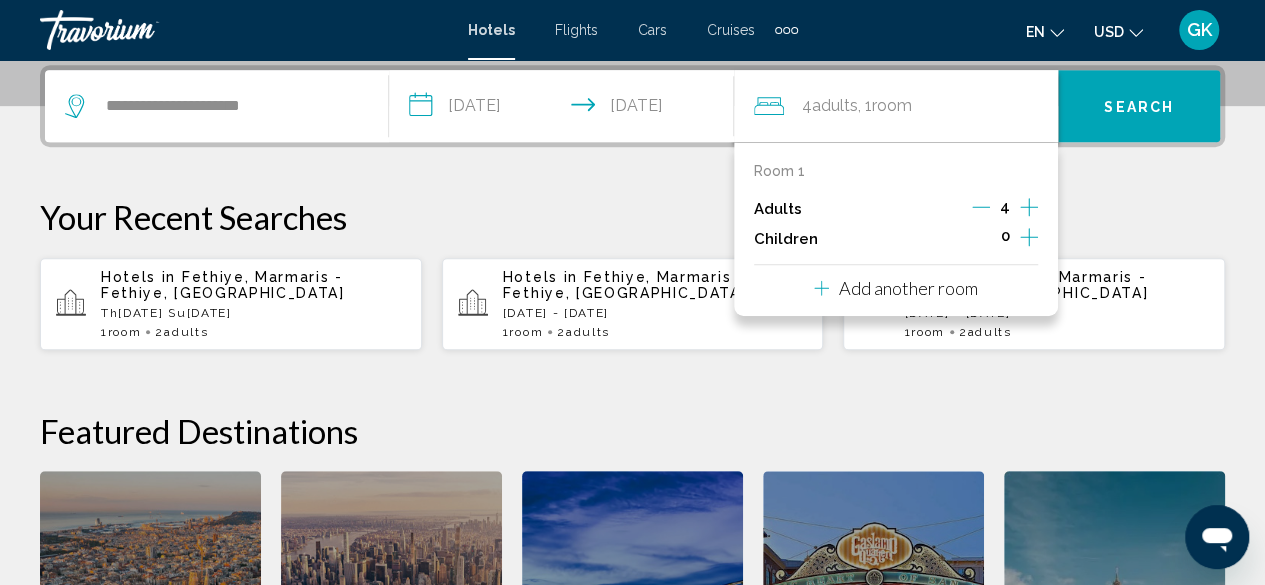 click on "Room" 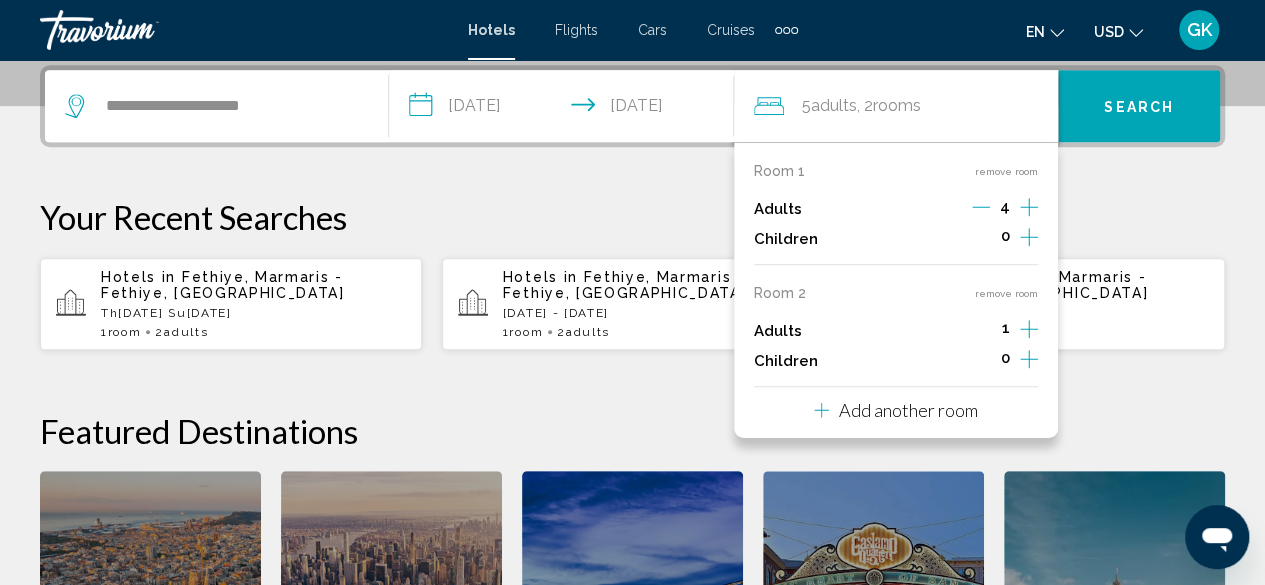 click 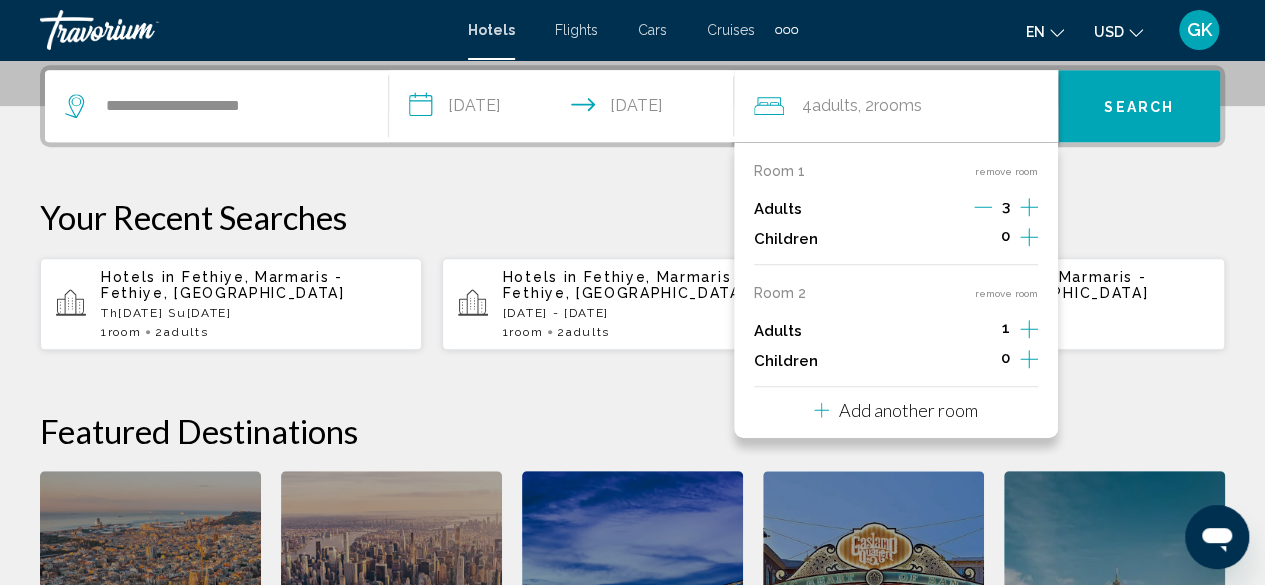 click 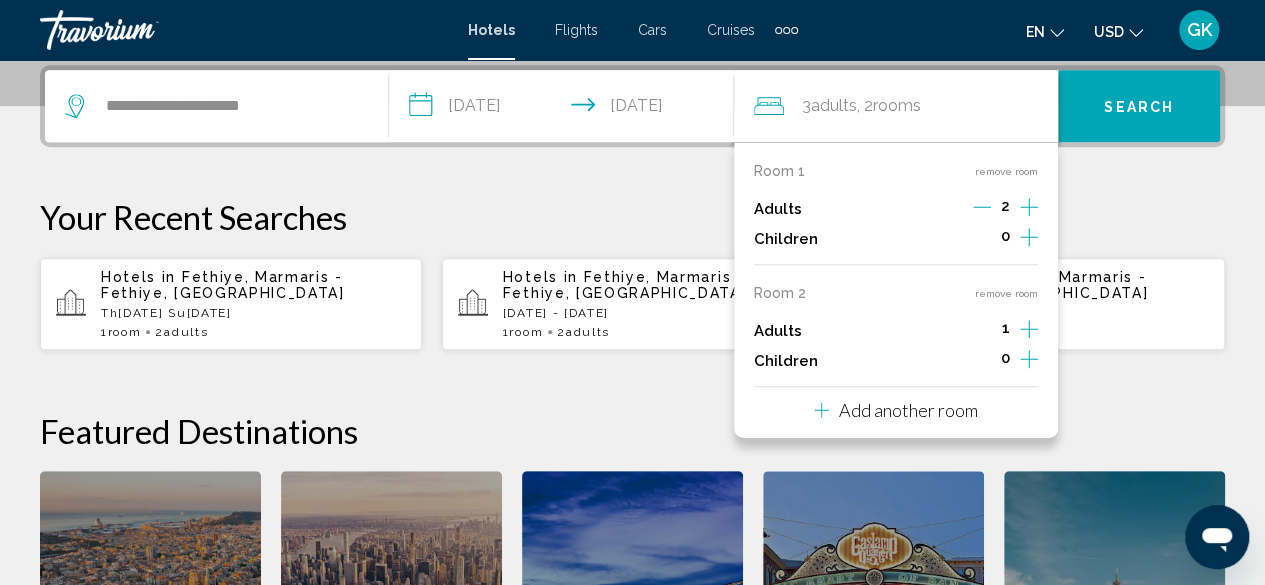 click 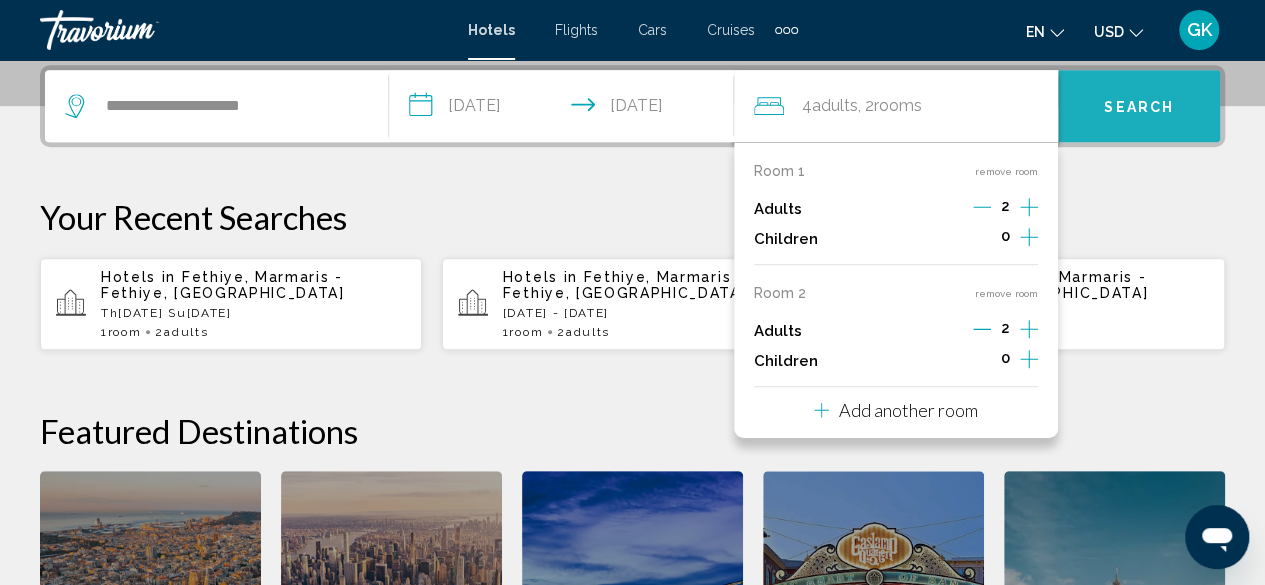 click on "Search" at bounding box center (1139, 107) 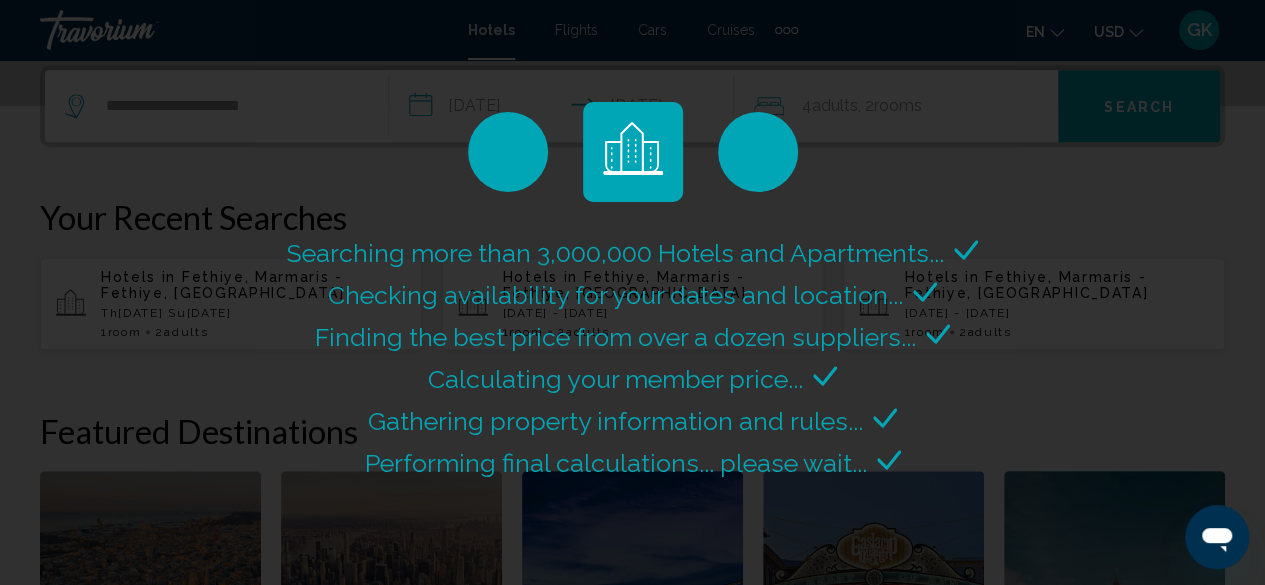 scroll, scrollTop: 0, scrollLeft: 0, axis: both 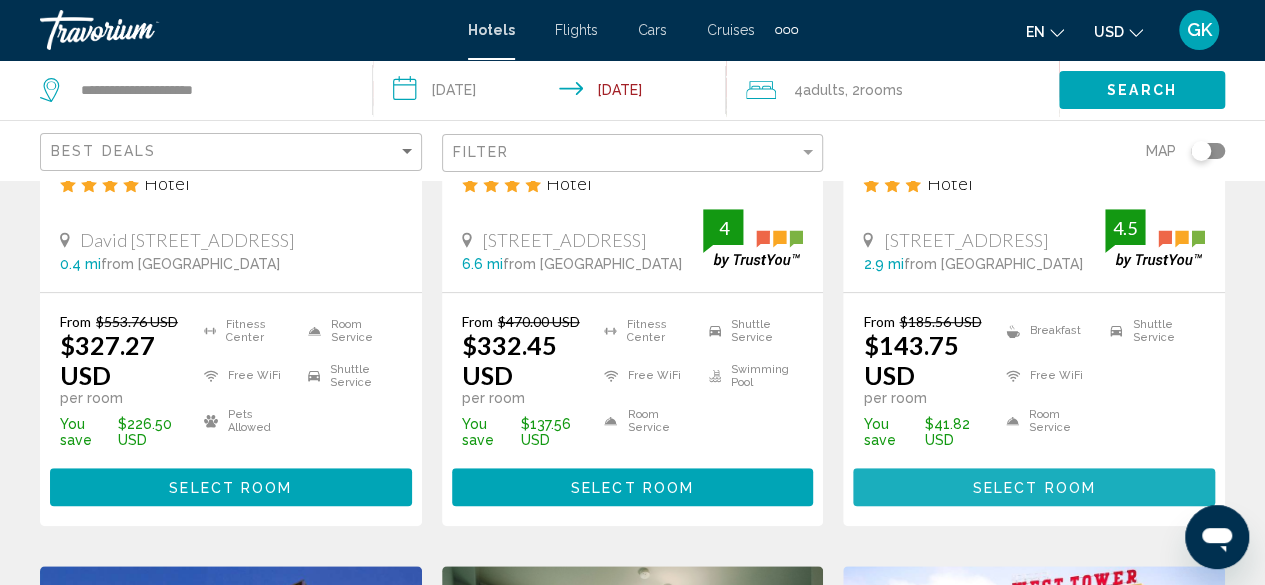 click on "Select Room" at bounding box center [1034, 486] 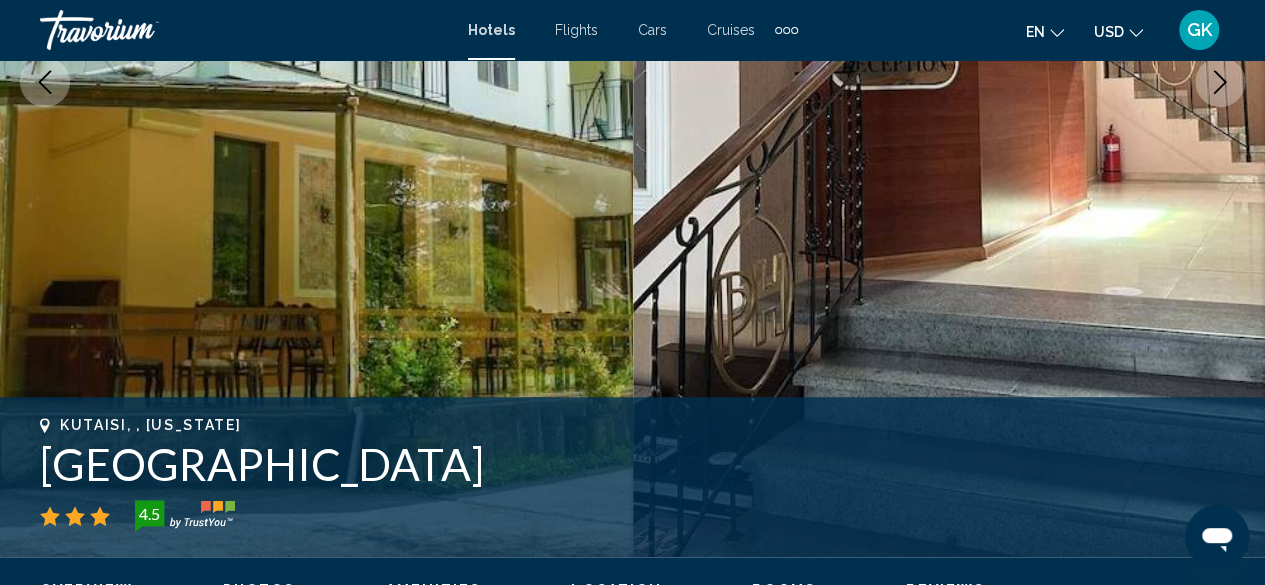 scroll, scrollTop: 242, scrollLeft: 0, axis: vertical 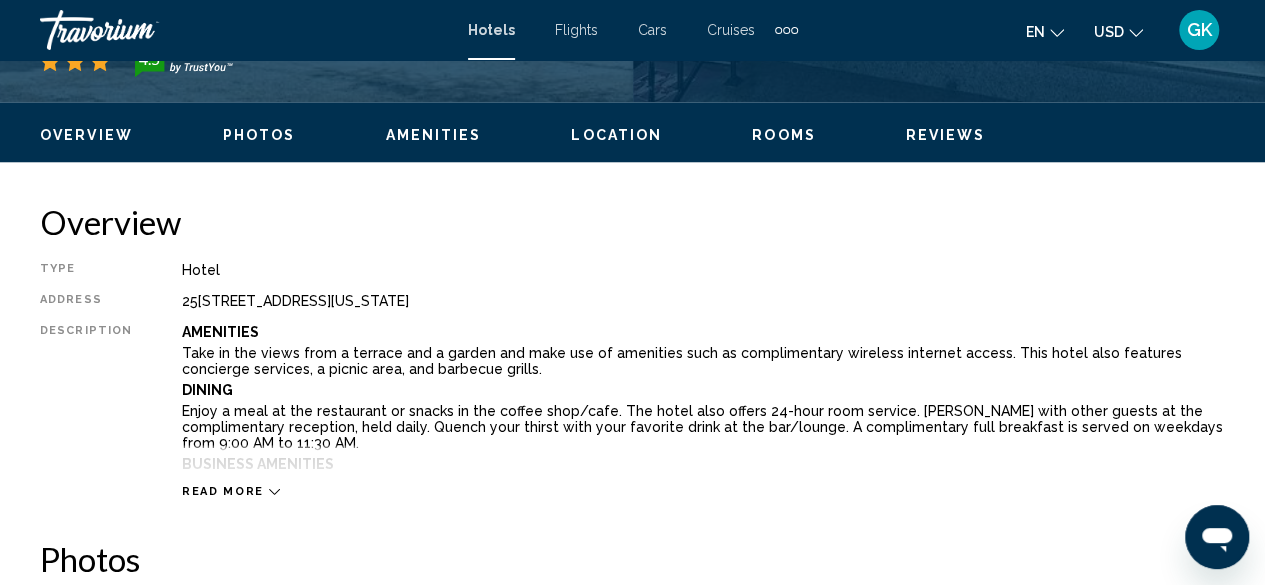 click on "Rooms" at bounding box center (784, 135) 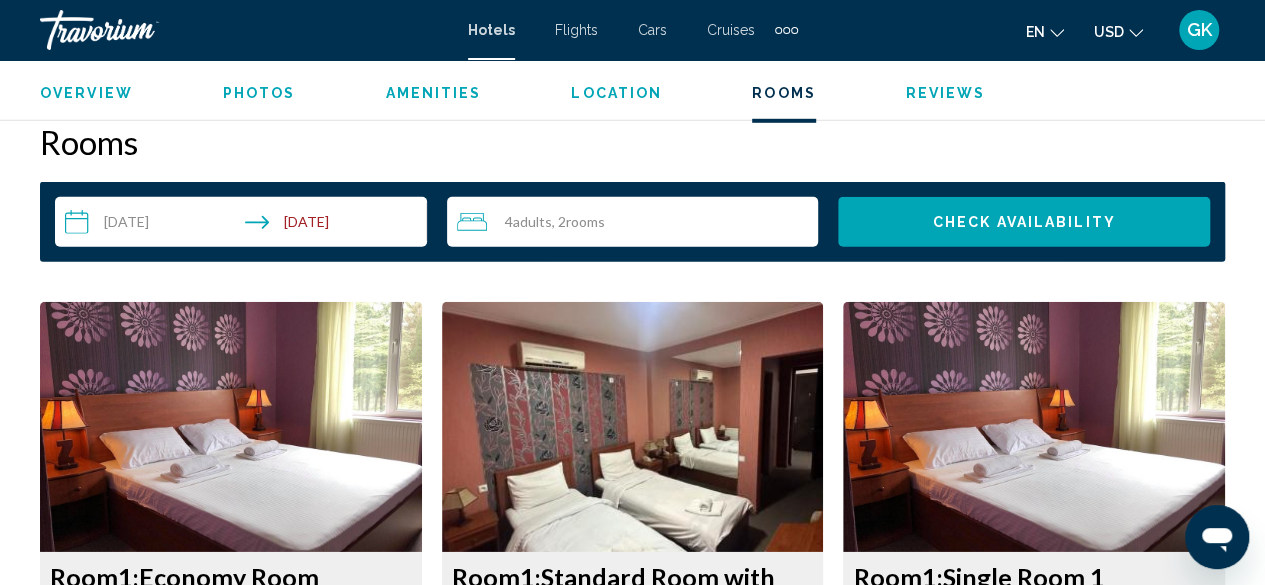scroll, scrollTop: 2881, scrollLeft: 0, axis: vertical 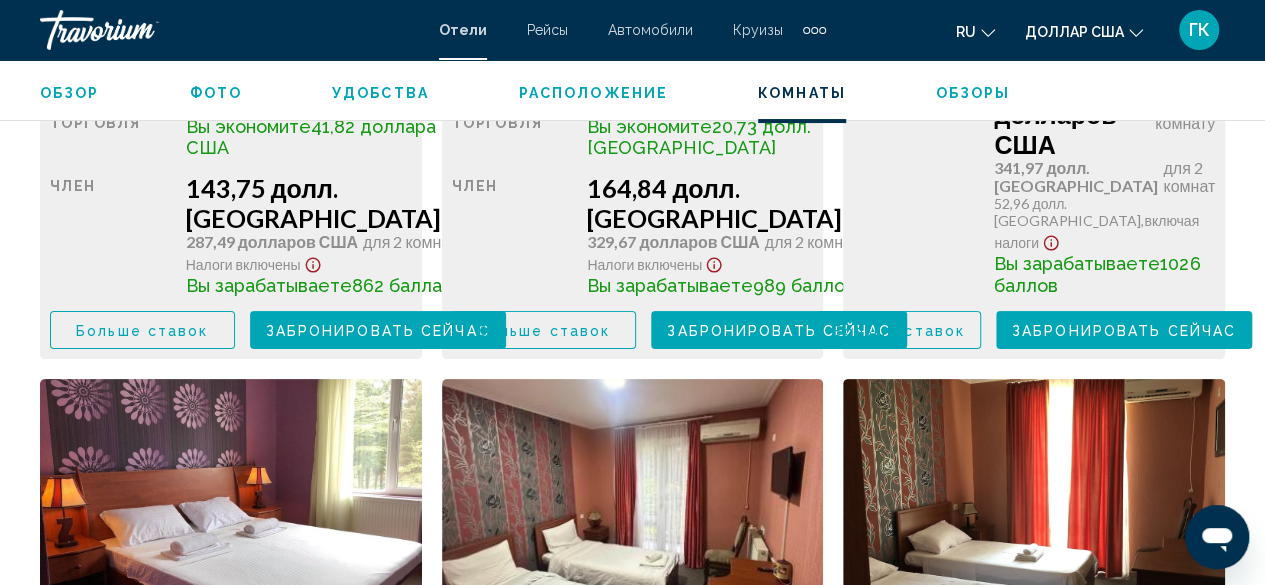 click on "Забронировать сейчас" at bounding box center (378, 331) 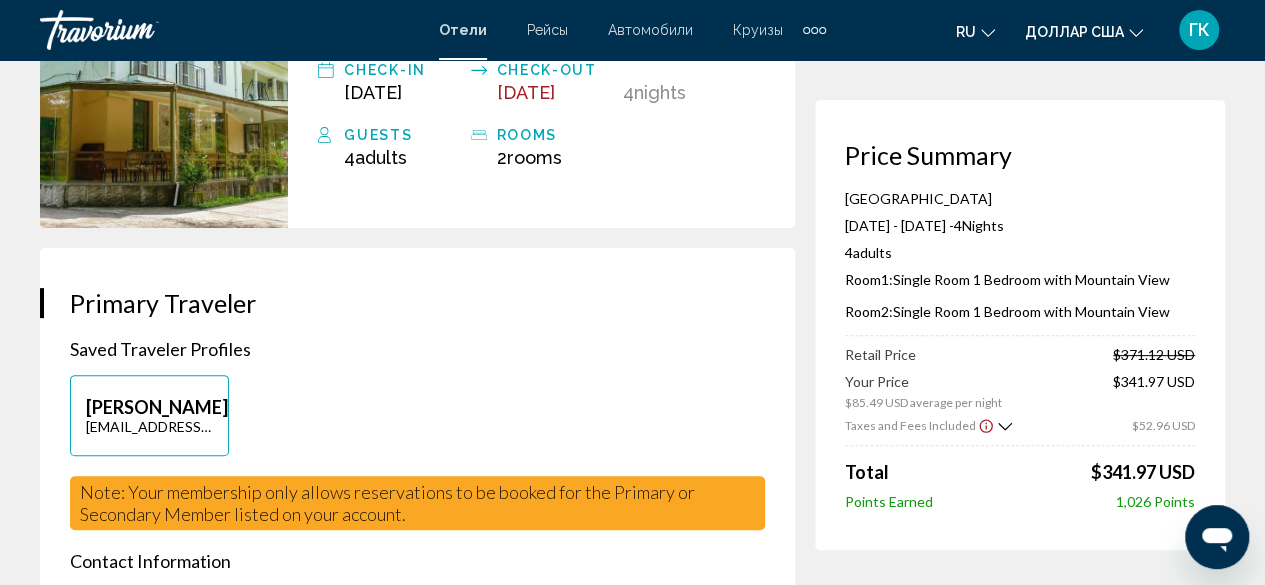 scroll, scrollTop: 253, scrollLeft: 0, axis: vertical 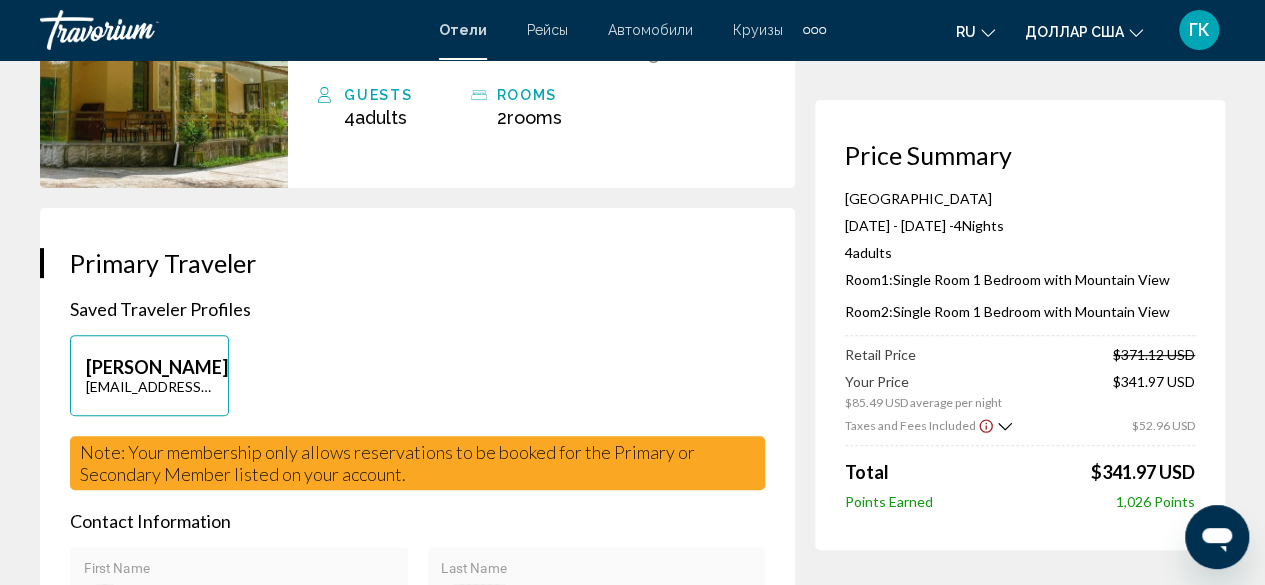 click on "1,026  Points" at bounding box center (1155, 501) 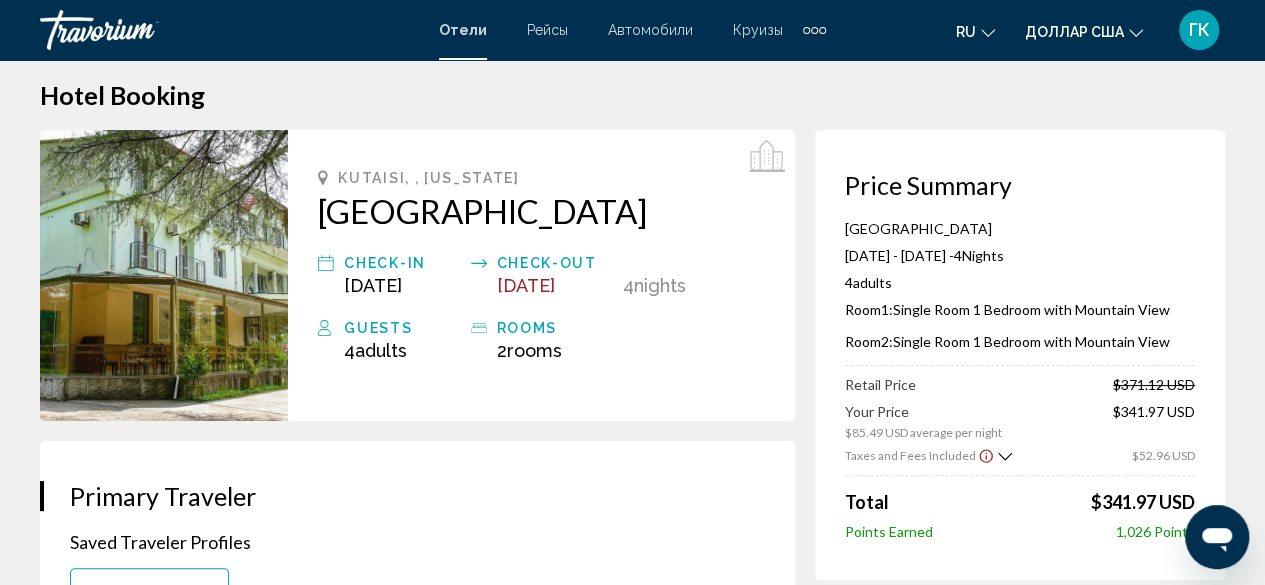 scroll, scrollTop: 0, scrollLeft: 0, axis: both 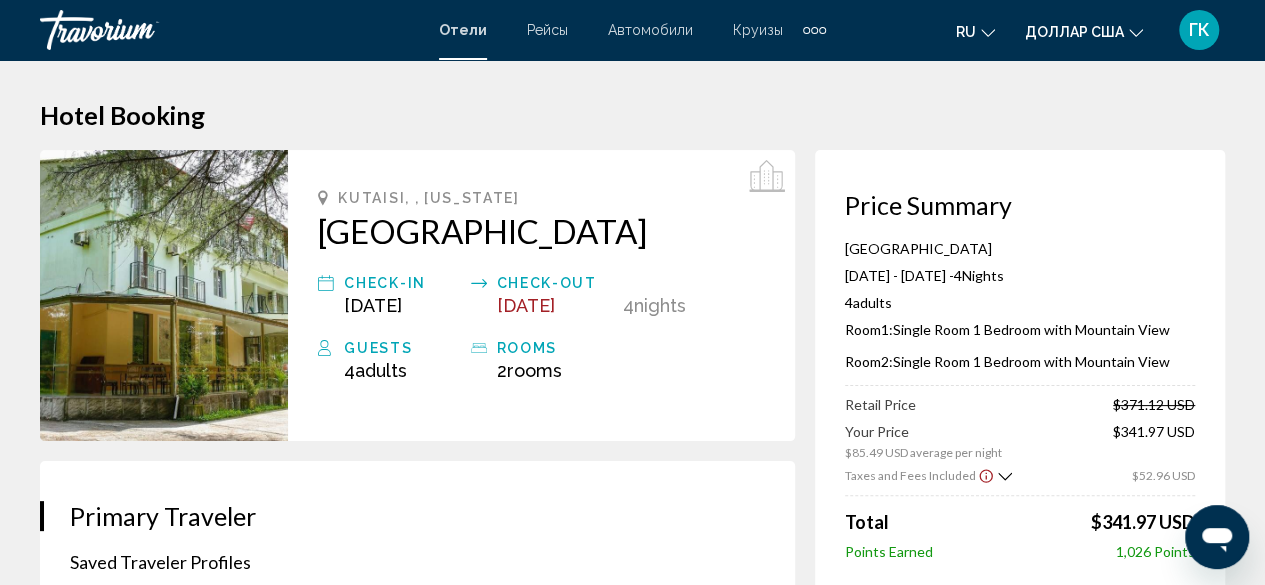 click on "Круизы" at bounding box center (758, 30) 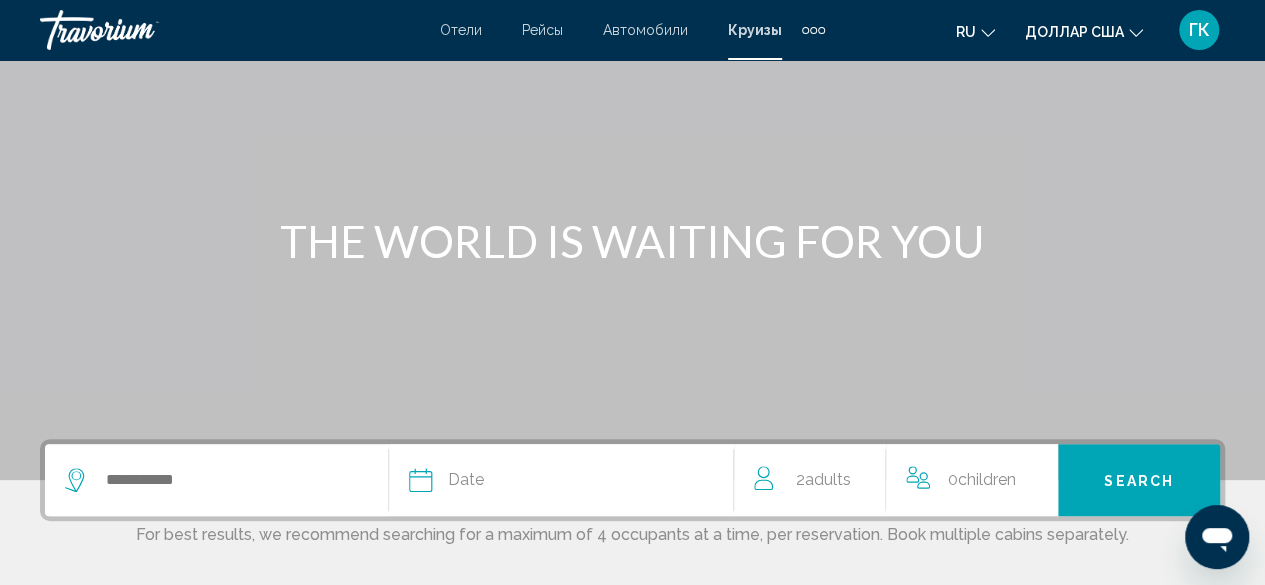 scroll, scrollTop: 186, scrollLeft: 0, axis: vertical 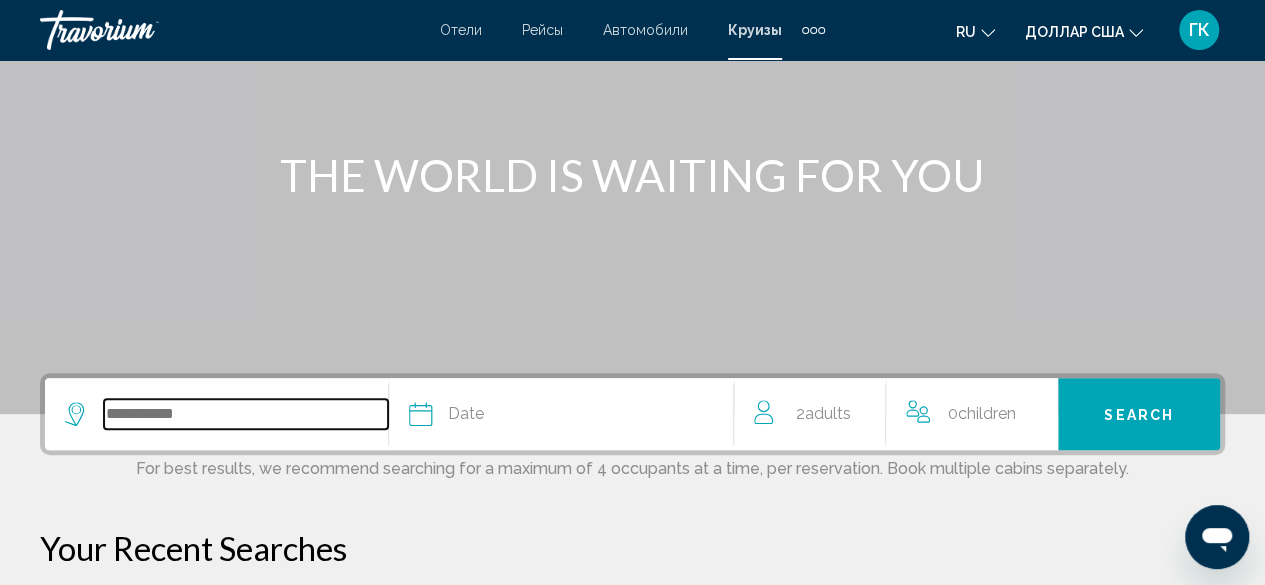 click at bounding box center (246, 414) 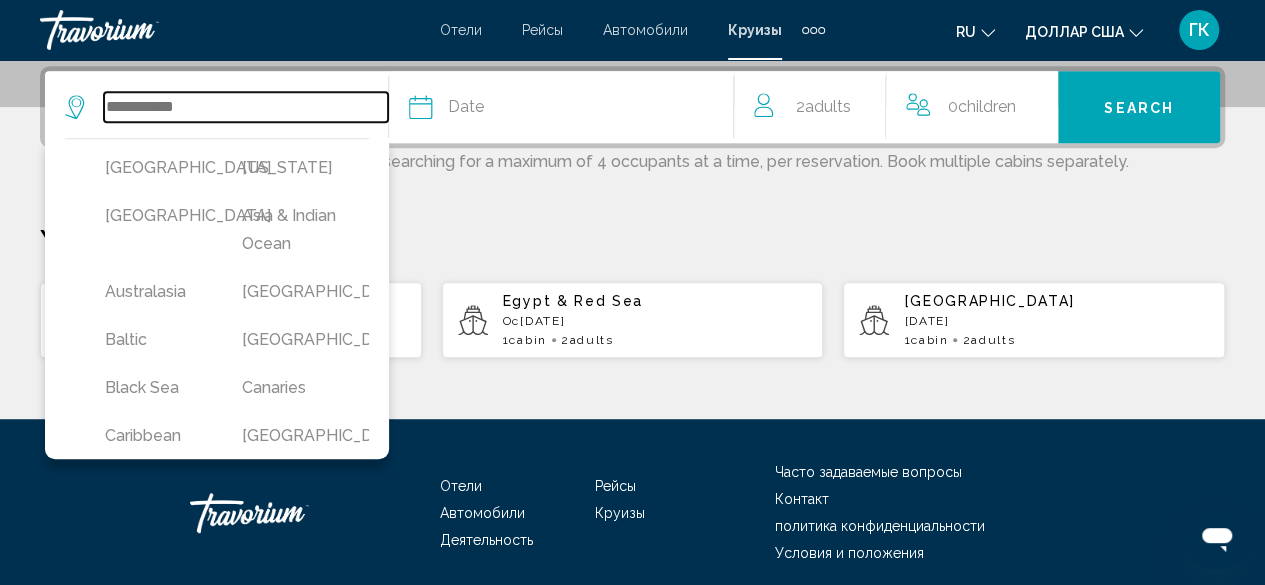 scroll, scrollTop: 494, scrollLeft: 0, axis: vertical 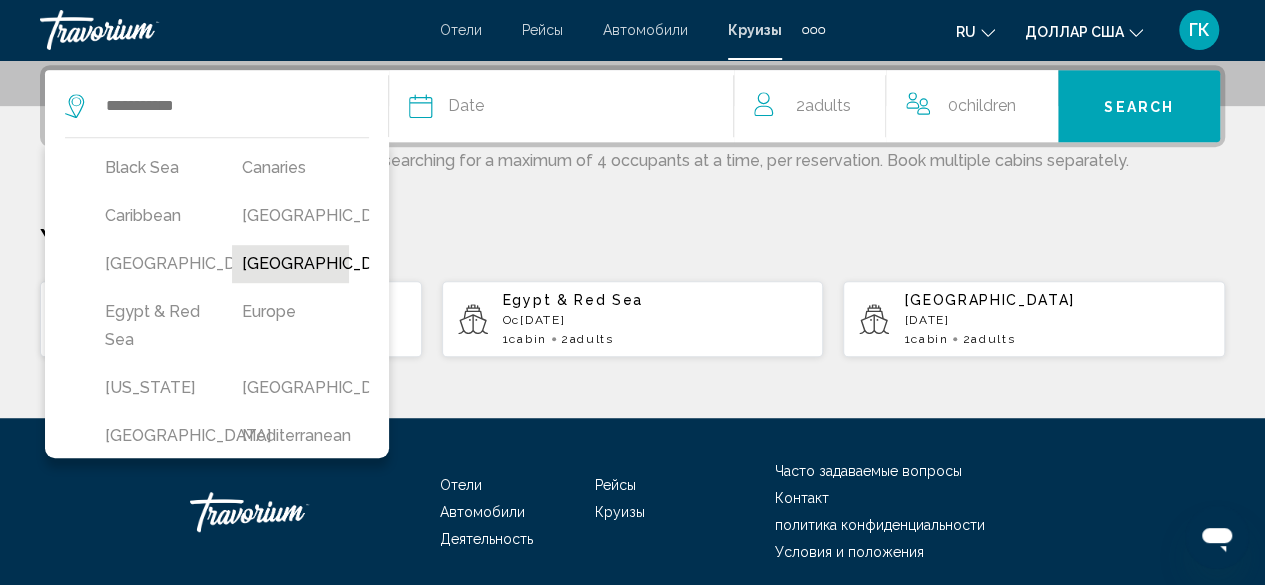 click on "[GEOGRAPHIC_DATA]" at bounding box center [290, 264] 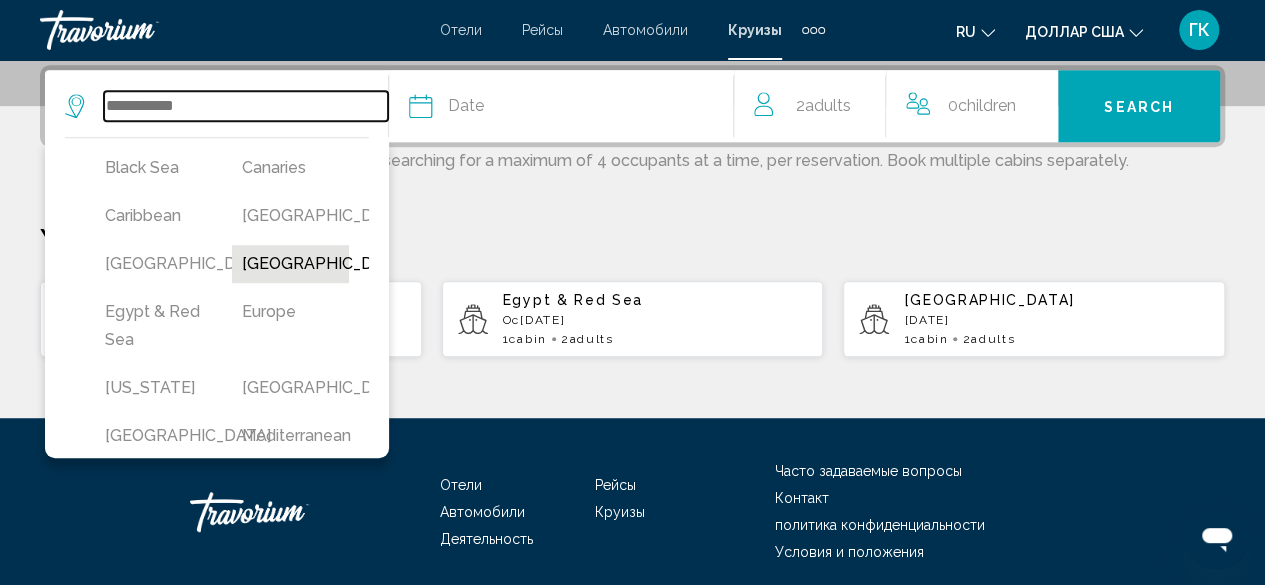 type on "**********" 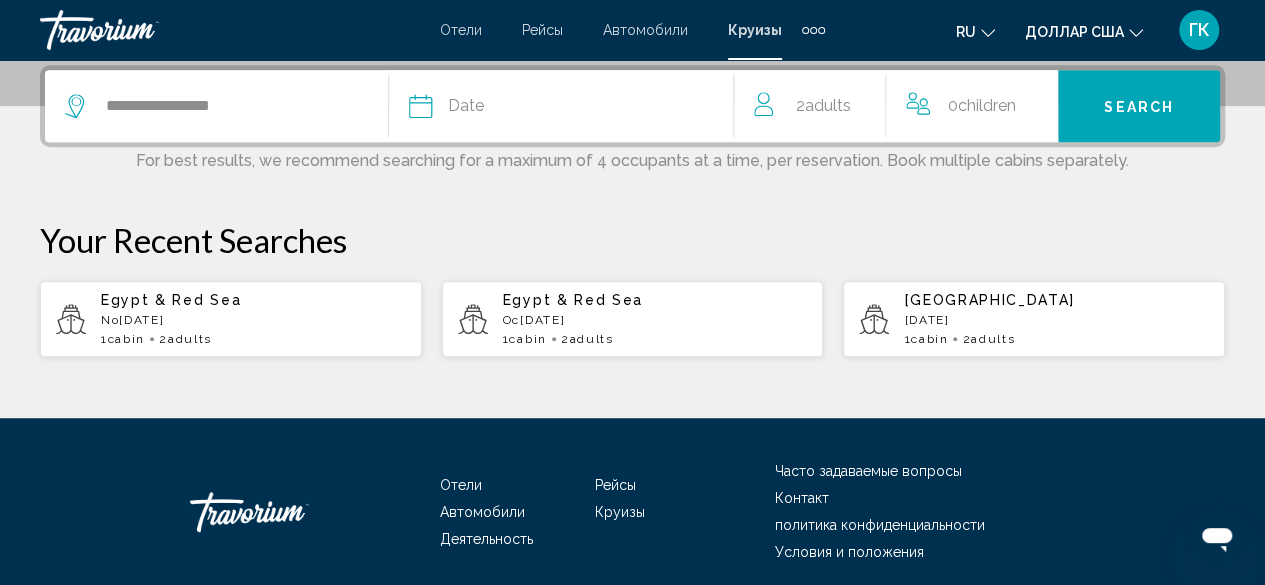 click on "Date" 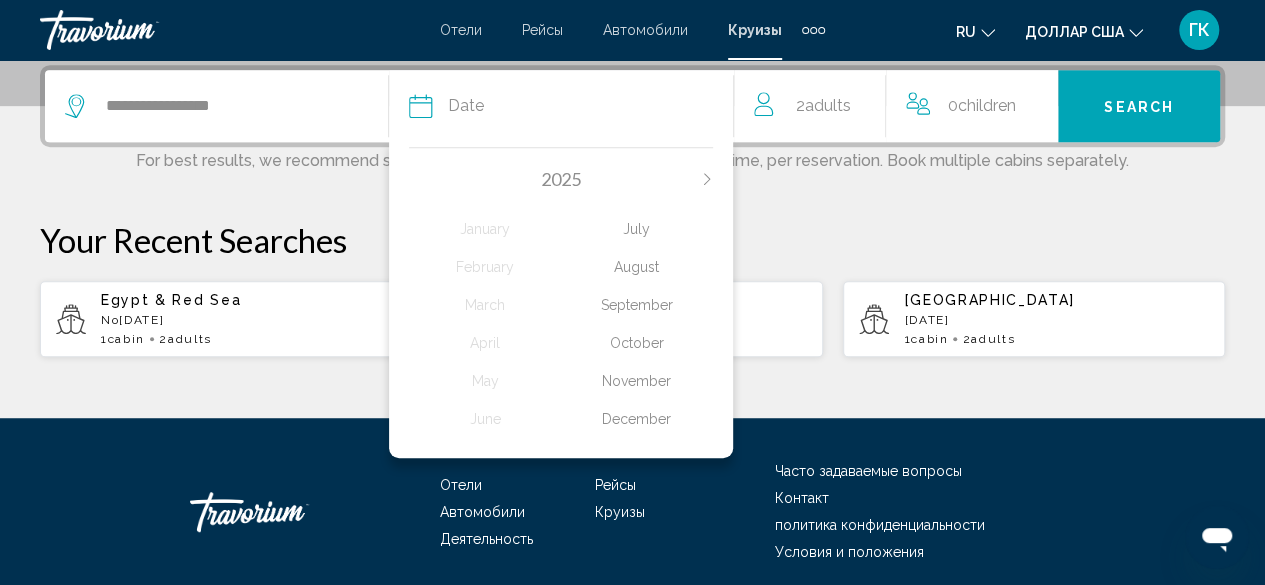 click on "October" 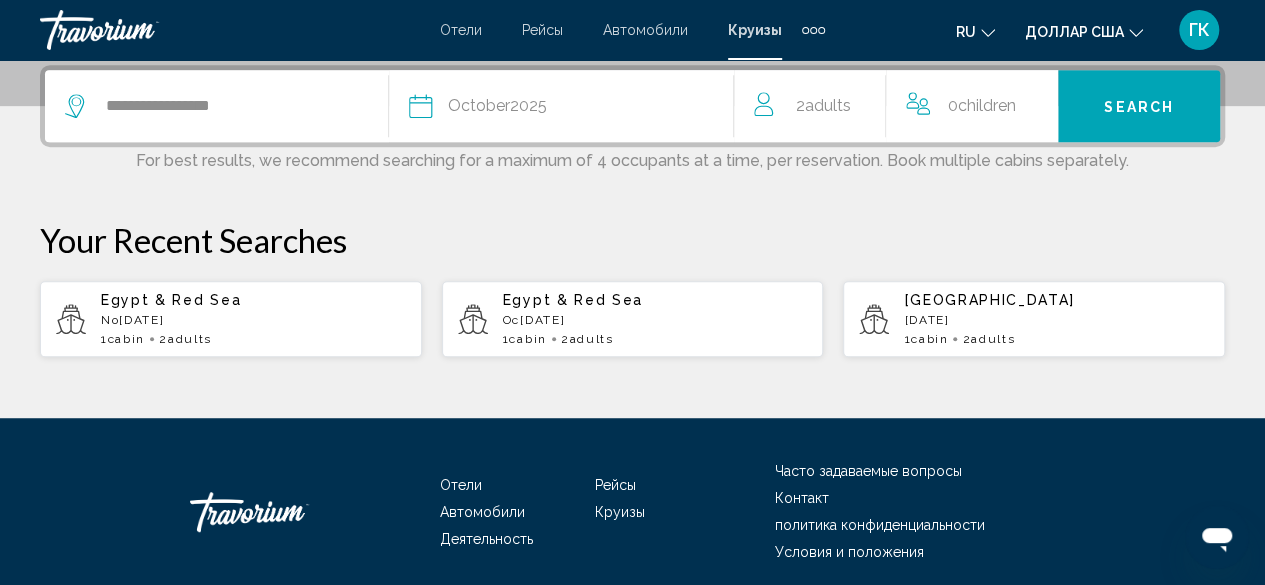 click on "Children" 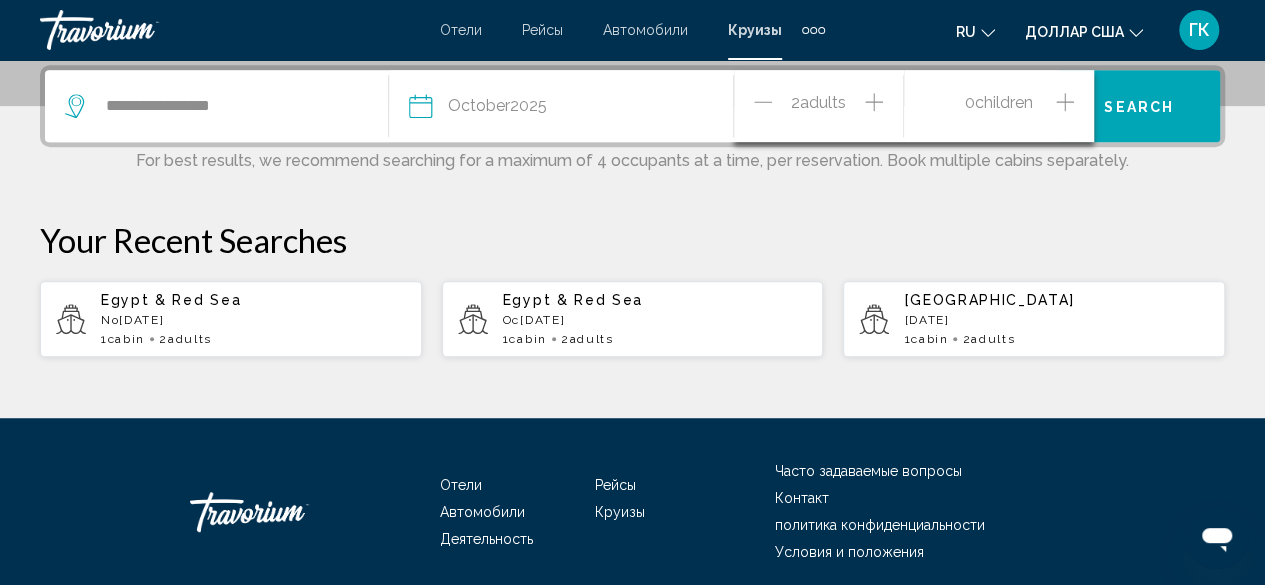 click 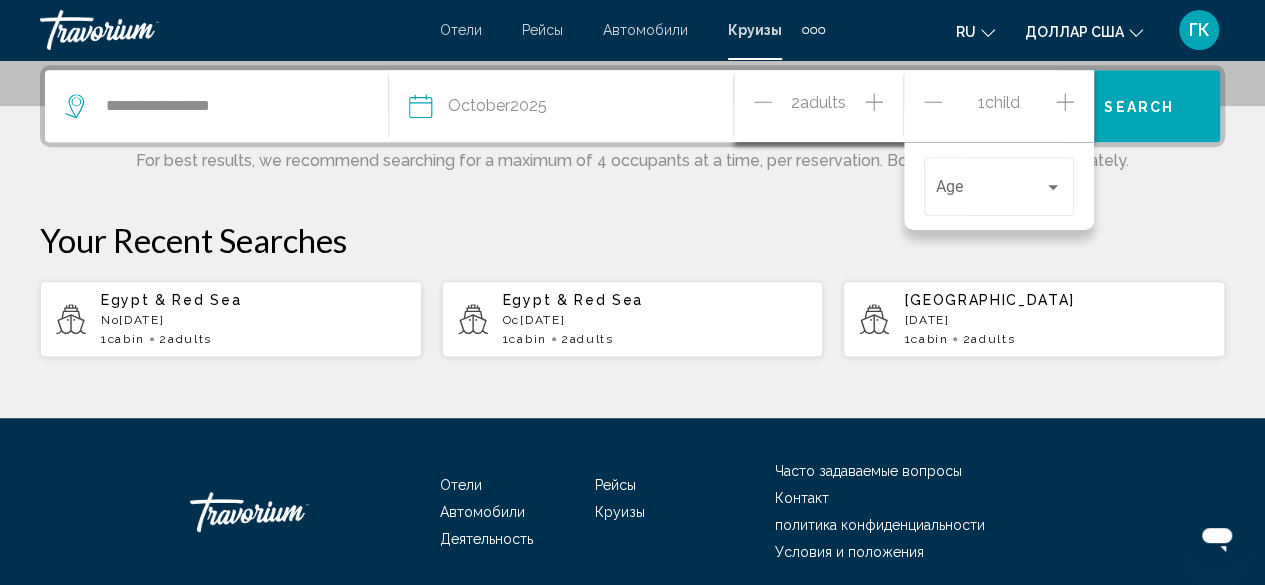 click 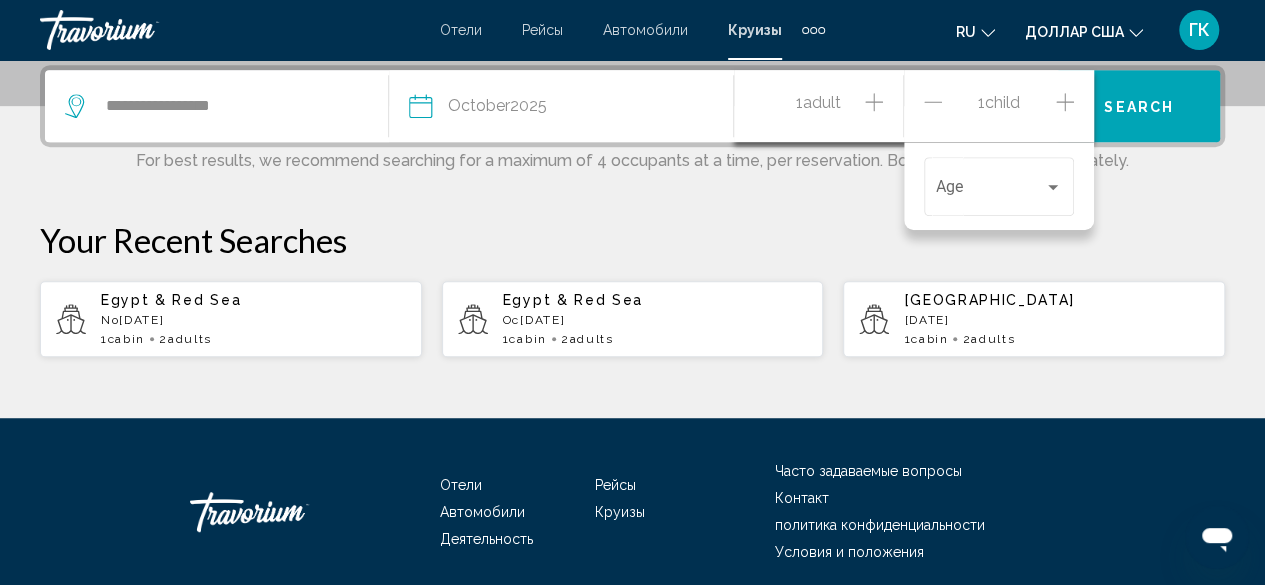 click 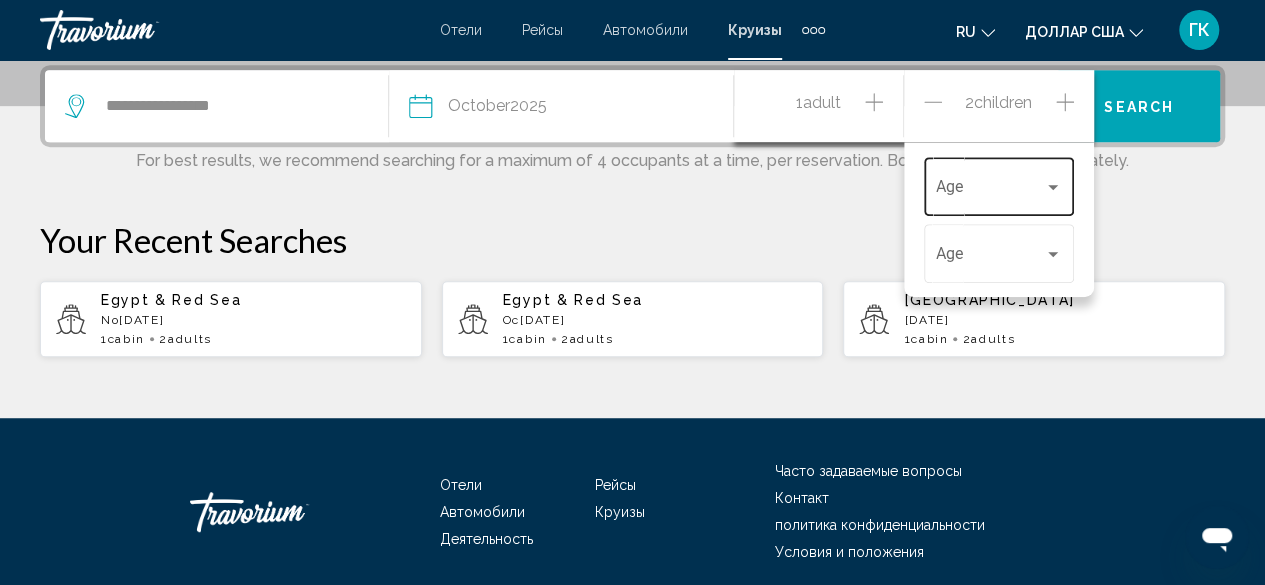 click at bounding box center (1053, 187) 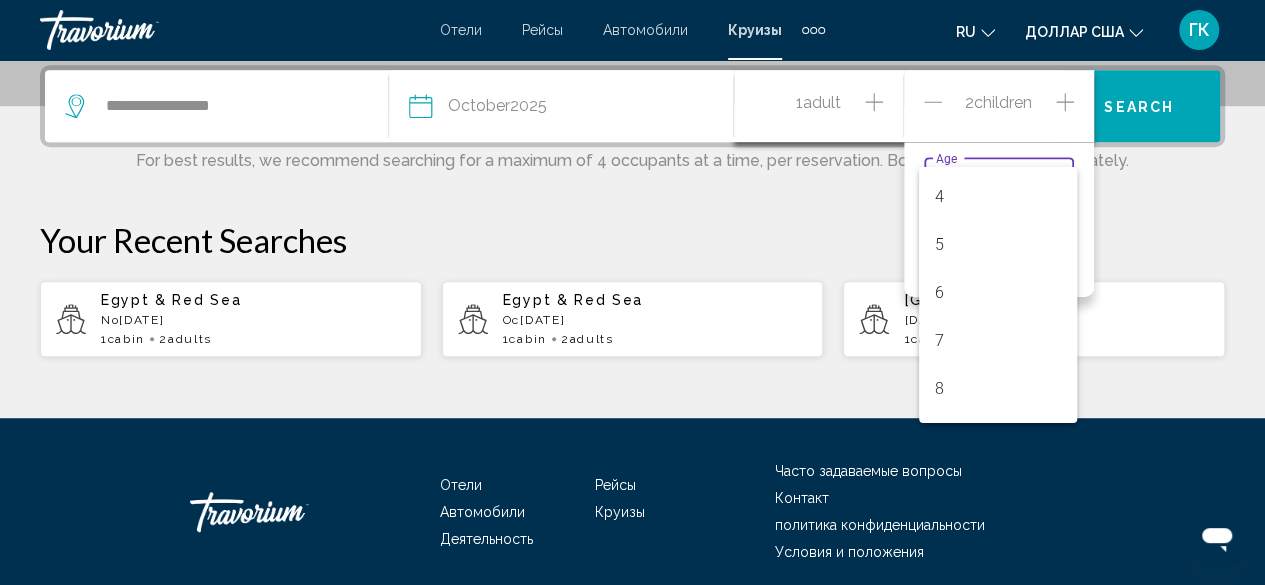 scroll, scrollTop: 320, scrollLeft: 0, axis: vertical 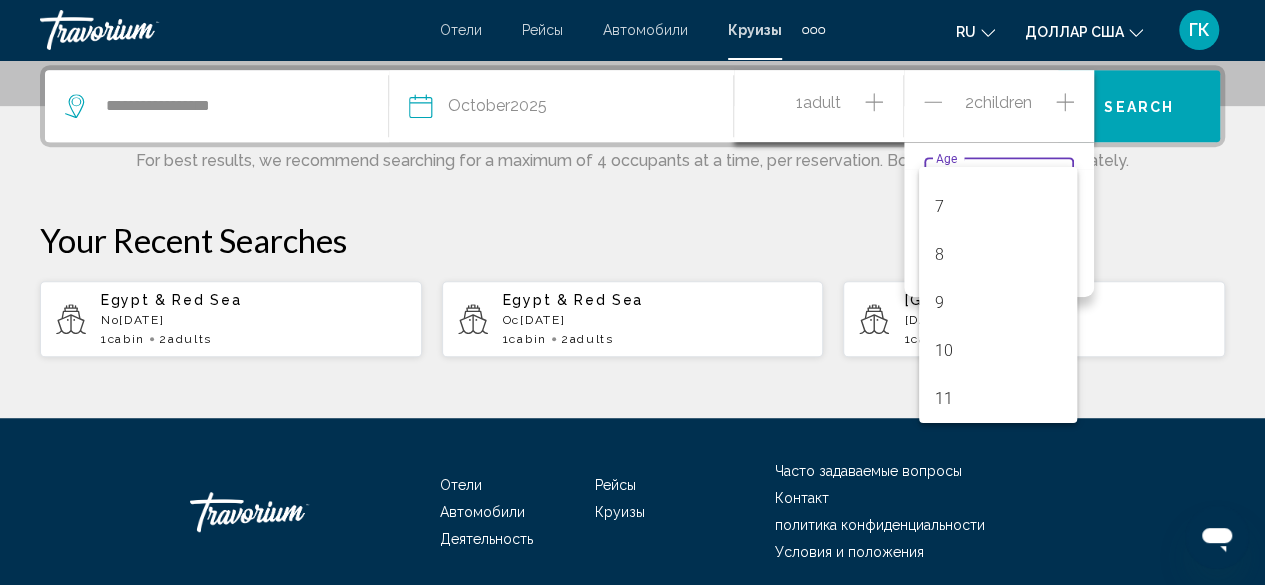click at bounding box center (632, 292) 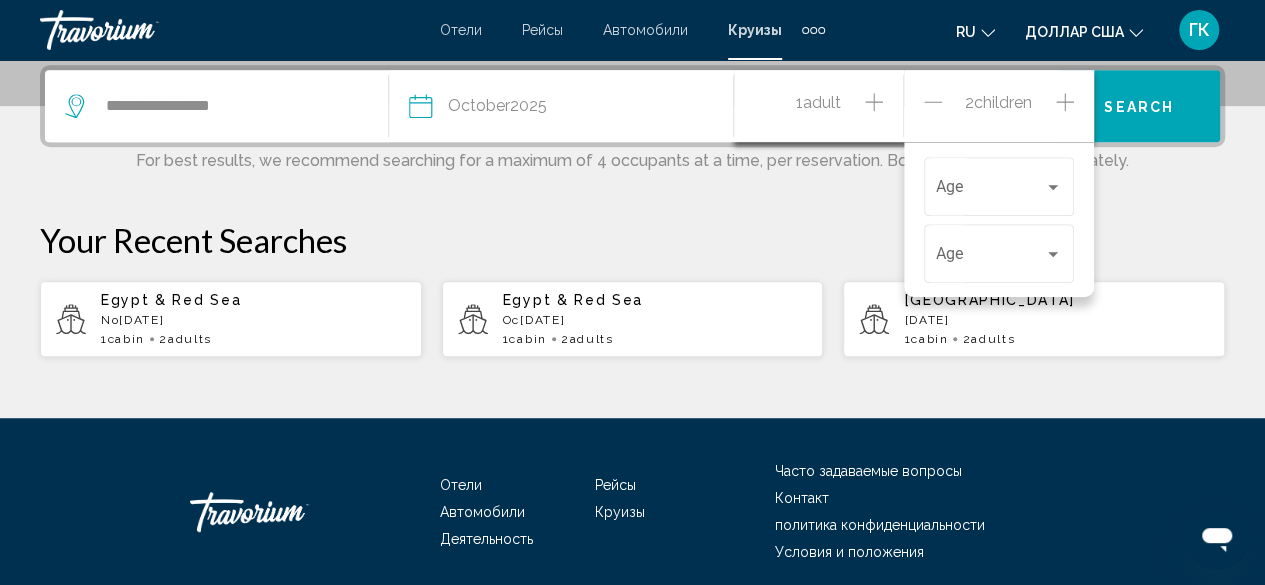 click 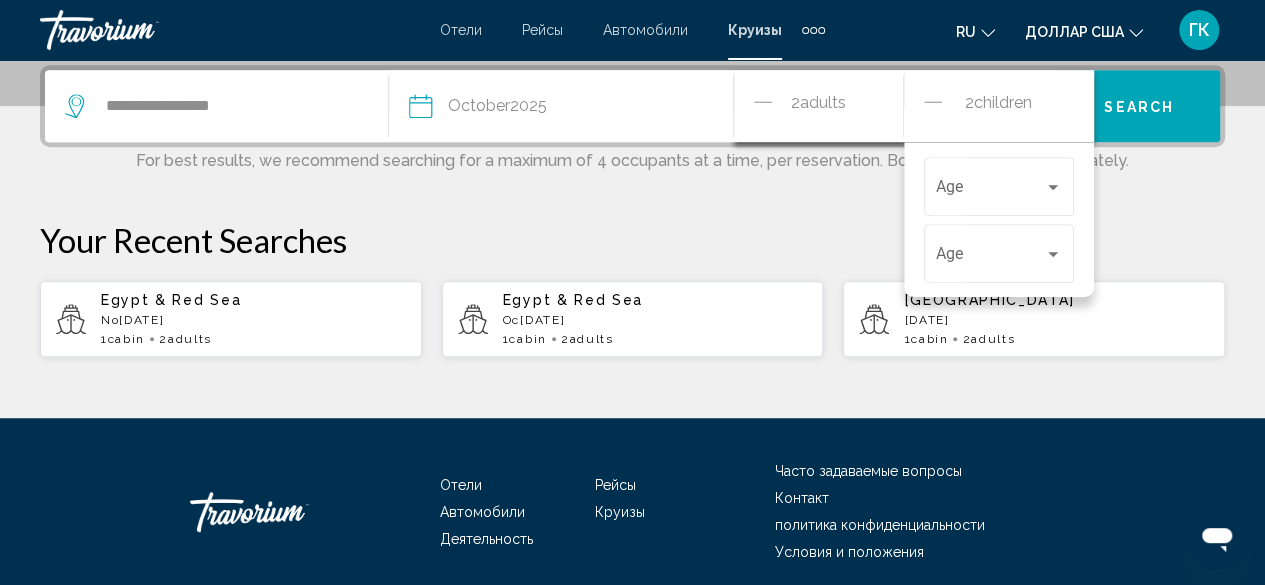 click 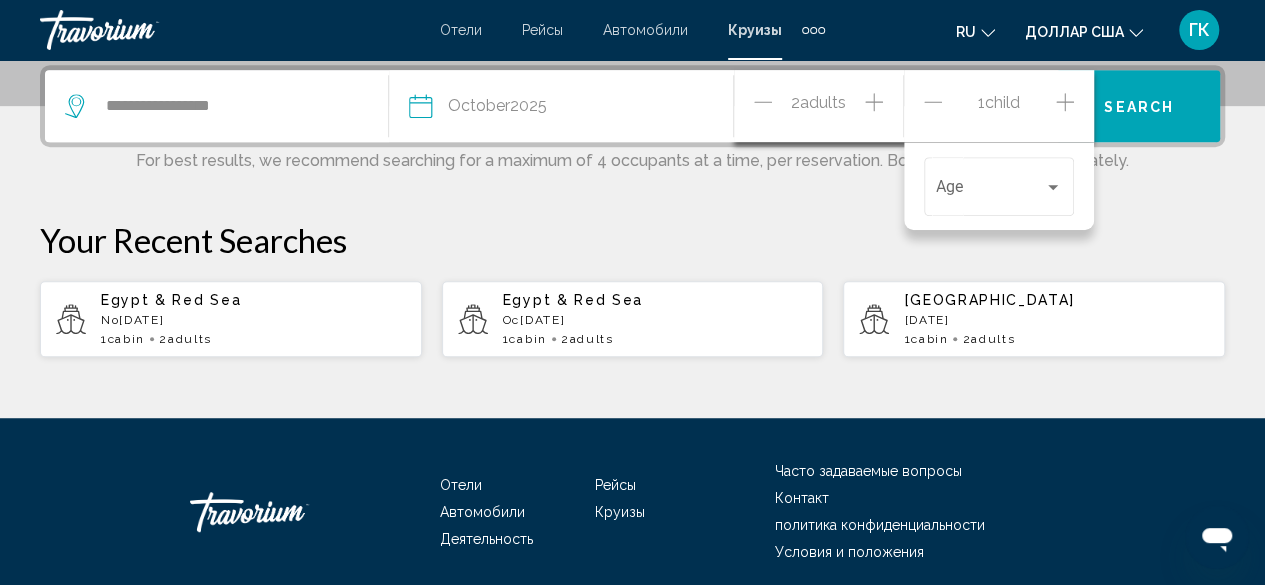 click 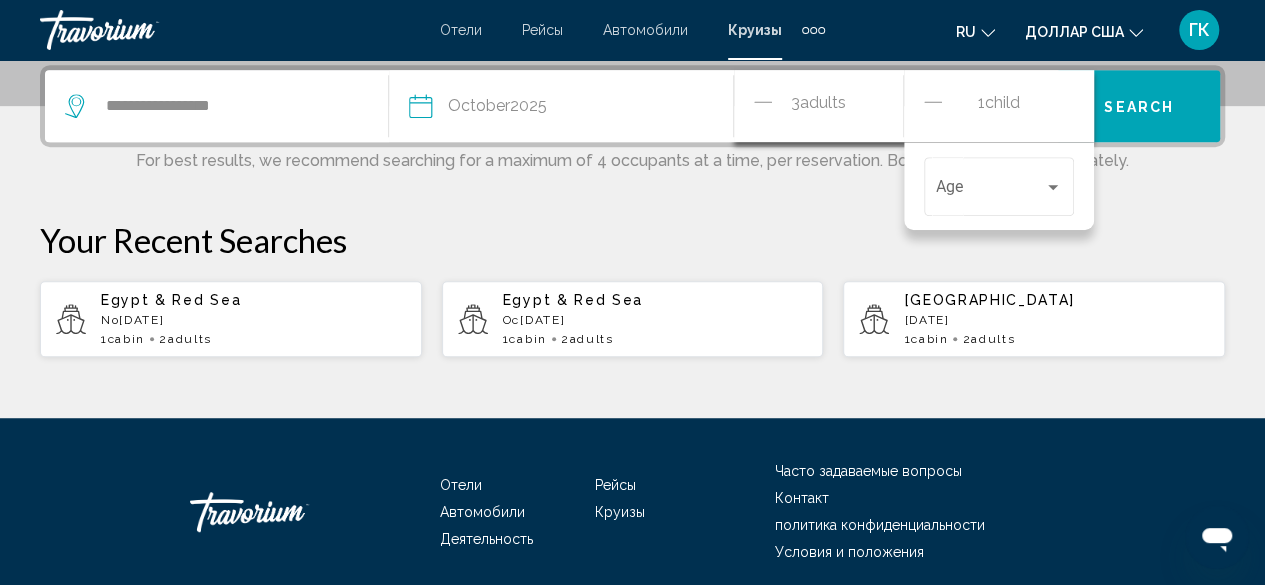 click 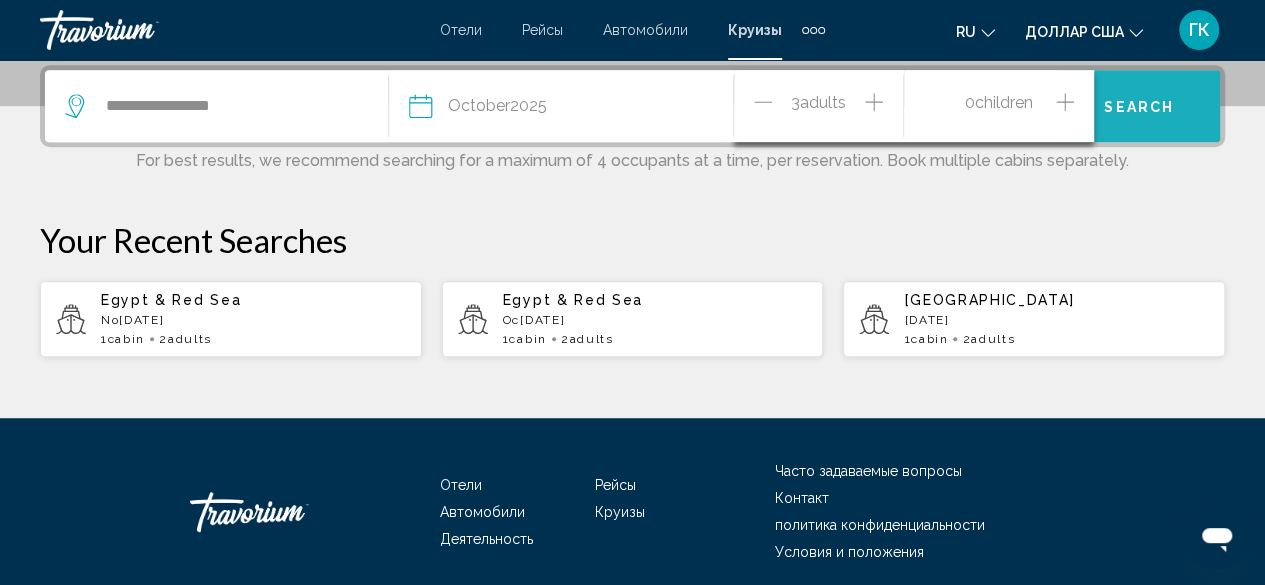 click on "Search" at bounding box center [1139, 107] 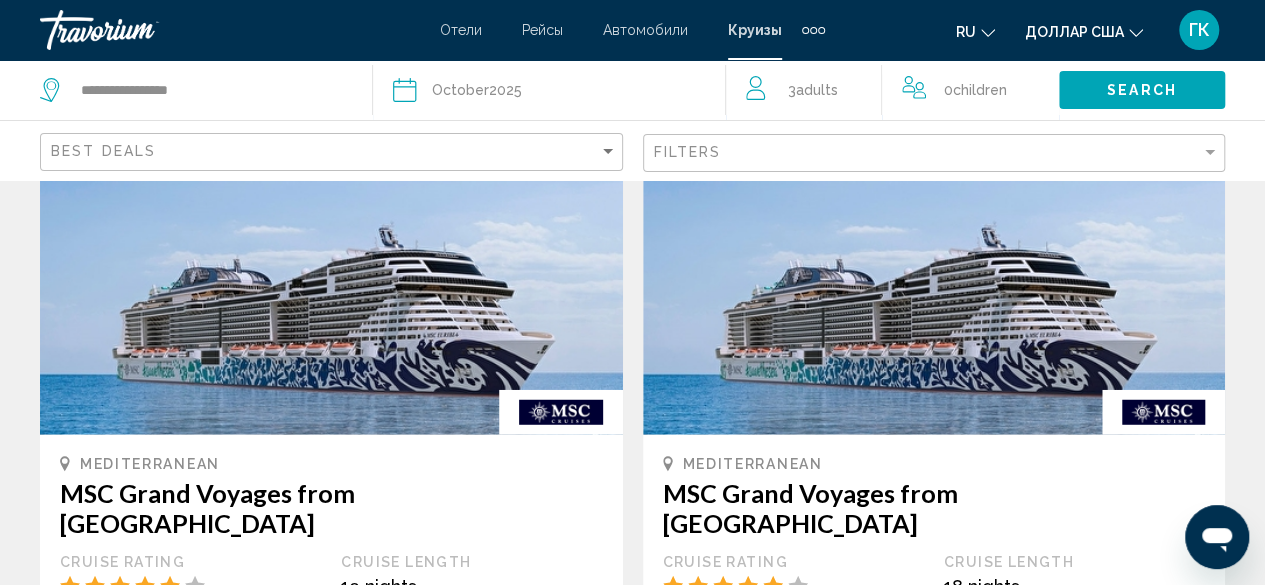 scroll, scrollTop: 2585, scrollLeft: 0, axis: vertical 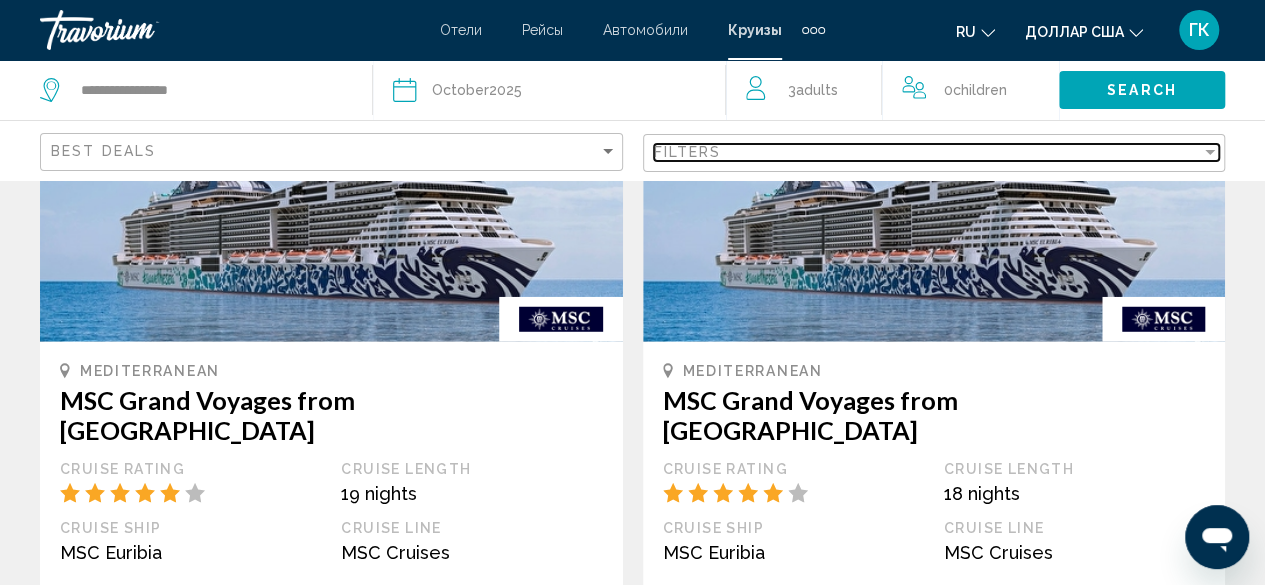 click at bounding box center (1210, 152) 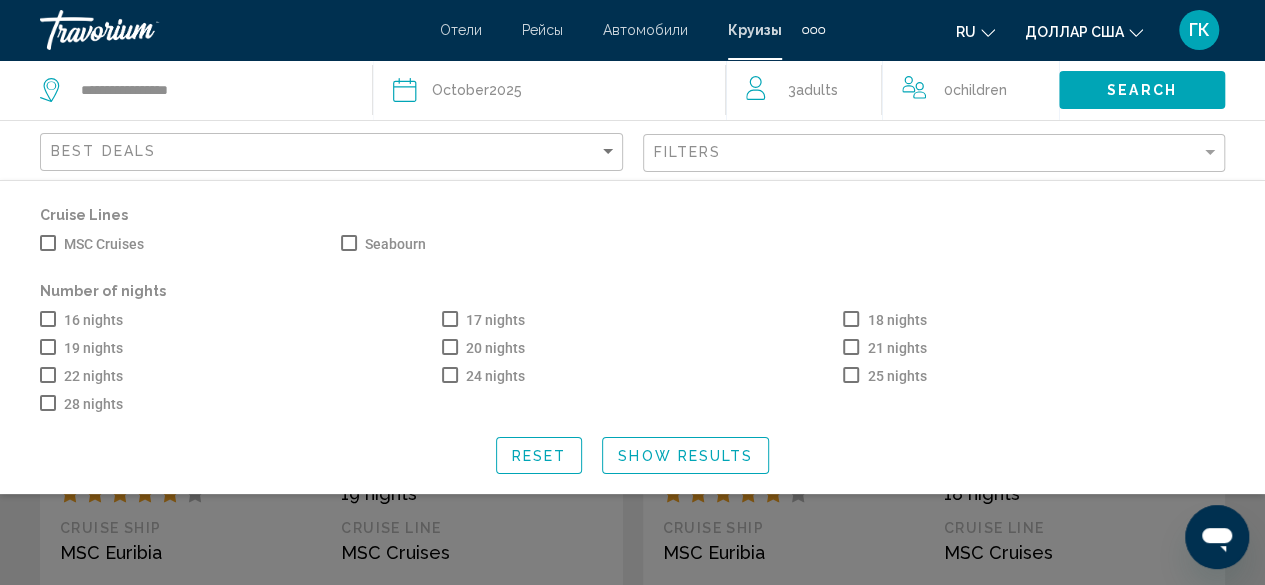 click on "MSC Cruises   Seabourn" 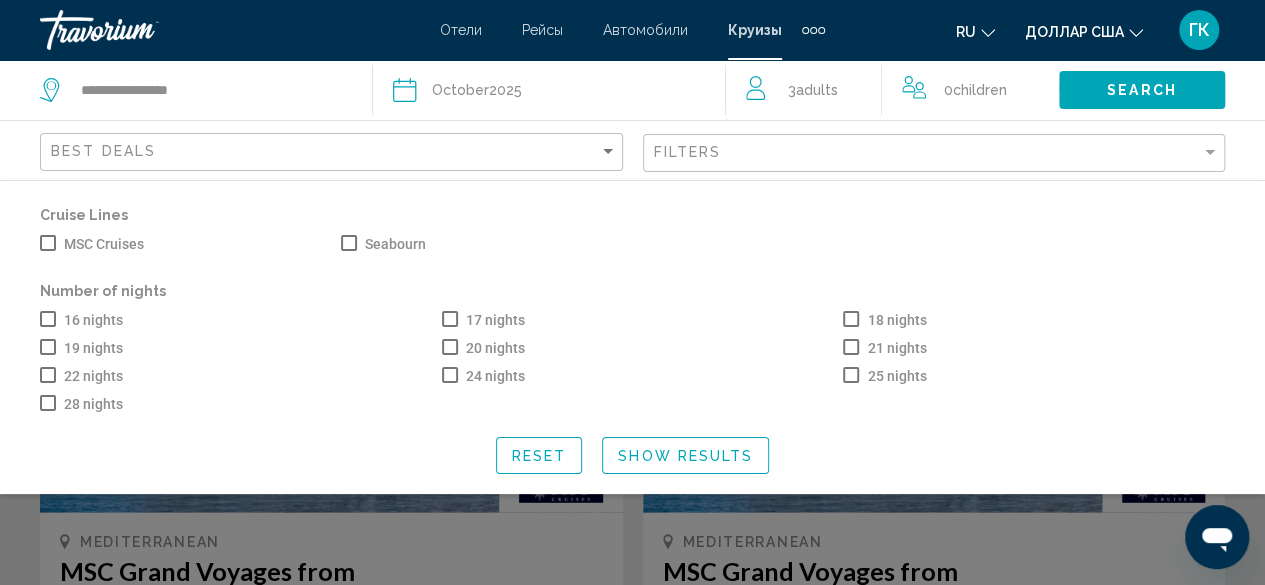 scroll, scrollTop: 2374, scrollLeft: 0, axis: vertical 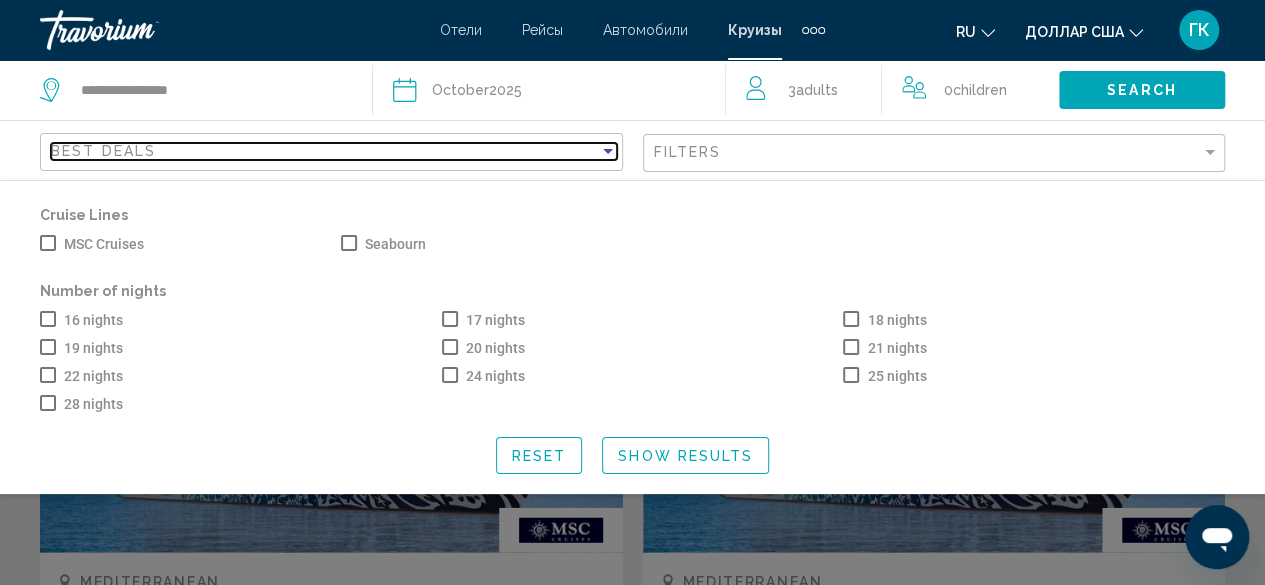 click at bounding box center (608, 151) 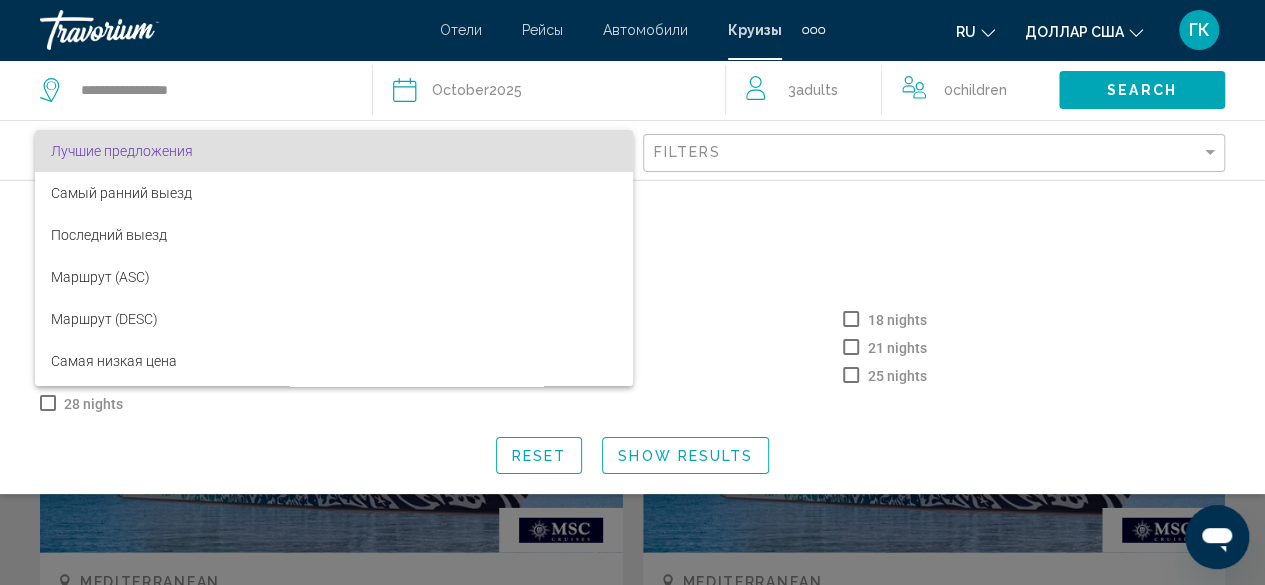 scroll, scrollTop: 0, scrollLeft: 0, axis: both 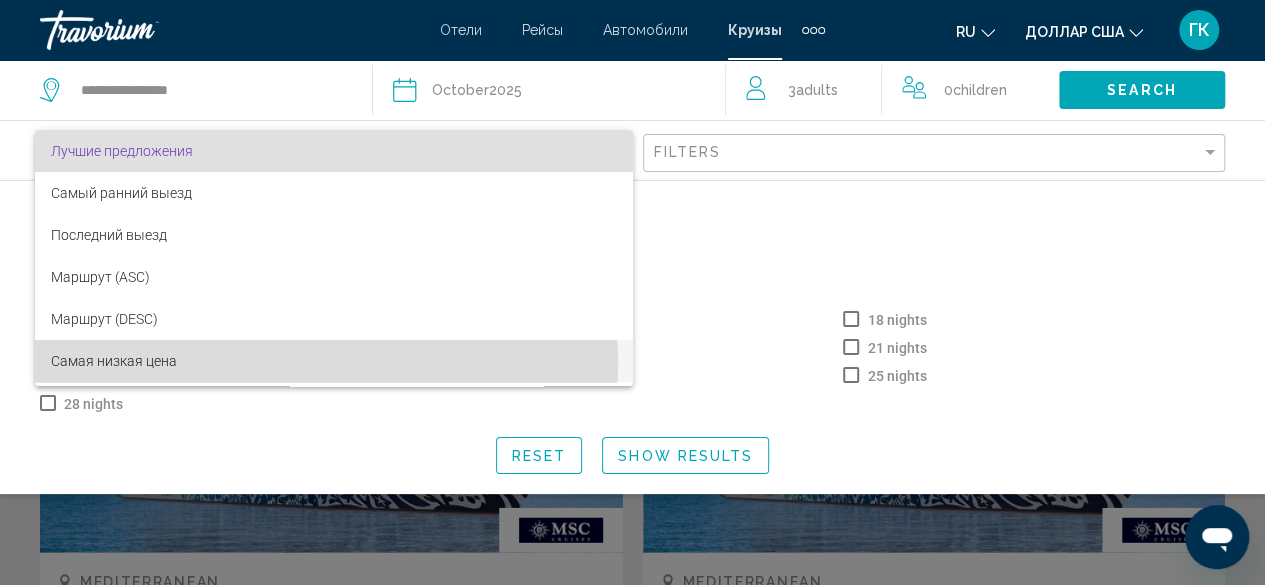click on "Самая низкая цена" at bounding box center (334, 361) 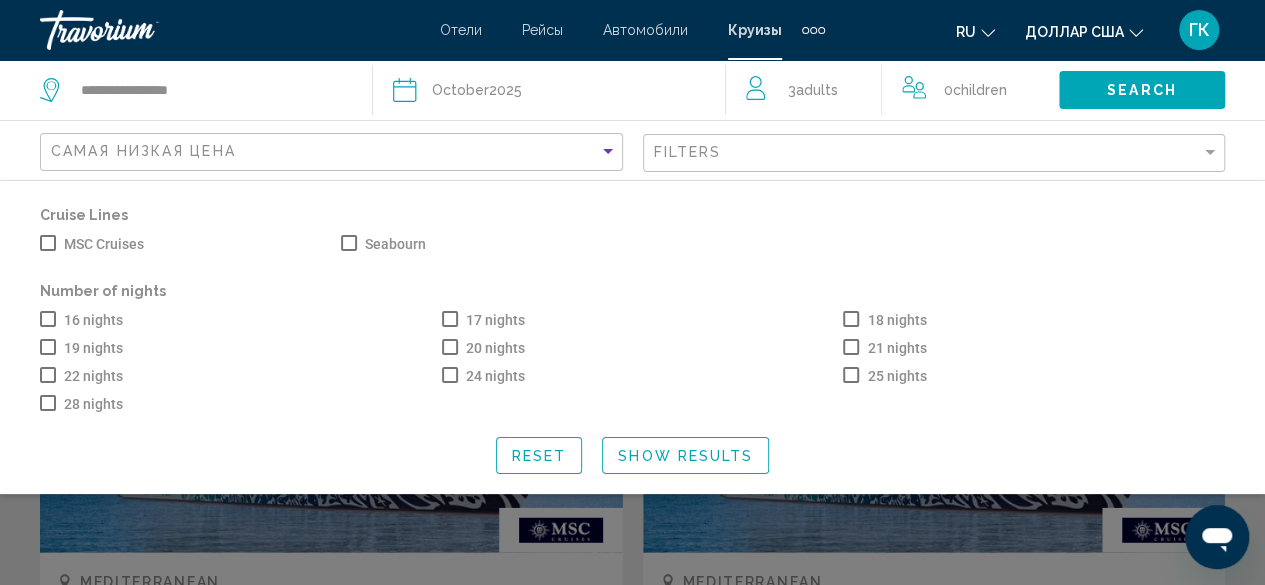 click on "Search" 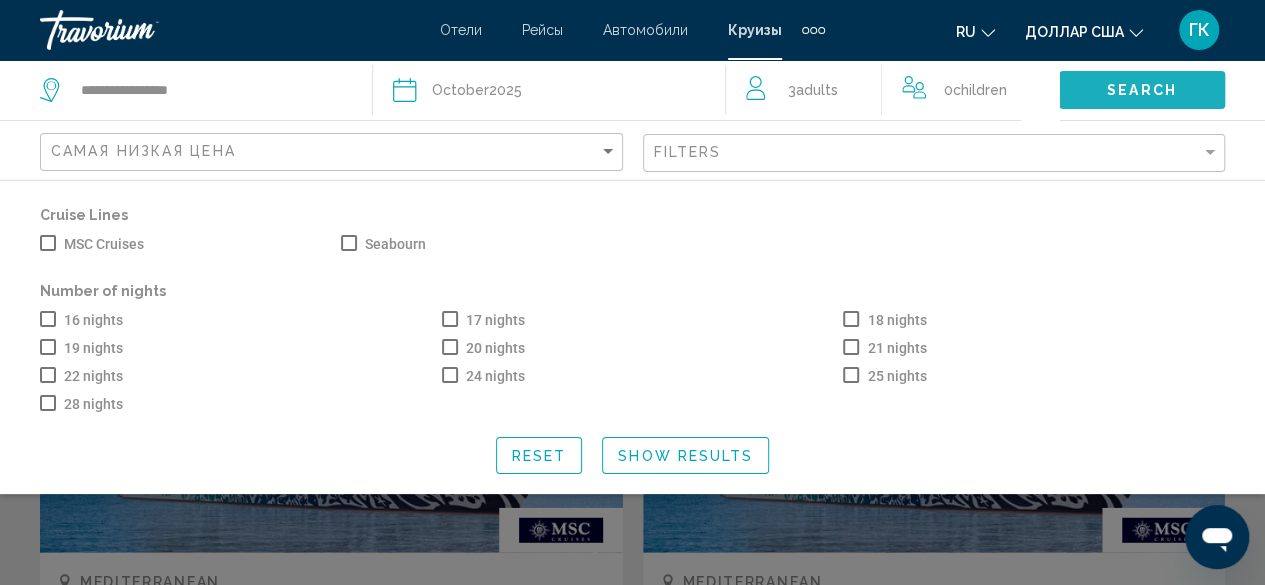 click on "Search" 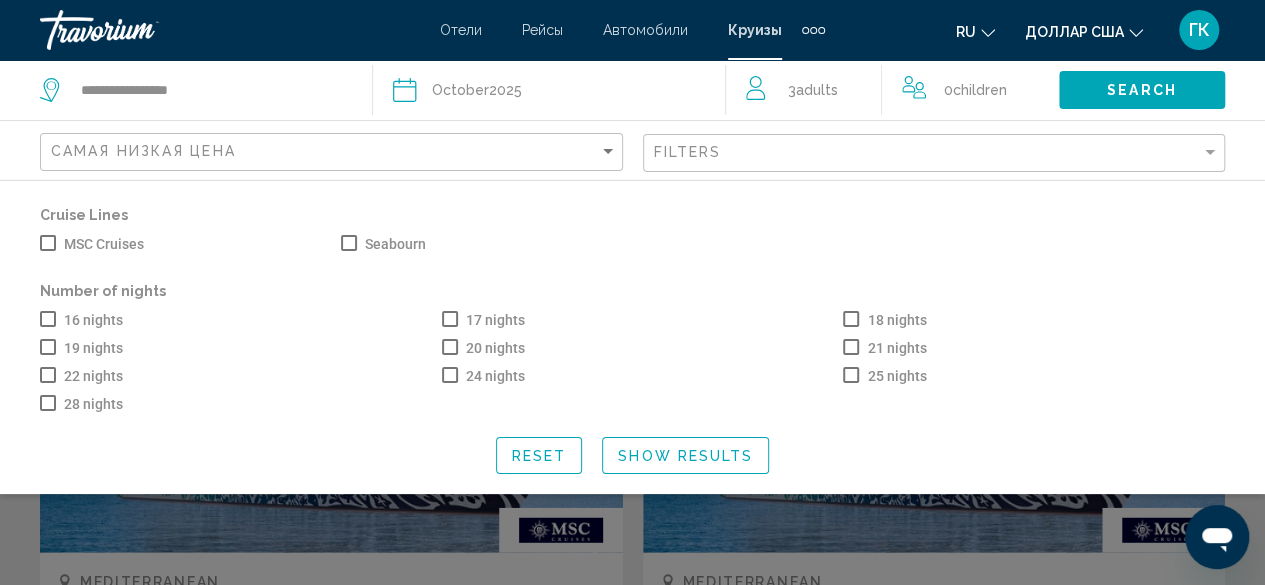 click on "Search" 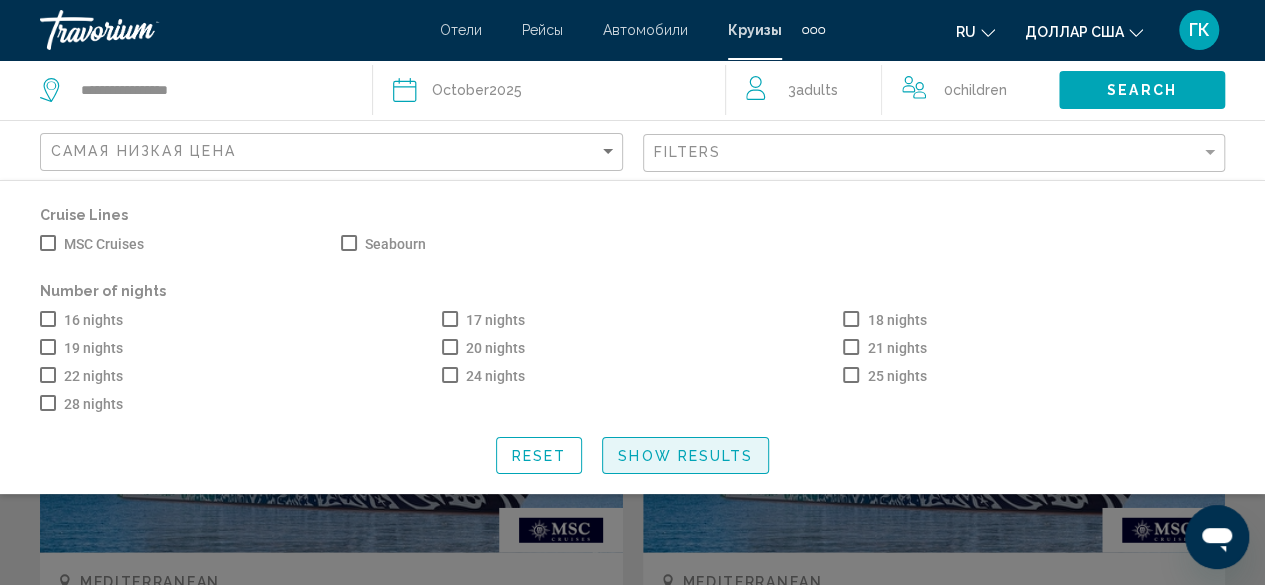 click on "Show Results" 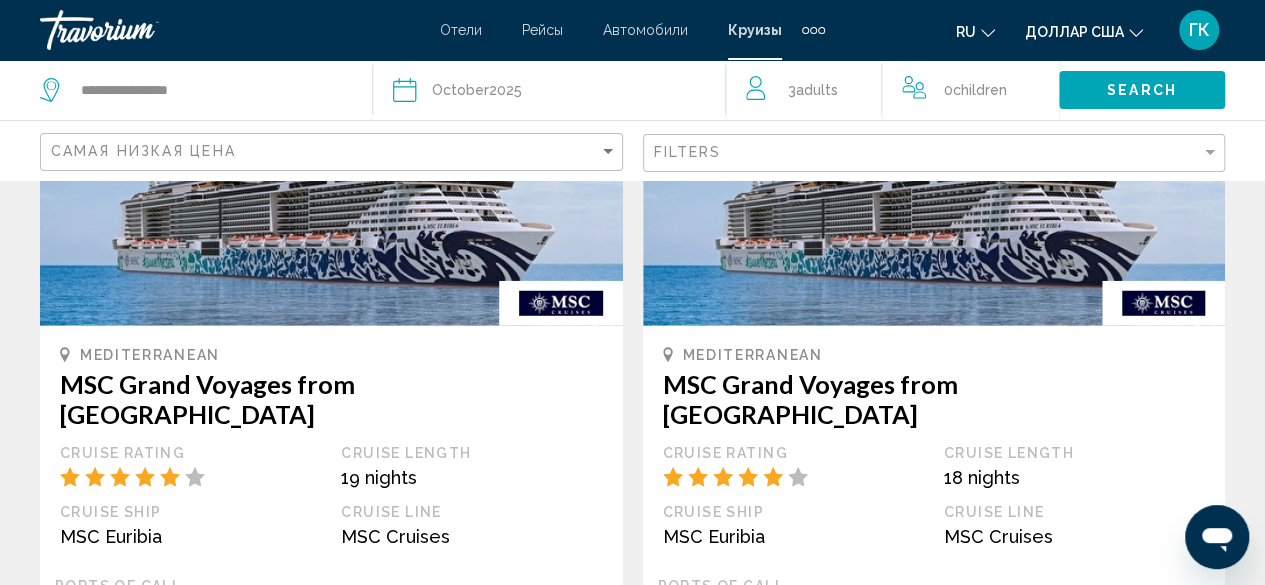 scroll, scrollTop: 2748, scrollLeft: 0, axis: vertical 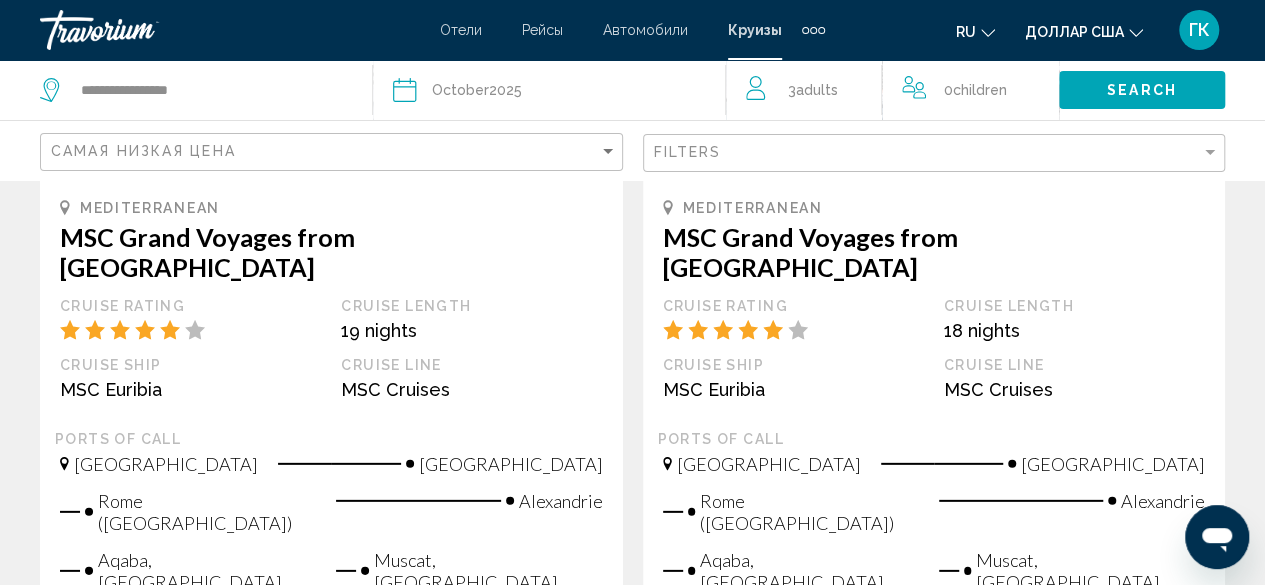 click on "2" at bounding box center [668, 902] 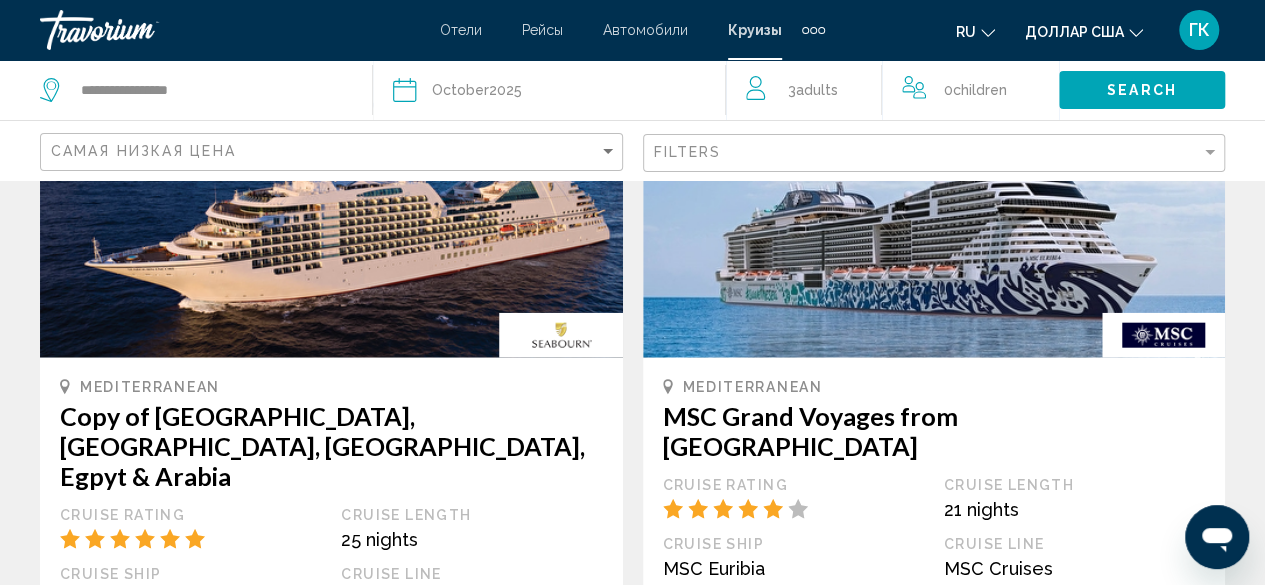 scroll, scrollTop: 2292, scrollLeft: 0, axis: vertical 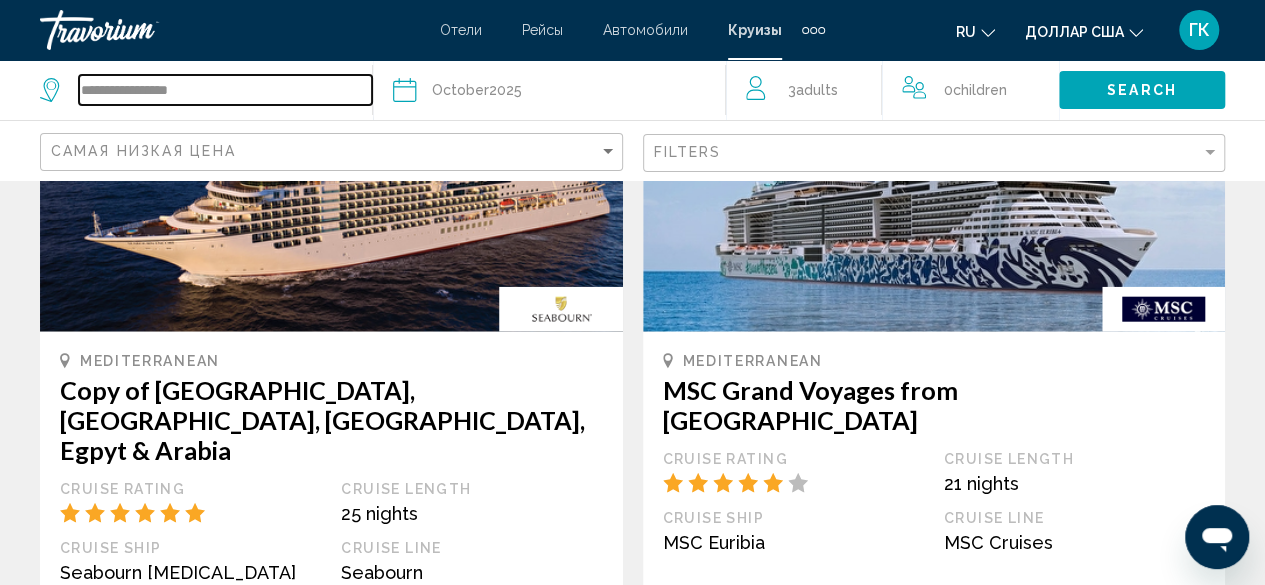 click on "**********" at bounding box center (225, 90) 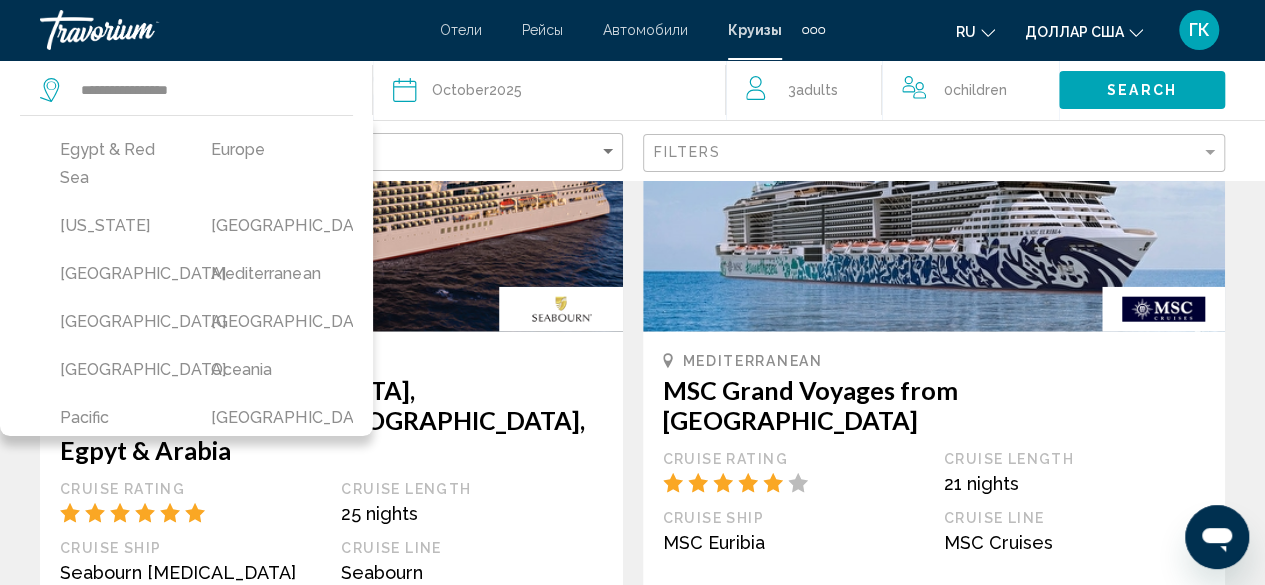 scroll, scrollTop: 387, scrollLeft: 0, axis: vertical 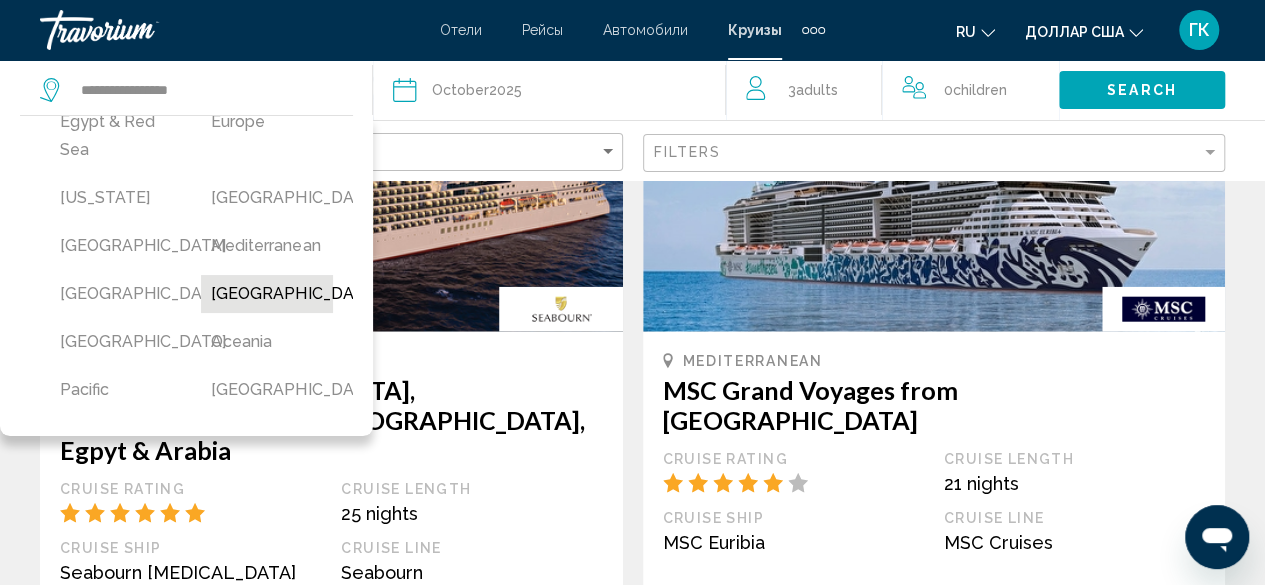 click on "[GEOGRAPHIC_DATA]" at bounding box center (266, 294) 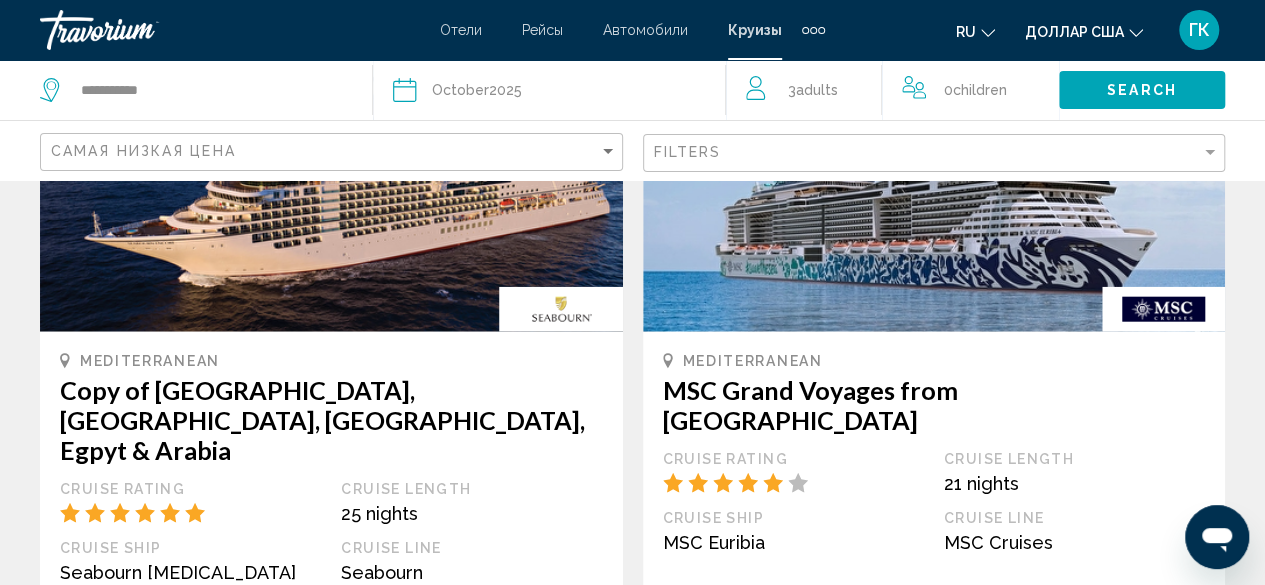 click on "Search" 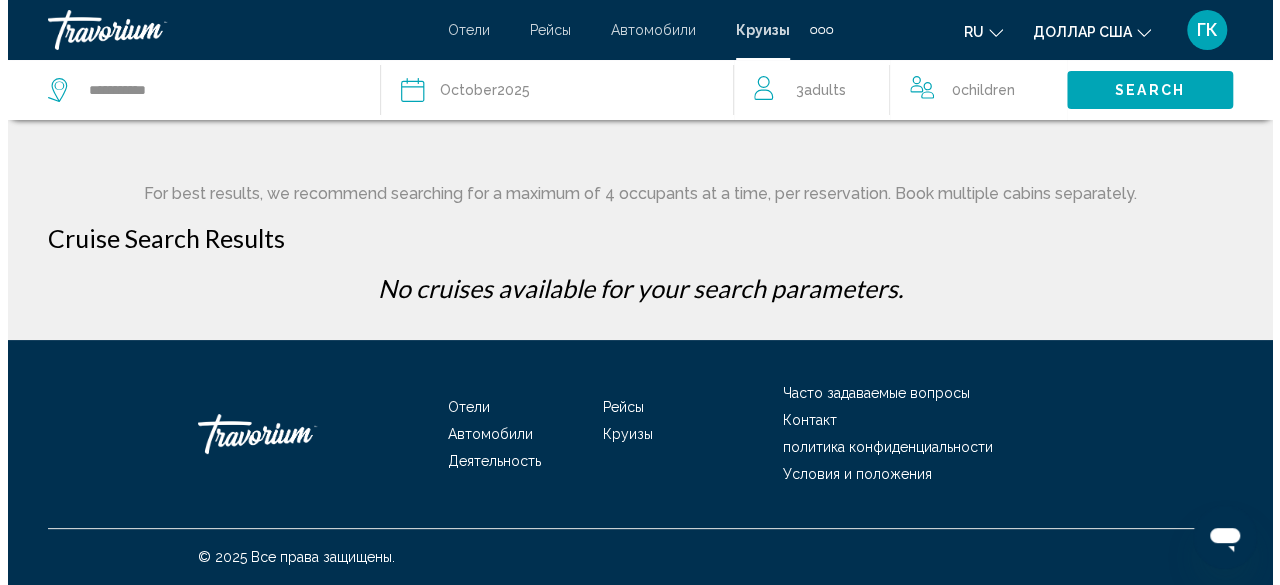 scroll, scrollTop: 0, scrollLeft: 0, axis: both 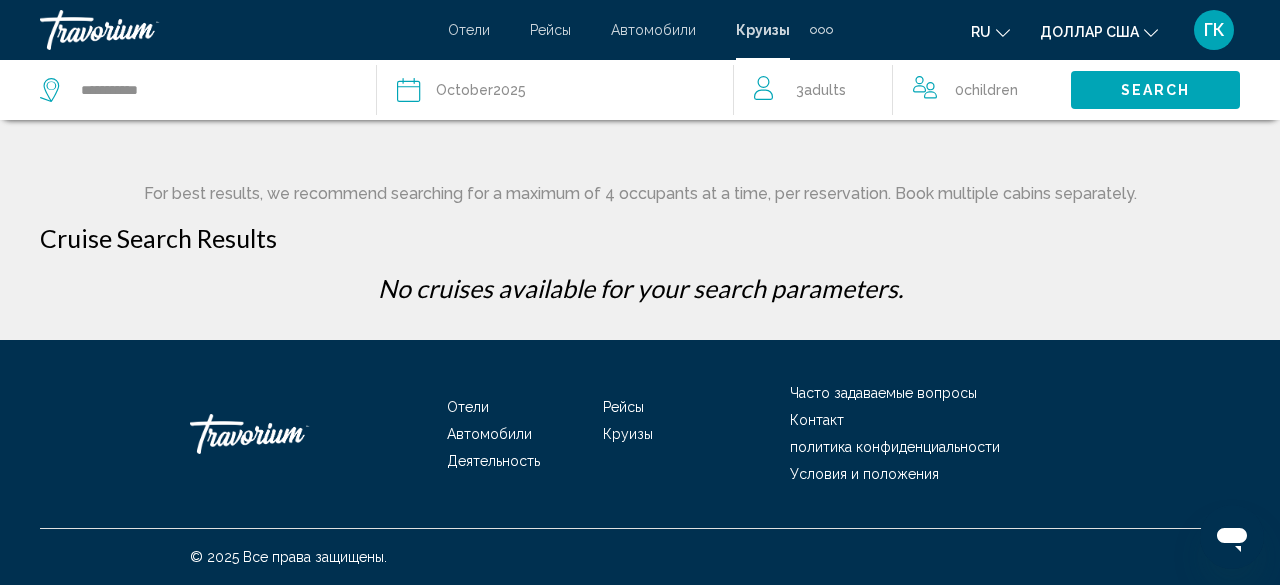 click on "Date Oc[DATE]
20[DATE]ebruary March April May June July August September October November December" 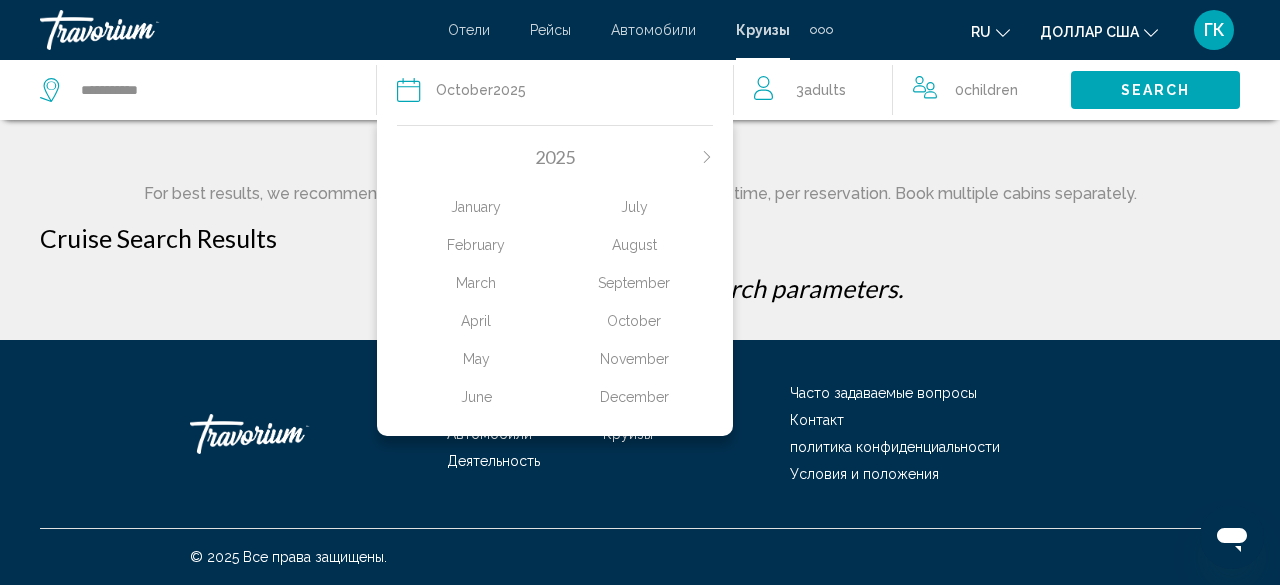 click on "November" 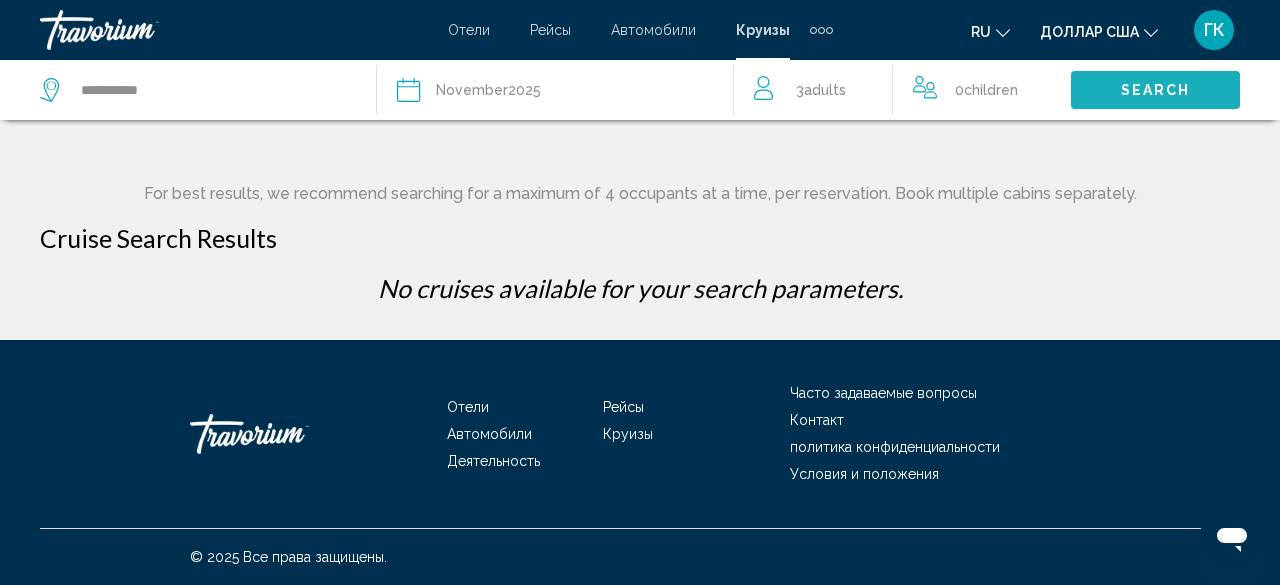 click on "Search" 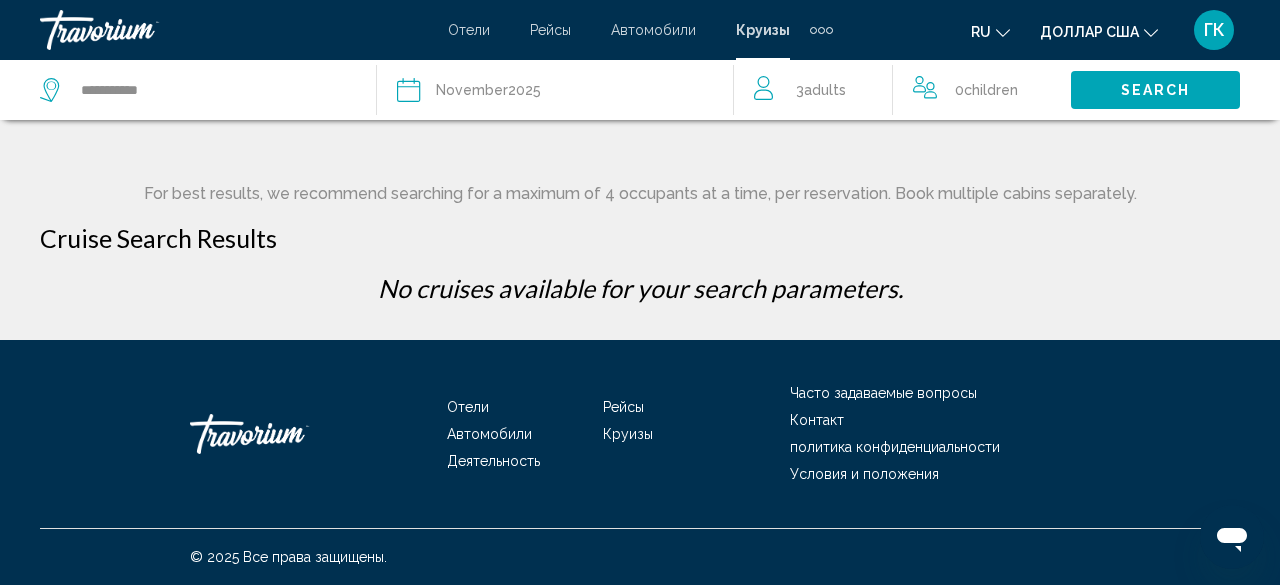 click on "[DATE]" 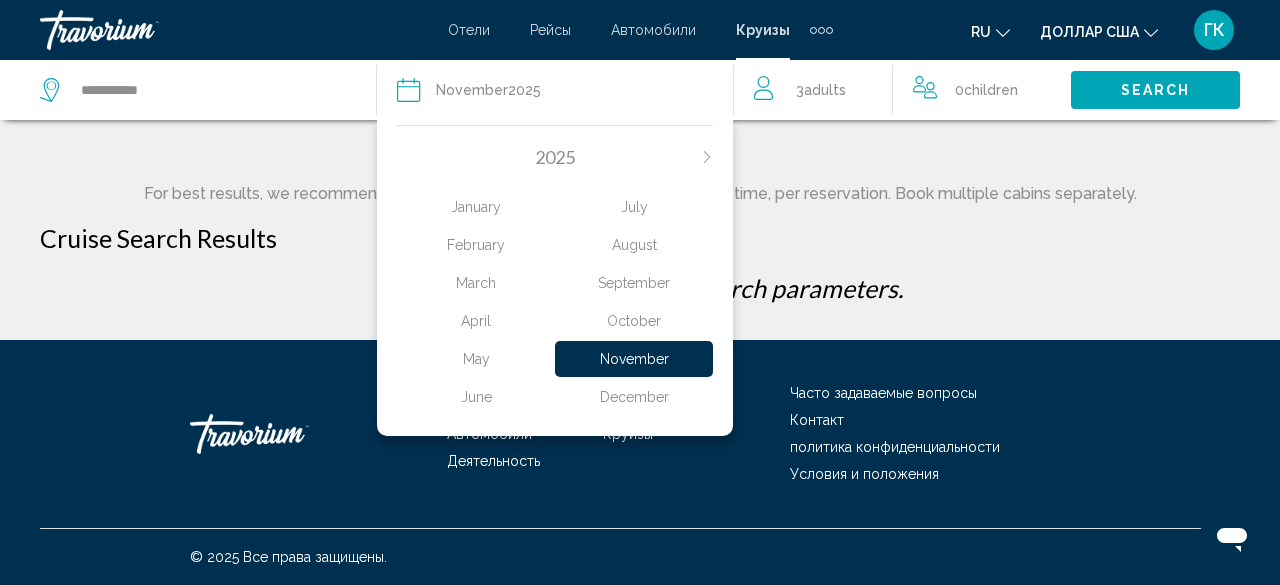 click on "December" 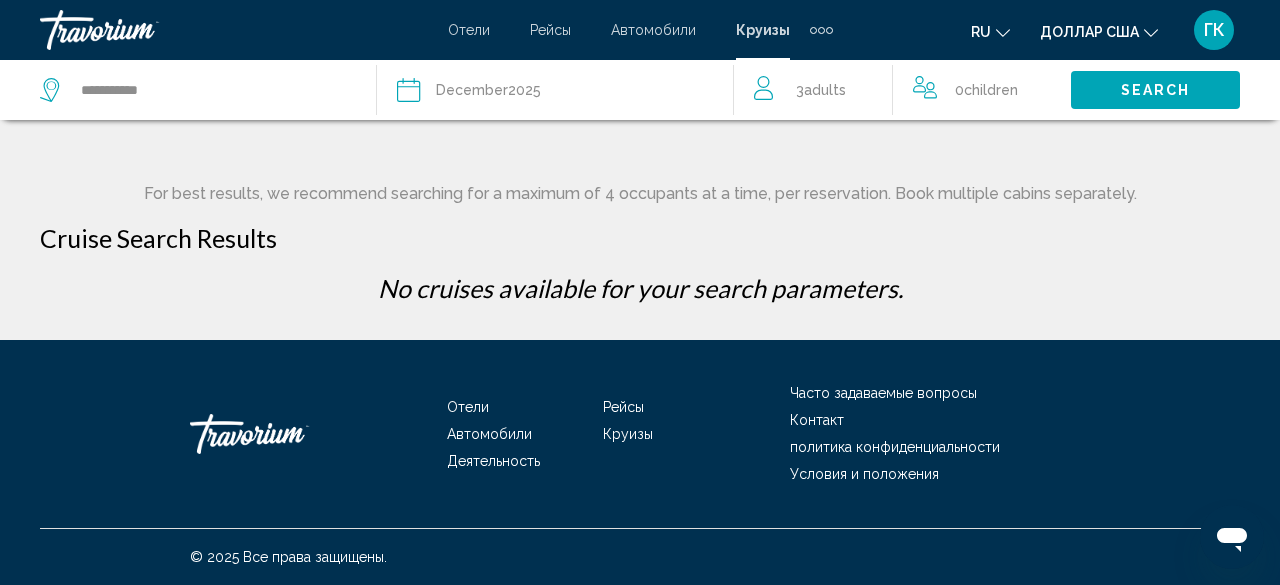 click on "Search" 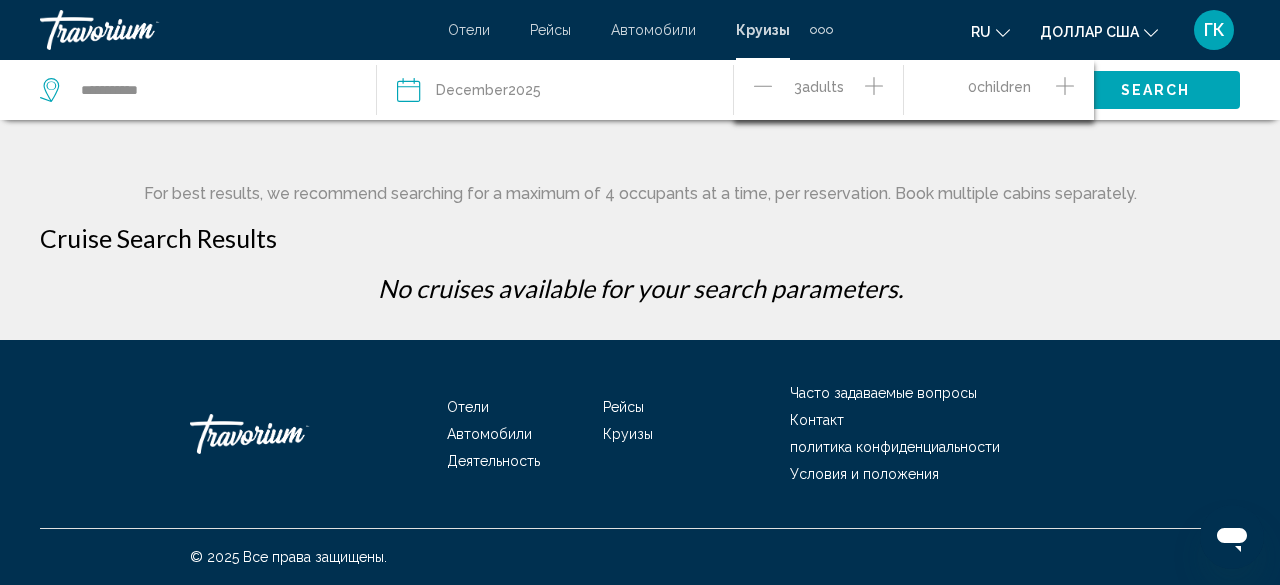 click 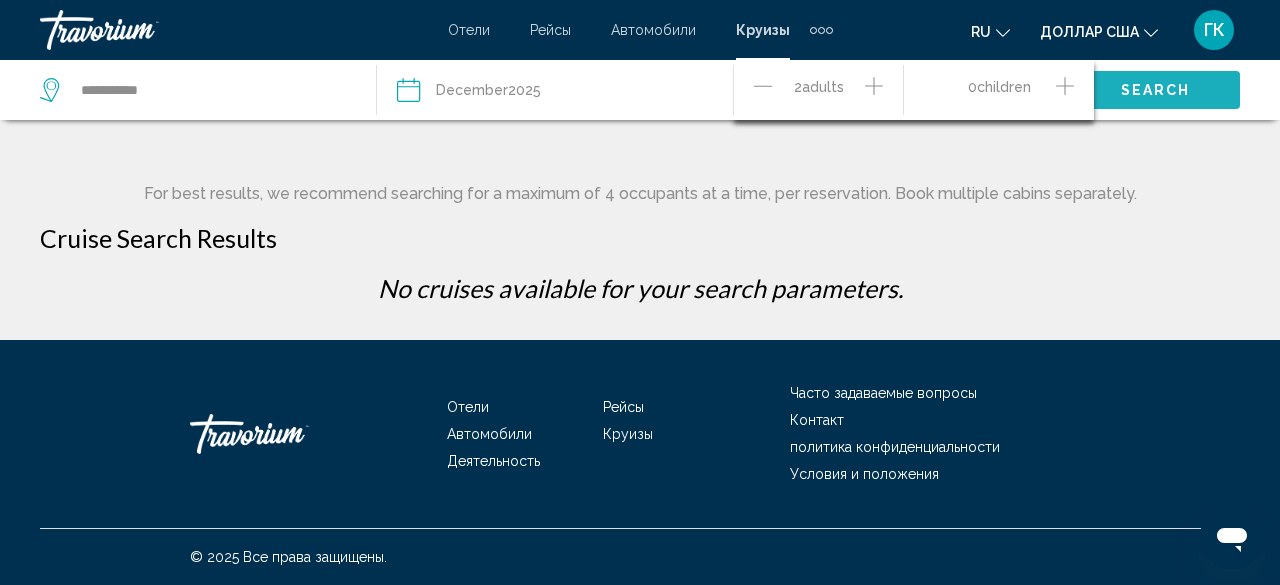 click on "Search" 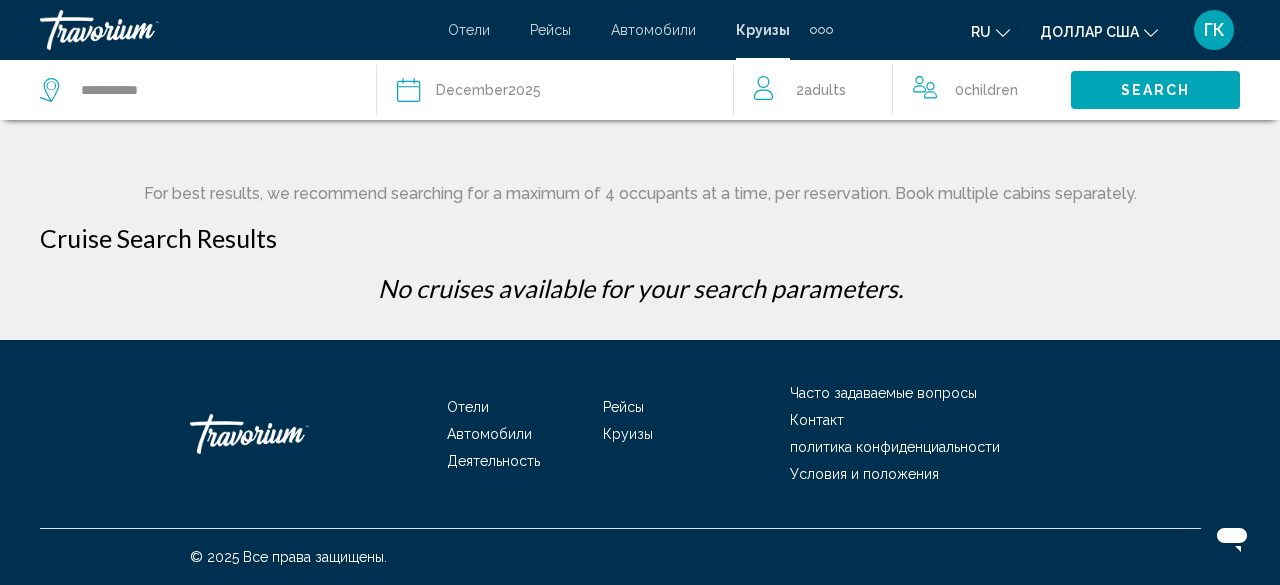 click on "De[DATE]" 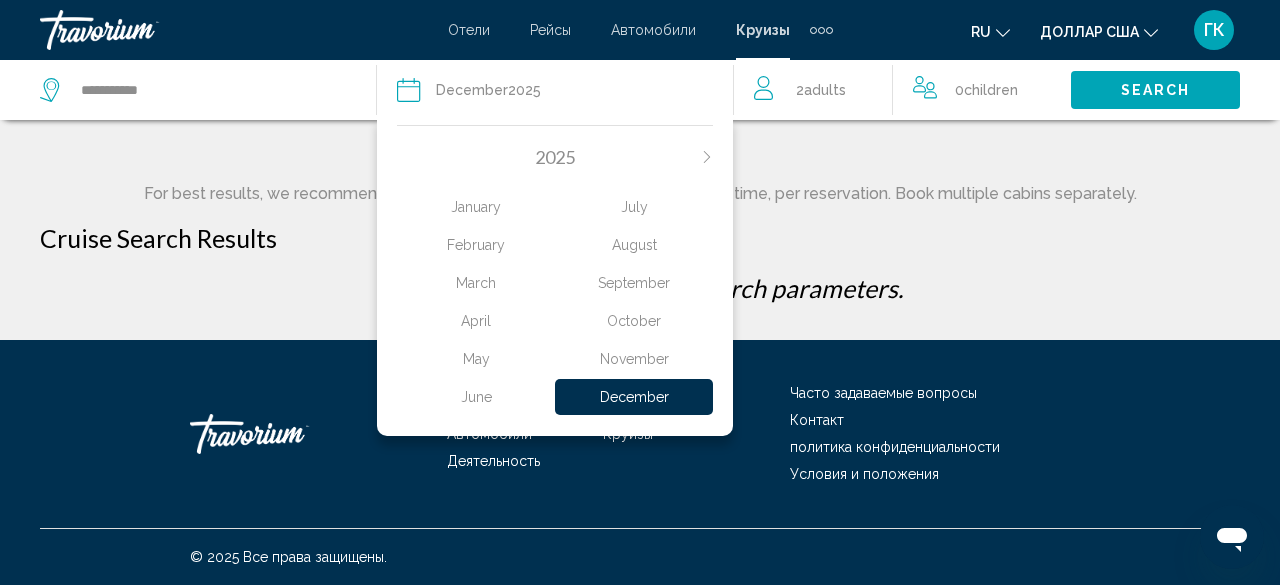 click on "2025" 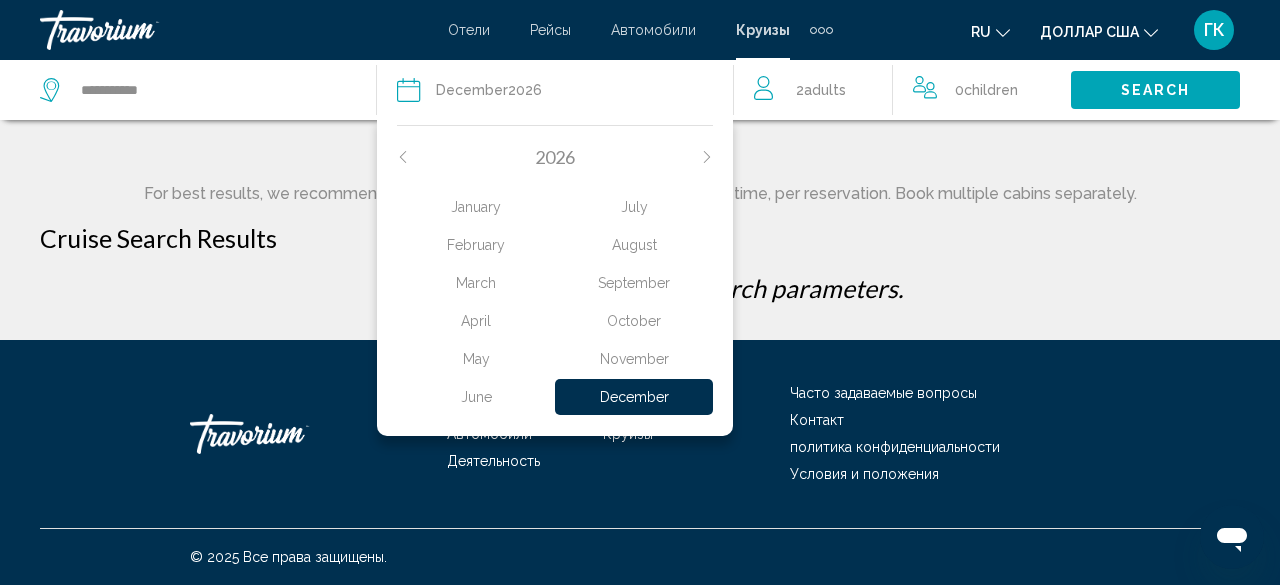 click on "January" 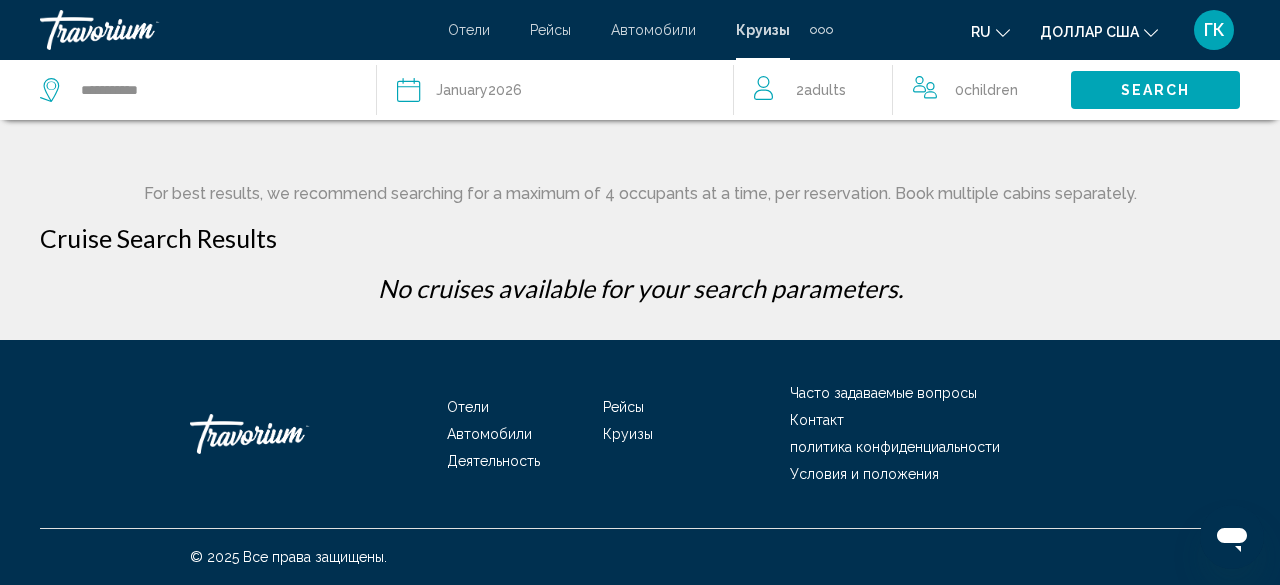 click on "Search" 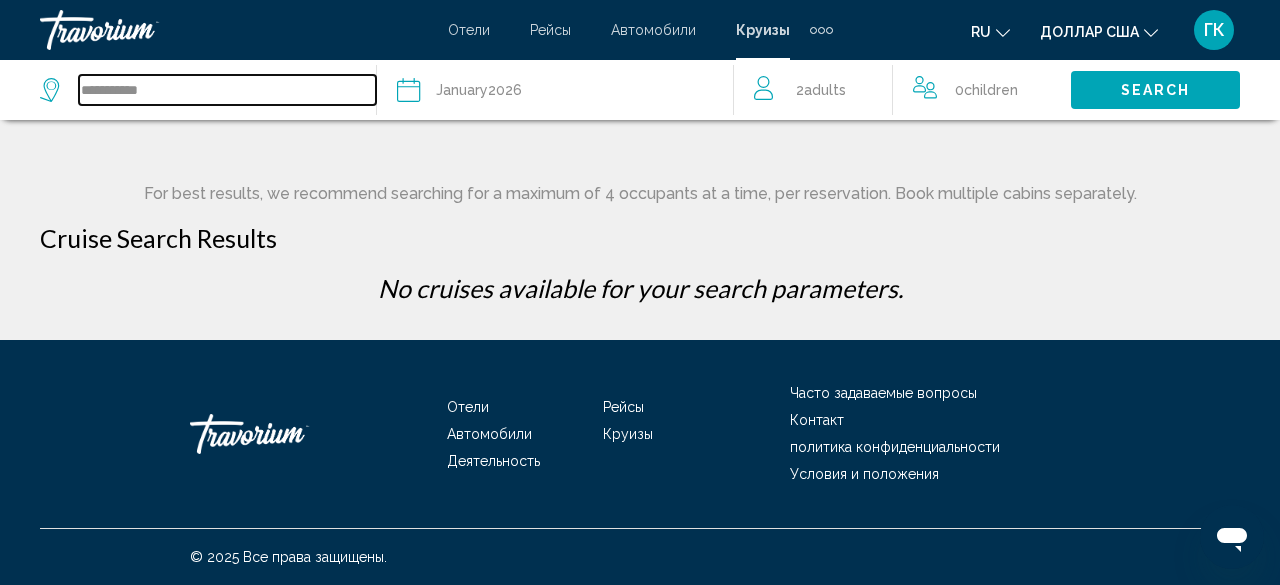 click on "**********" at bounding box center (227, 90) 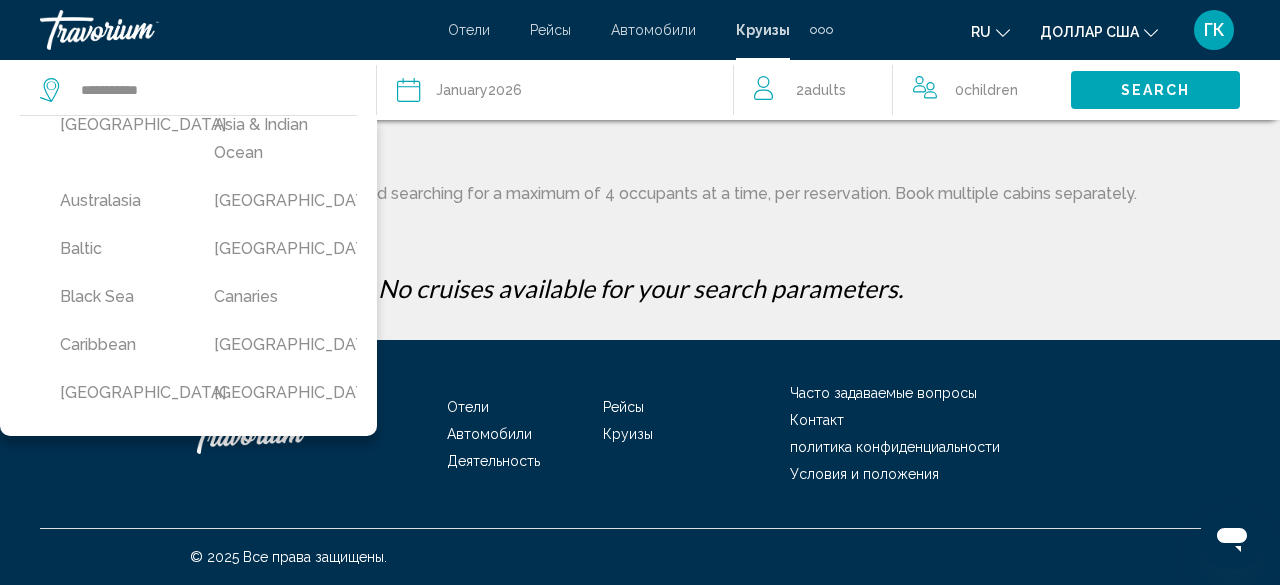 scroll, scrollTop: 80, scrollLeft: 0, axis: vertical 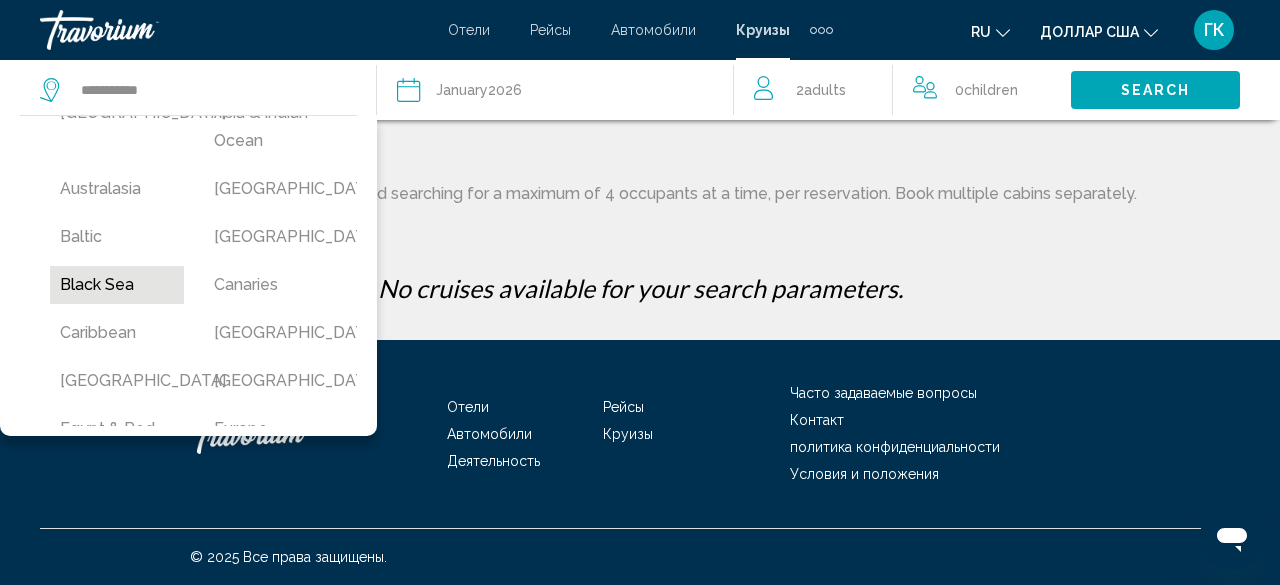 click on "Black Sea" at bounding box center [117, 285] 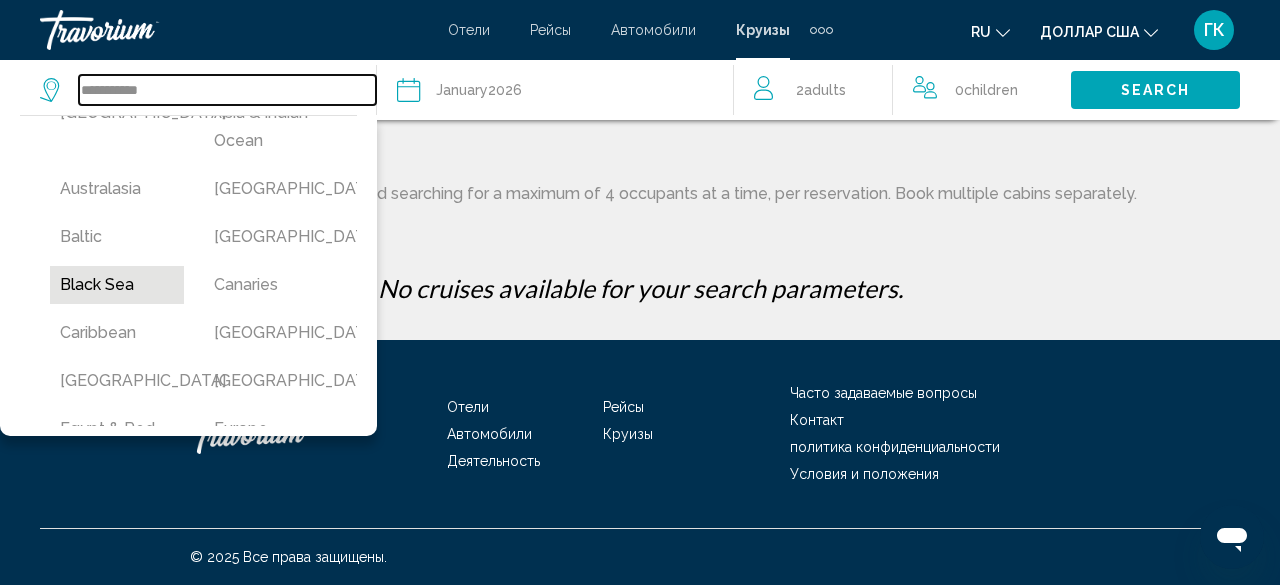 type on "*********" 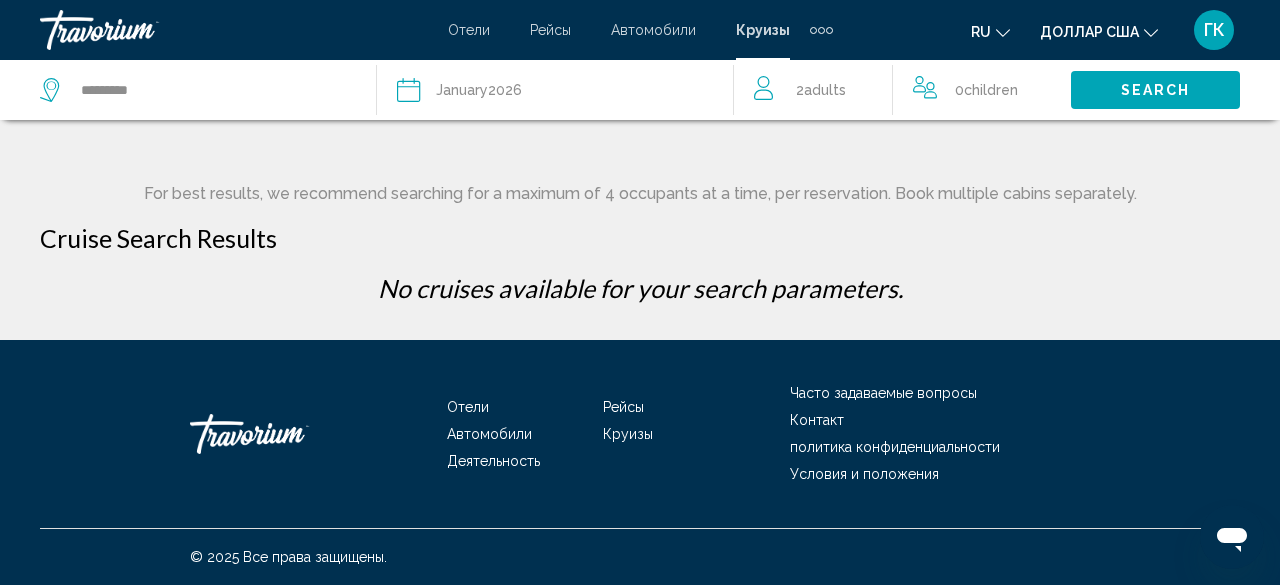 click on "Date [DATE]" 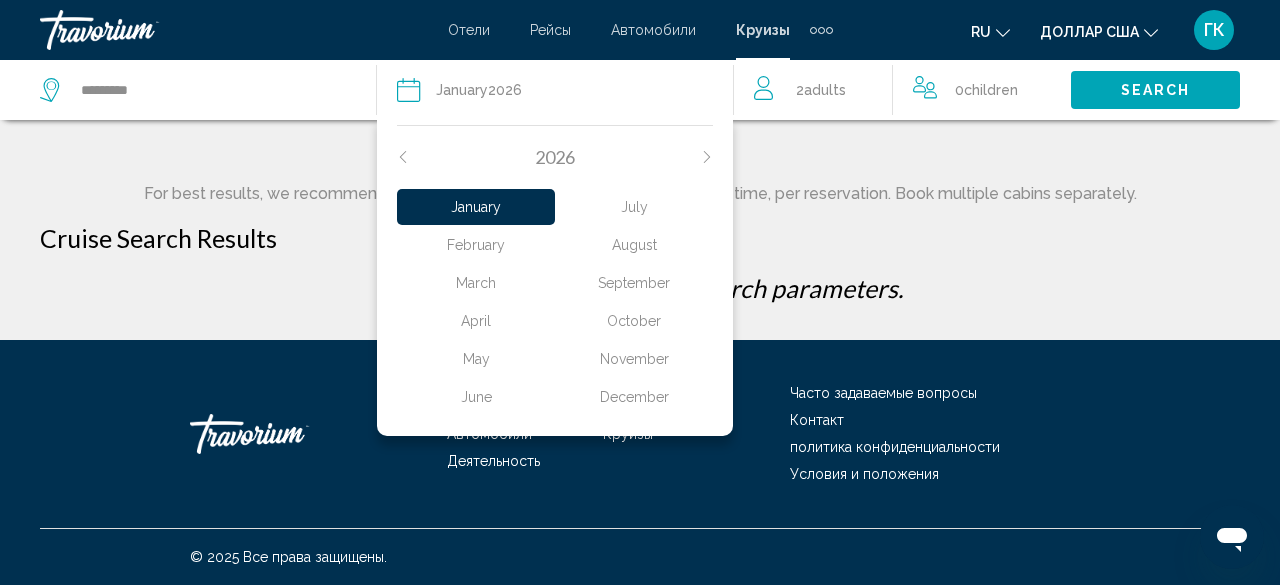click on "2026" 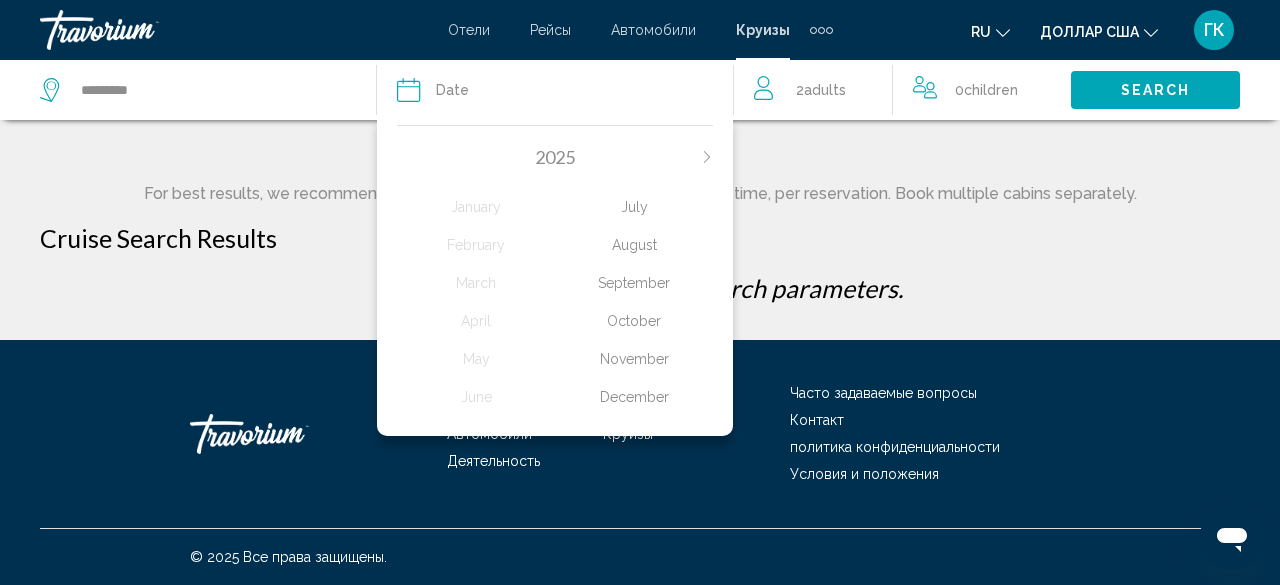click on "October" 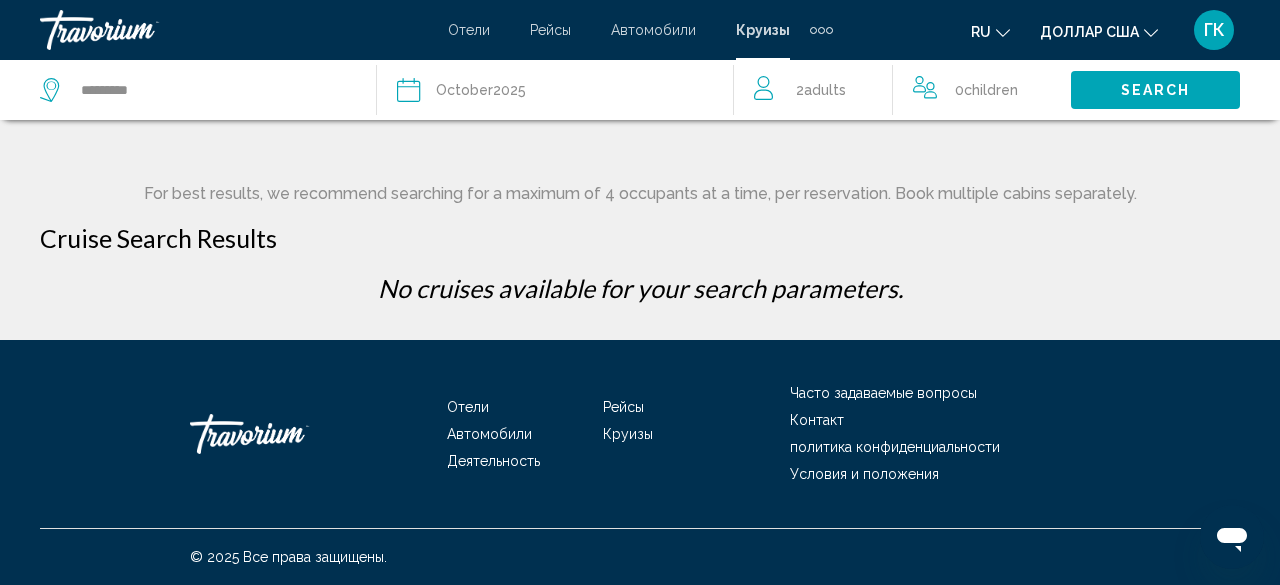 click on "Search" 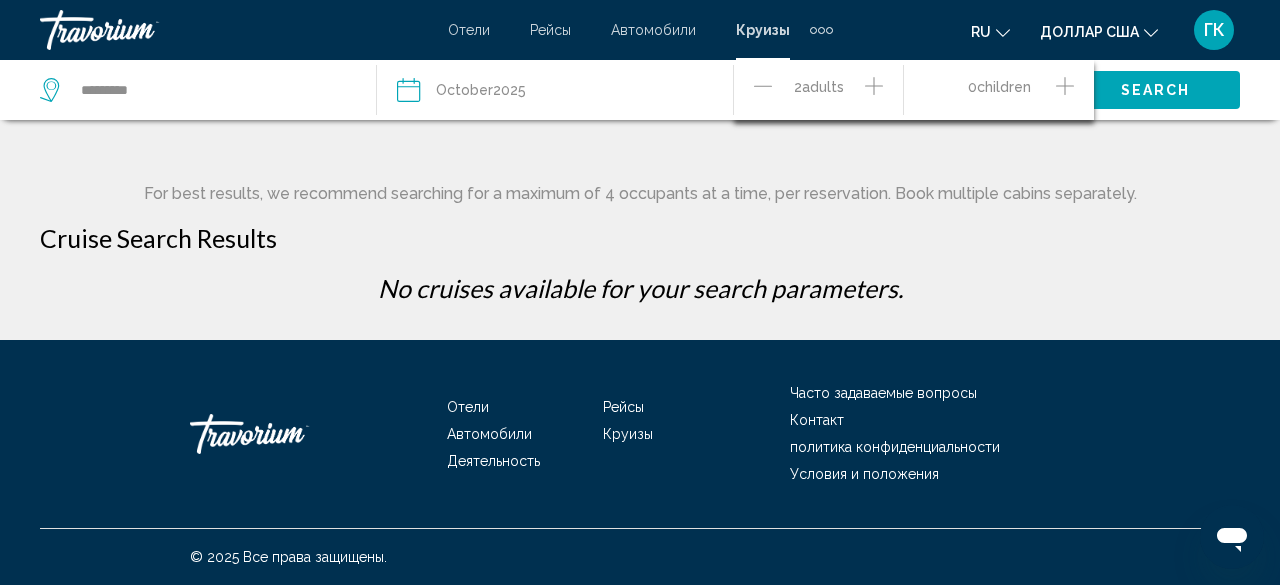 click 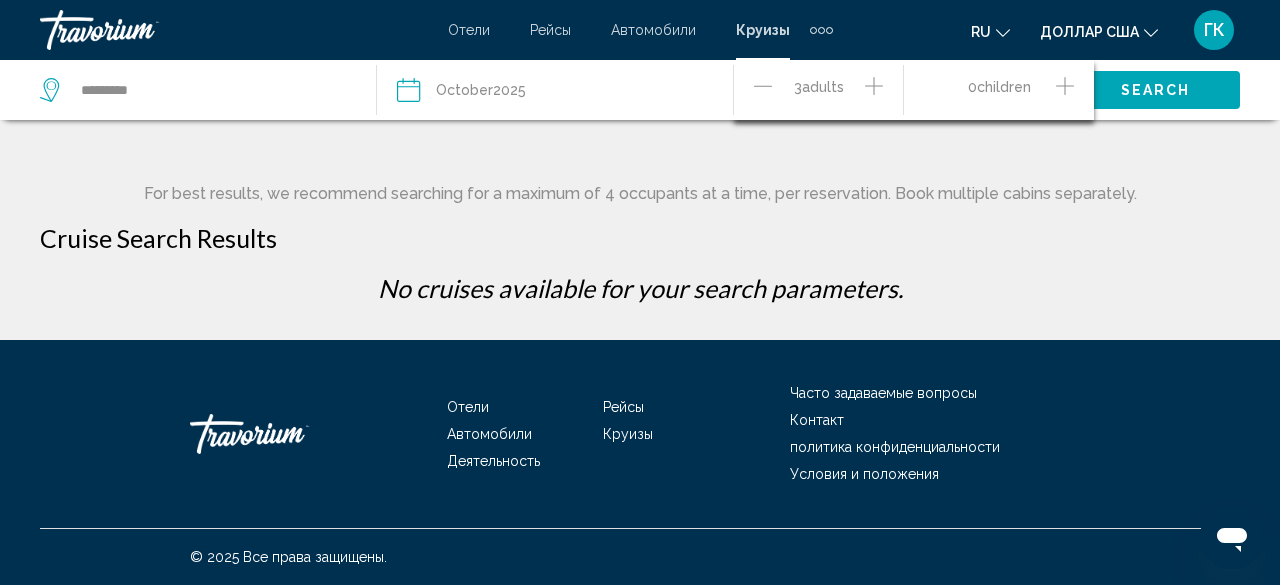 click 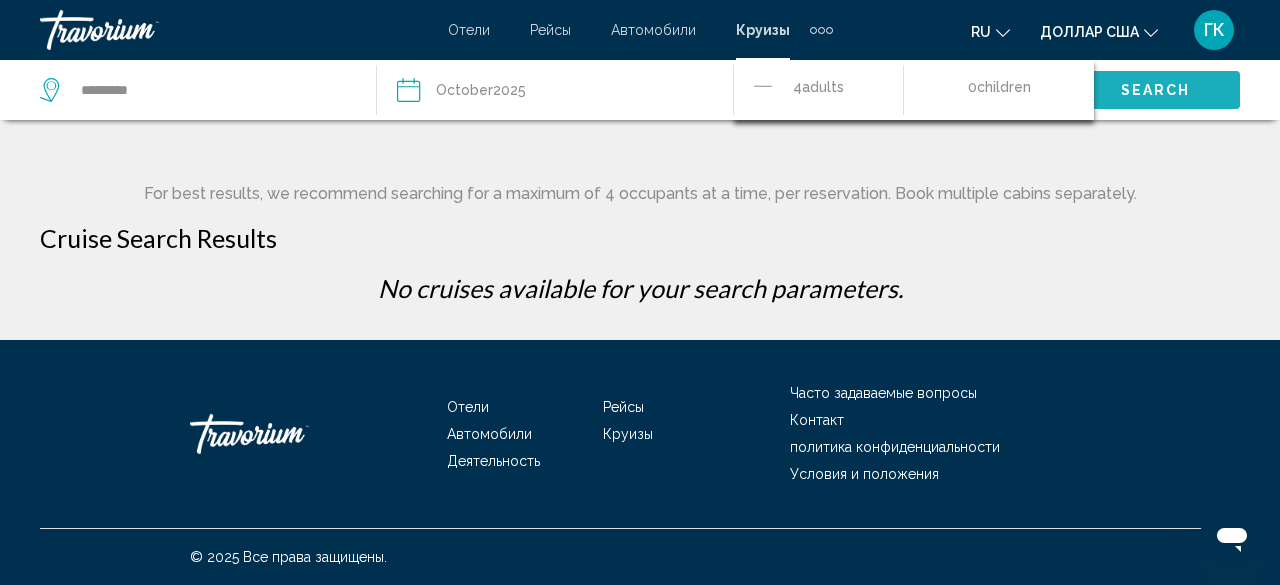 click on "Search" 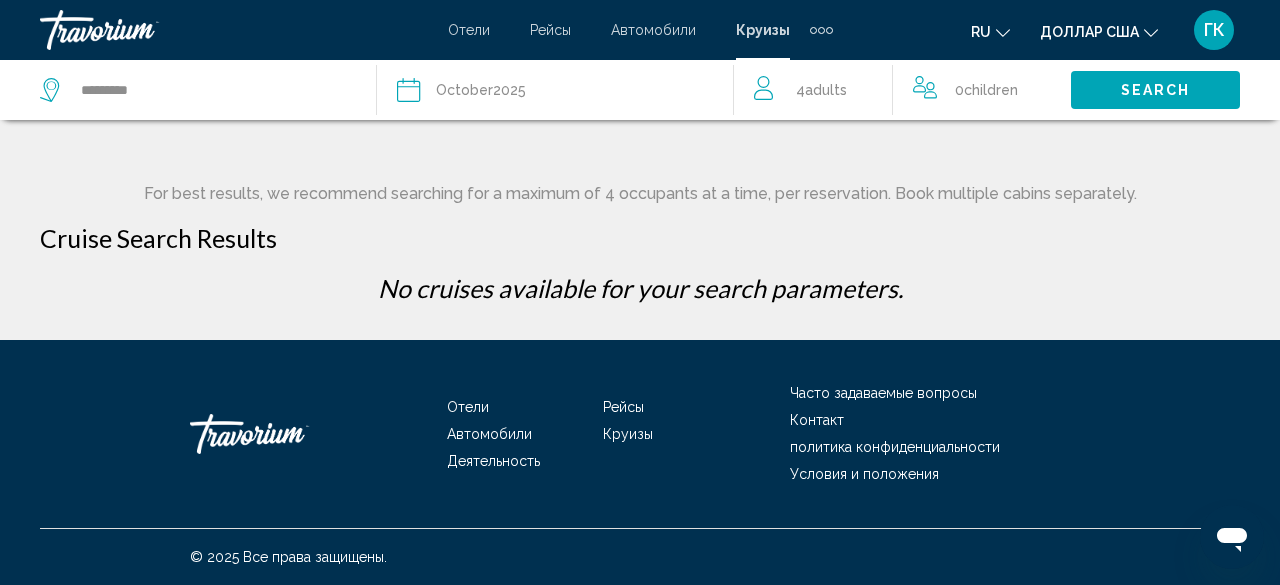 click on "Date Oc[DATE]
20[DATE]ebruary March April May June July August September October November December" 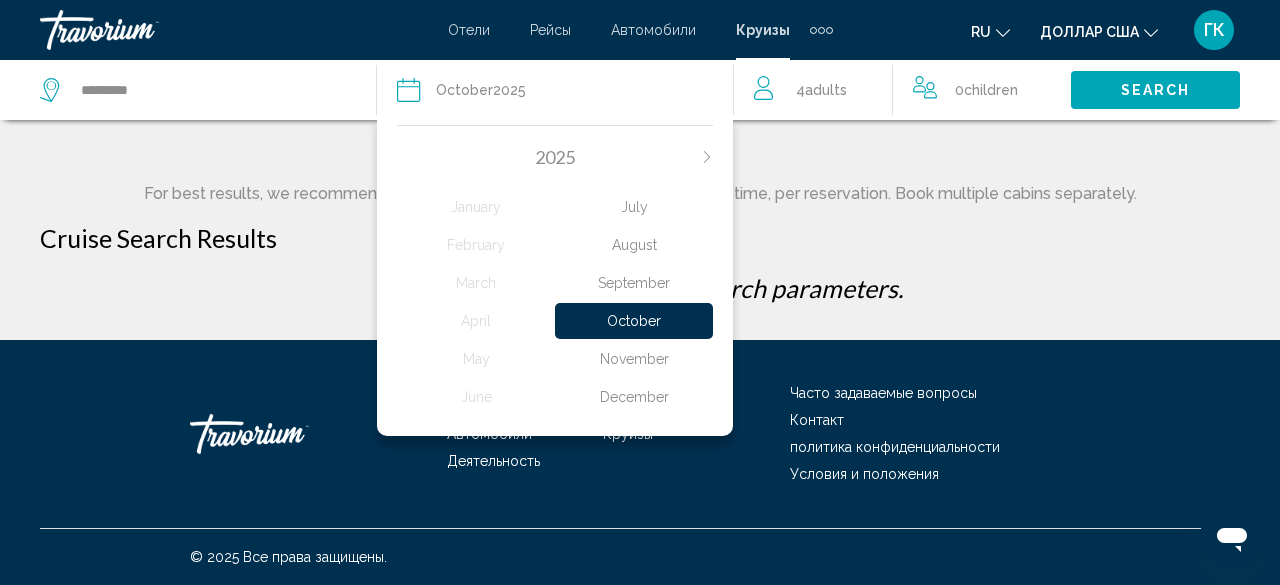 click on "November" 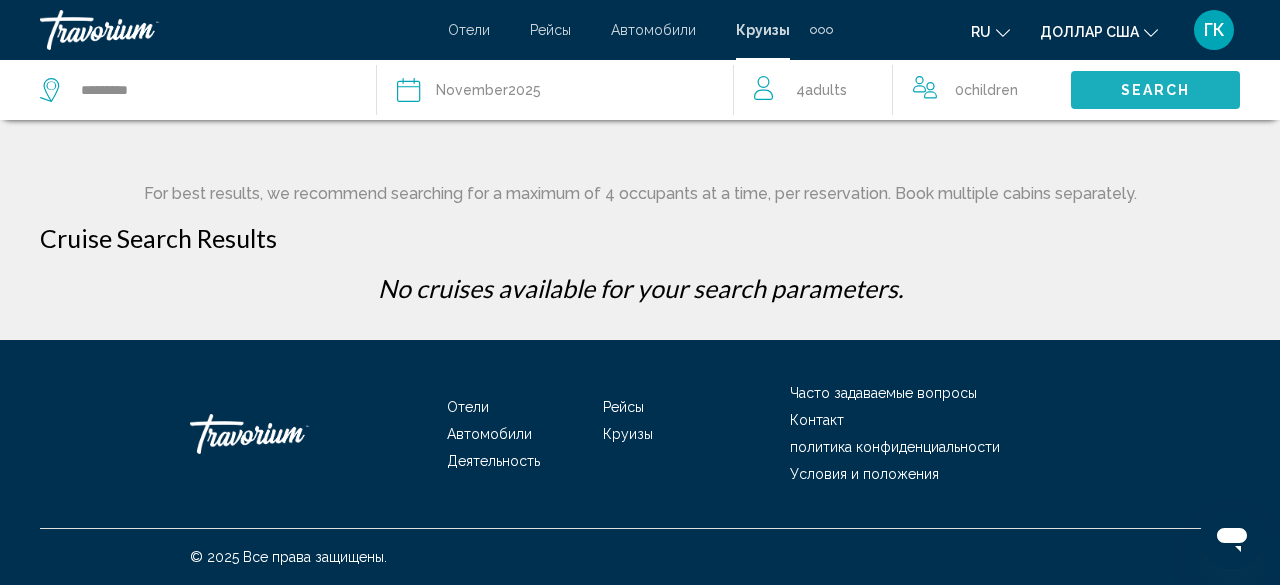click on "Search" 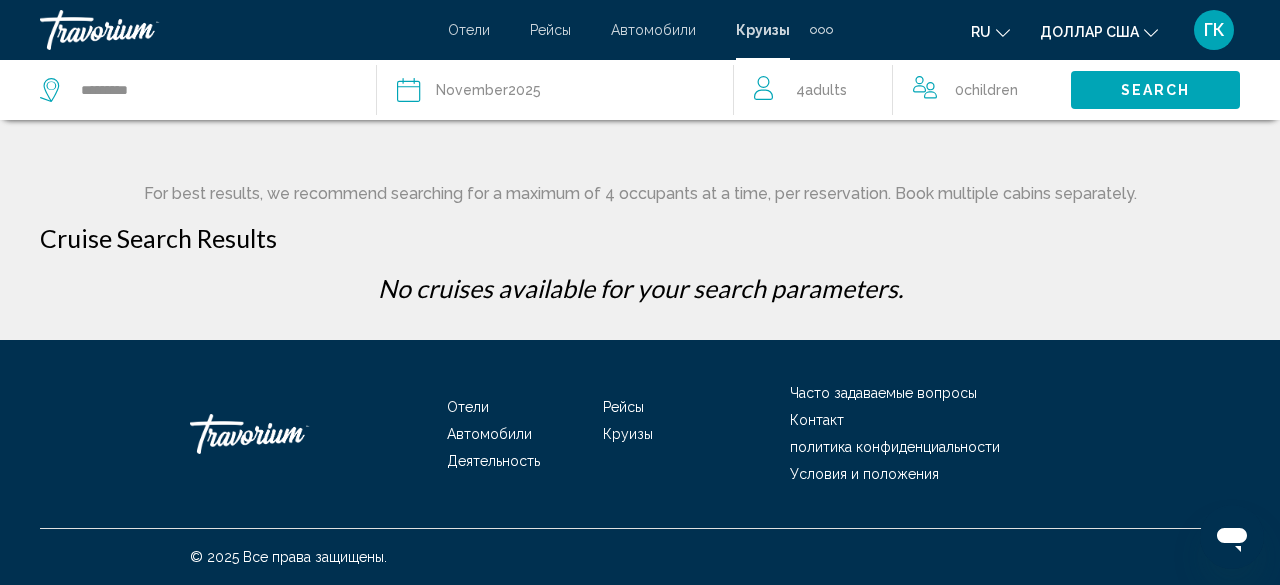click on "Date [DATE]" 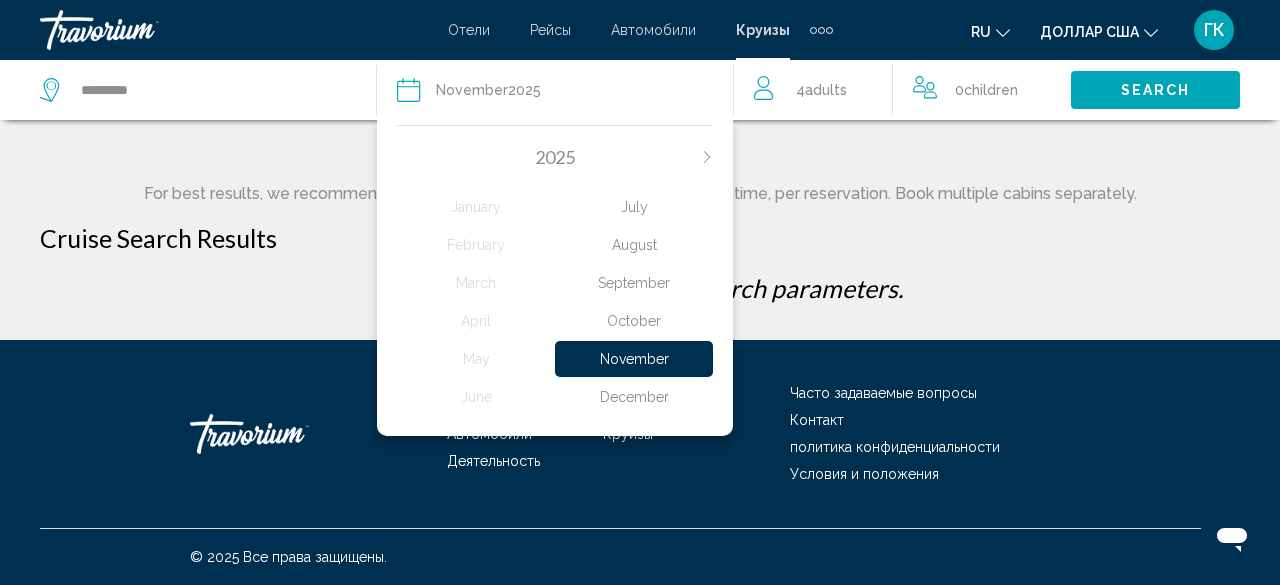 click on "December" 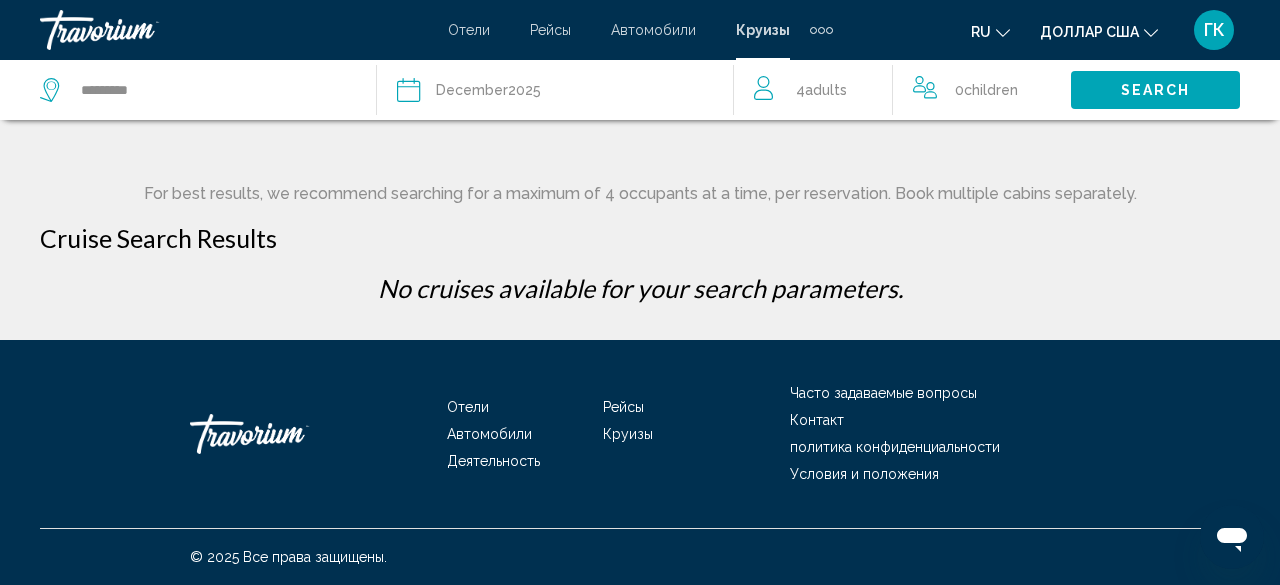 click on "Search" 